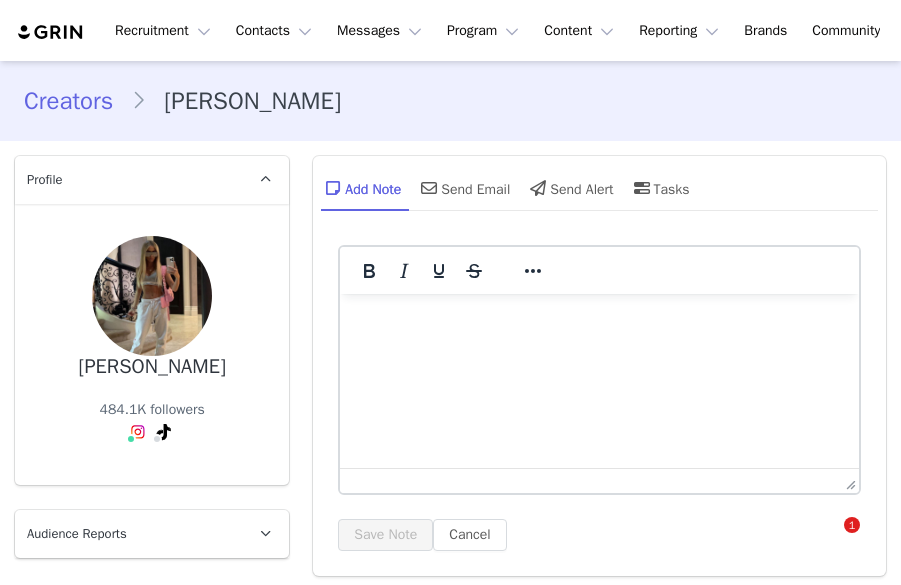 scroll, scrollTop: 0, scrollLeft: 0, axis: both 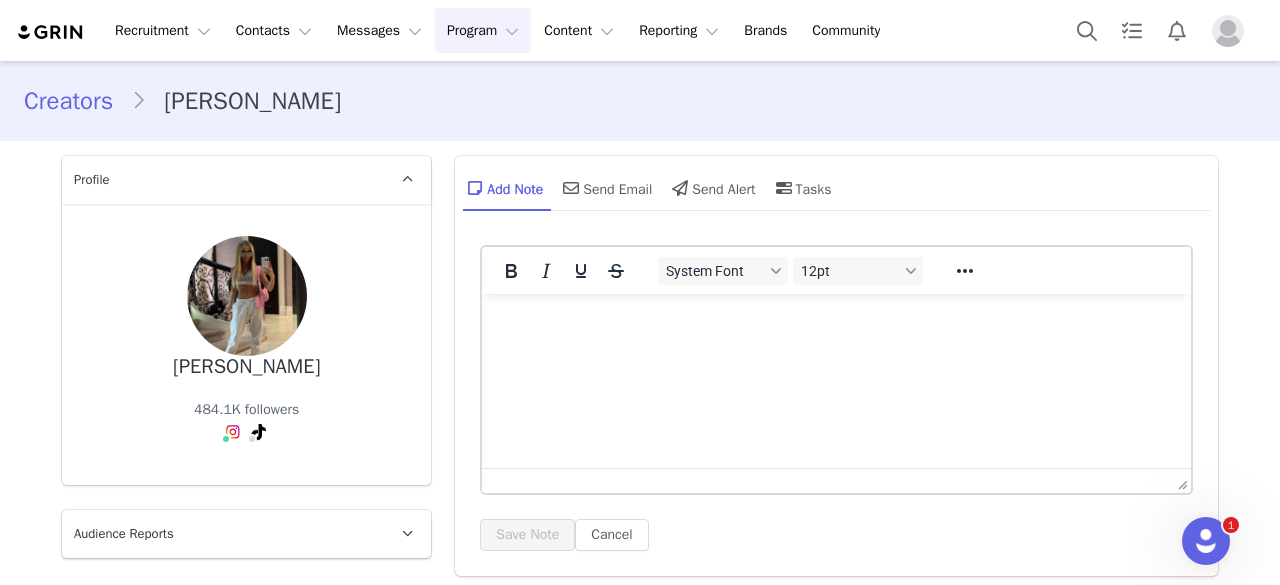 click on "Program Program" at bounding box center (483, 30) 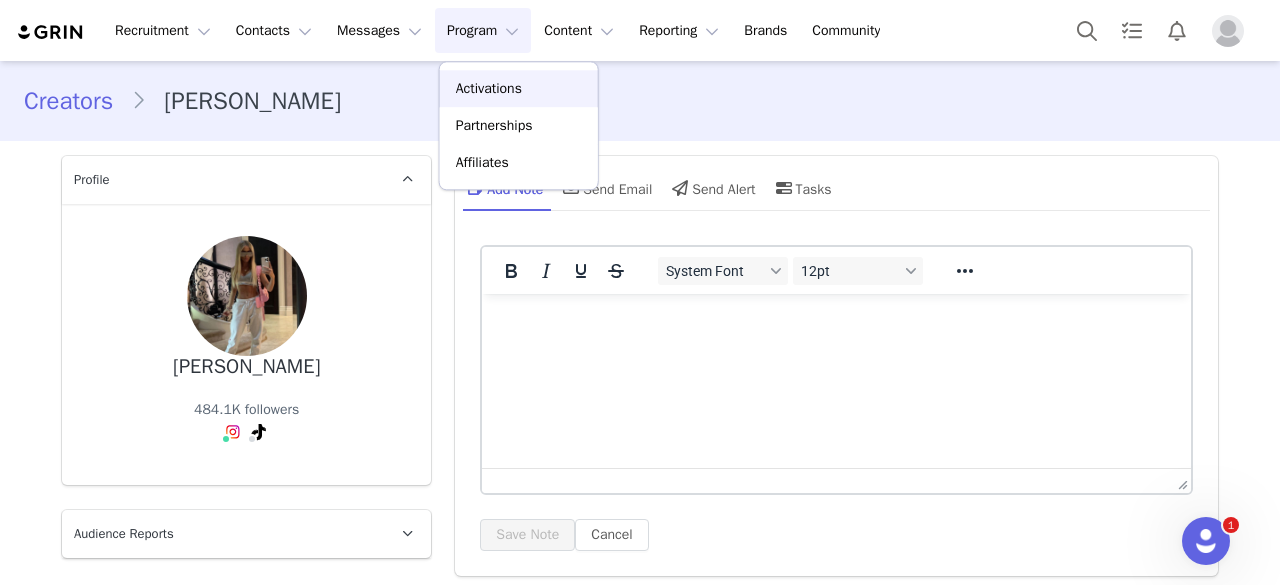 click on "Activations" at bounding box center (489, 88) 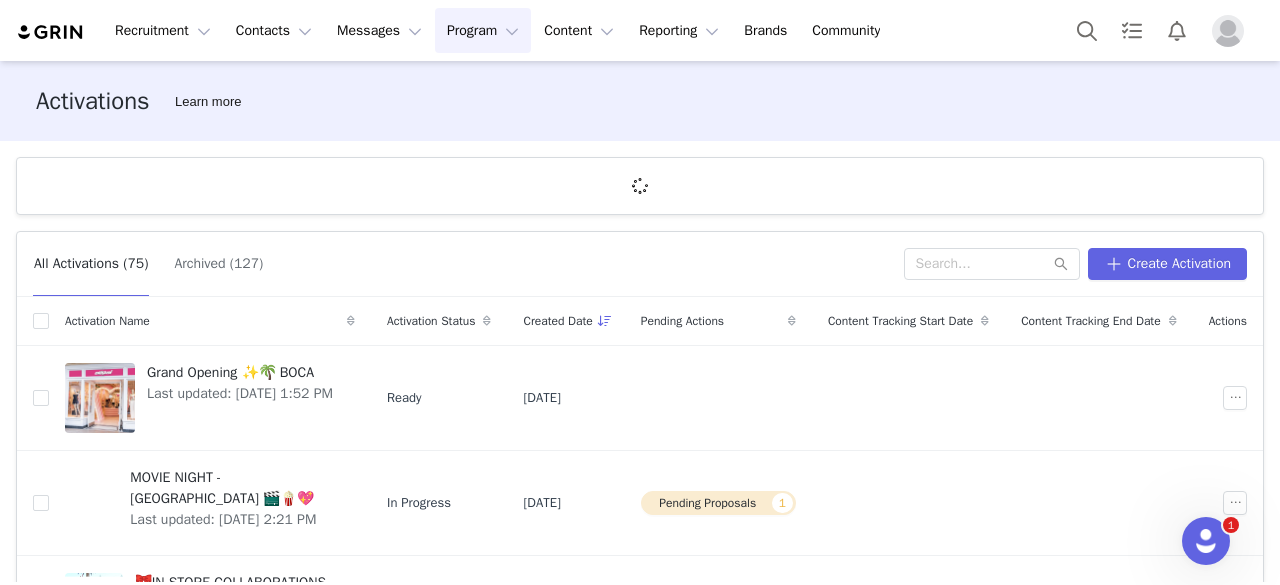 scroll, scrollTop: 73, scrollLeft: 0, axis: vertical 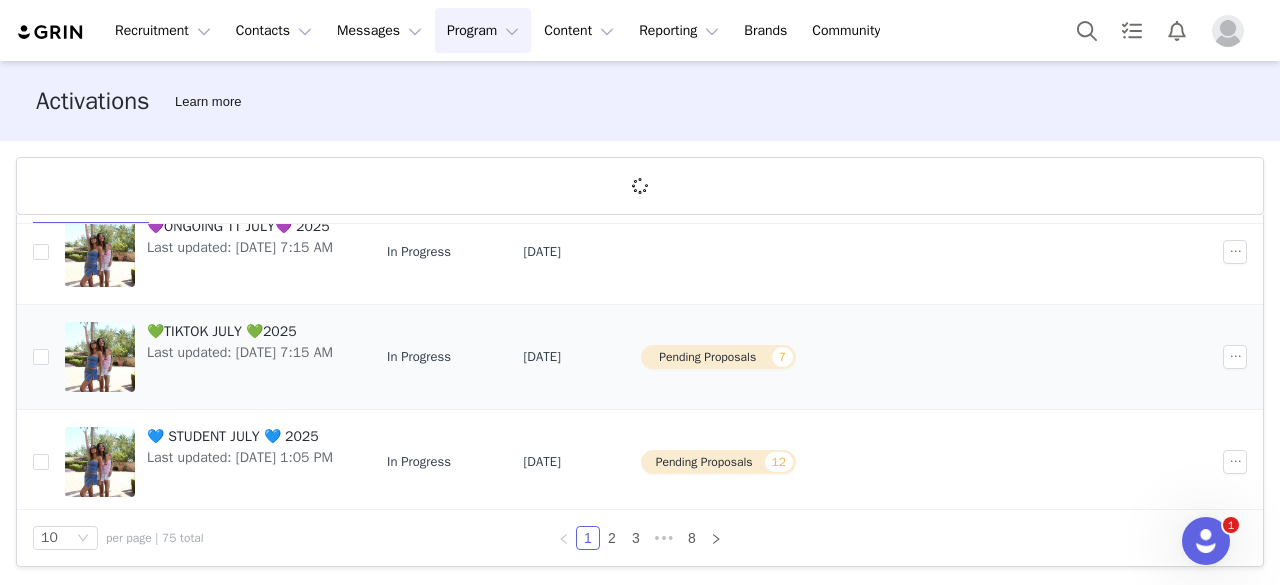 click on "💚TIKTOK JULY 💚2025" at bounding box center [240, 331] 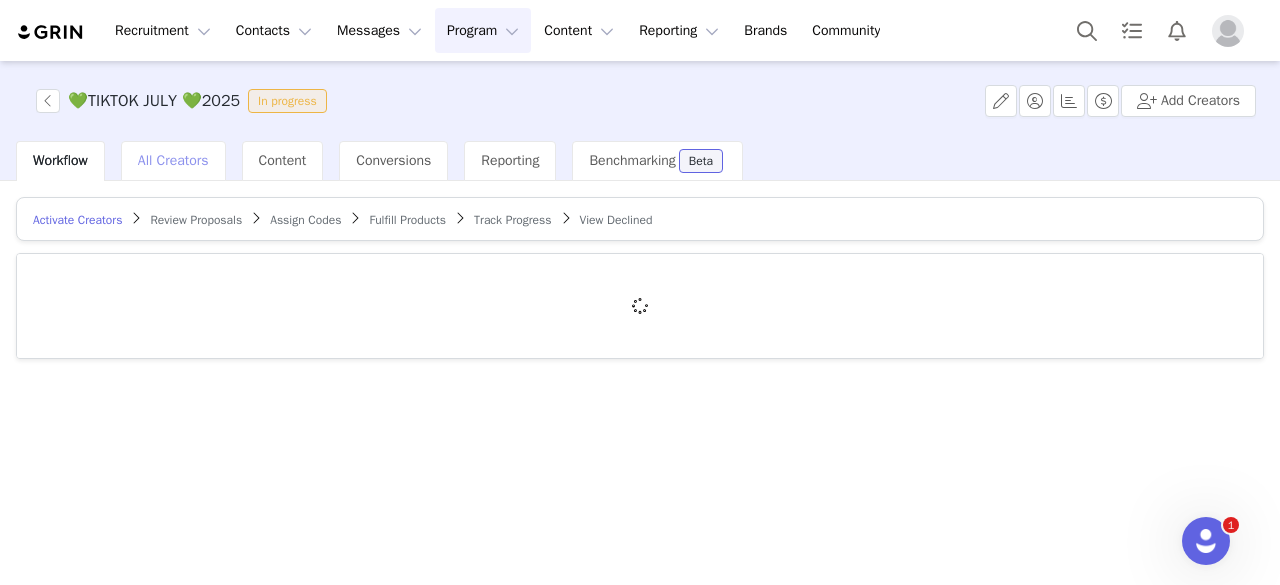 click on "All Creators" at bounding box center [173, 160] 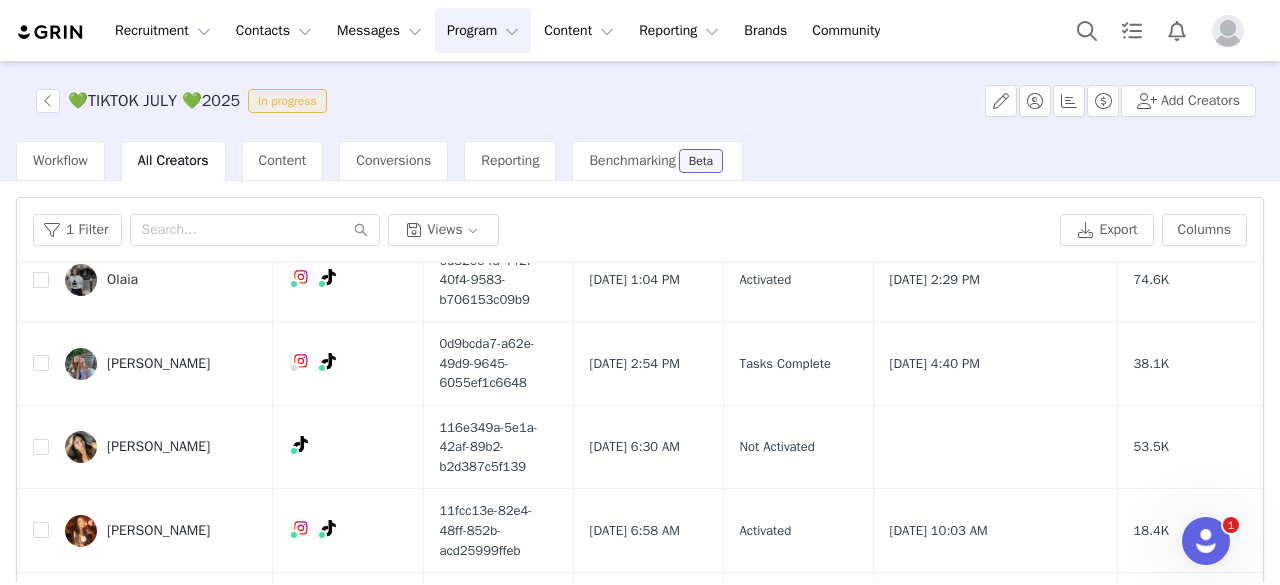 scroll, scrollTop: 675, scrollLeft: 0, axis: vertical 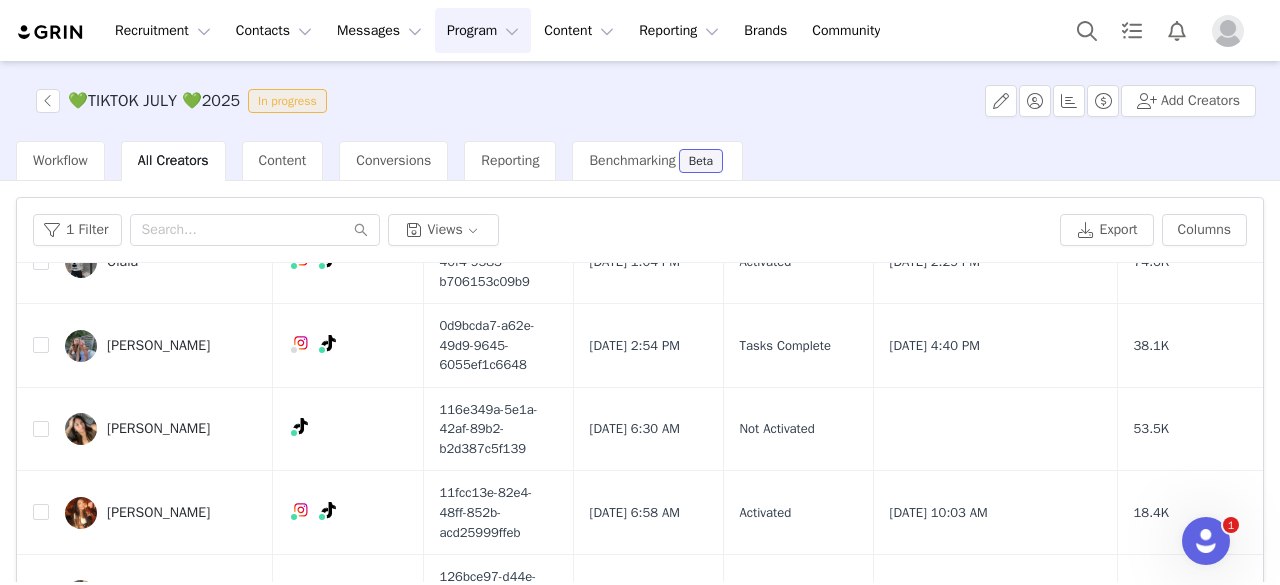 click on "Program Program" at bounding box center [483, 30] 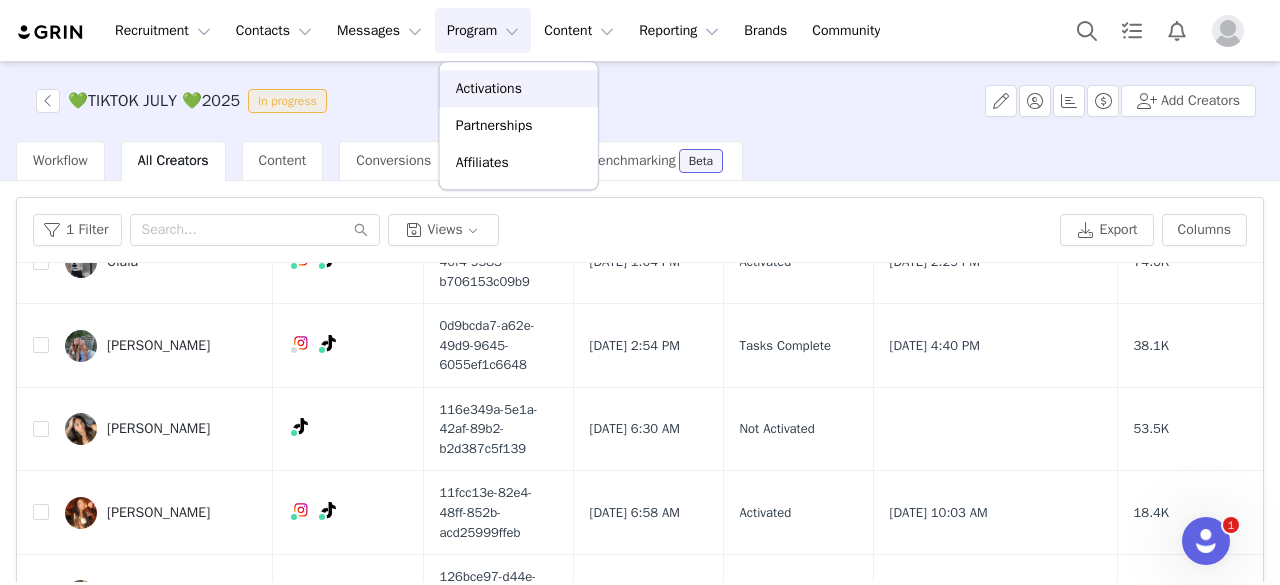 click on "Activations" at bounding box center [489, 88] 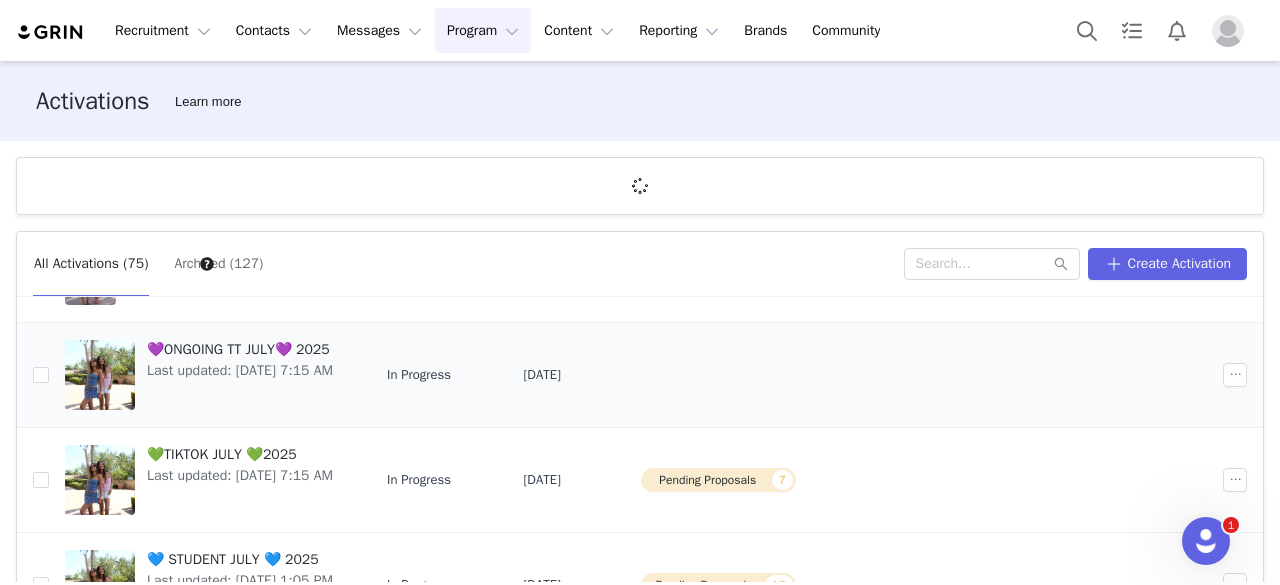 scroll, scrollTop: 808, scrollLeft: 0, axis: vertical 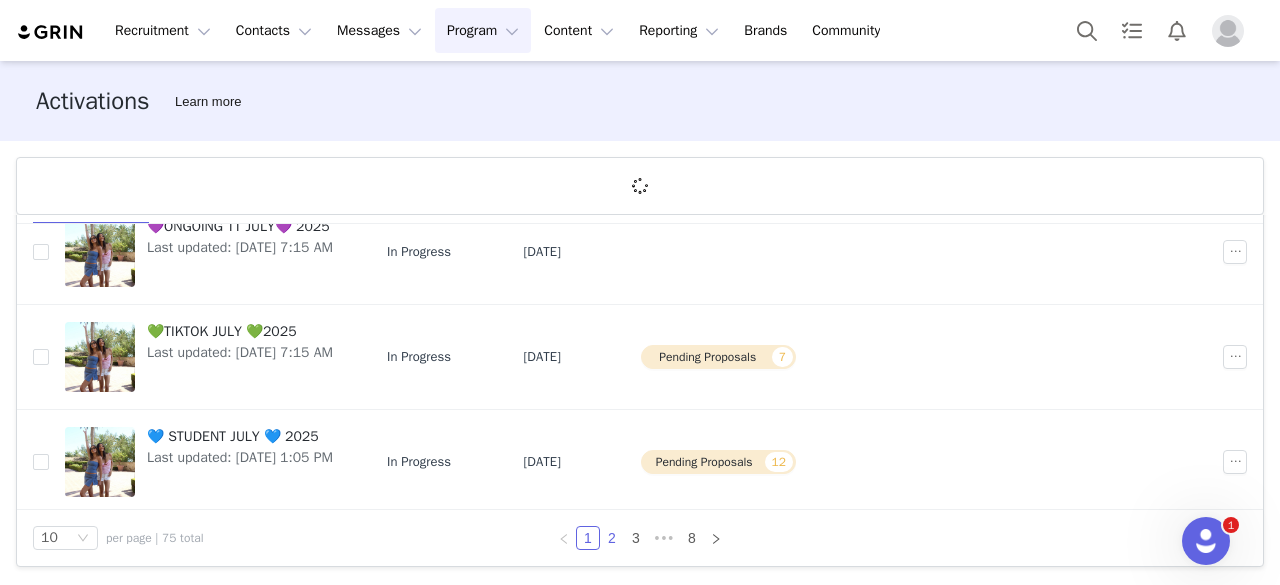click on "2" at bounding box center (612, 538) 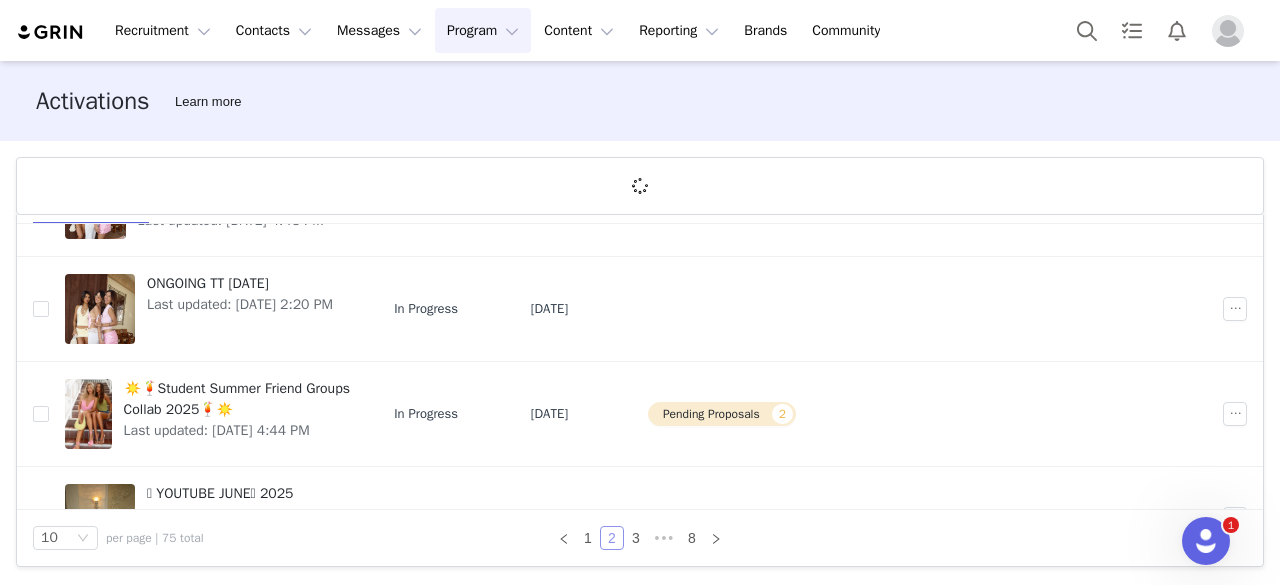 scroll, scrollTop: 808, scrollLeft: 0, axis: vertical 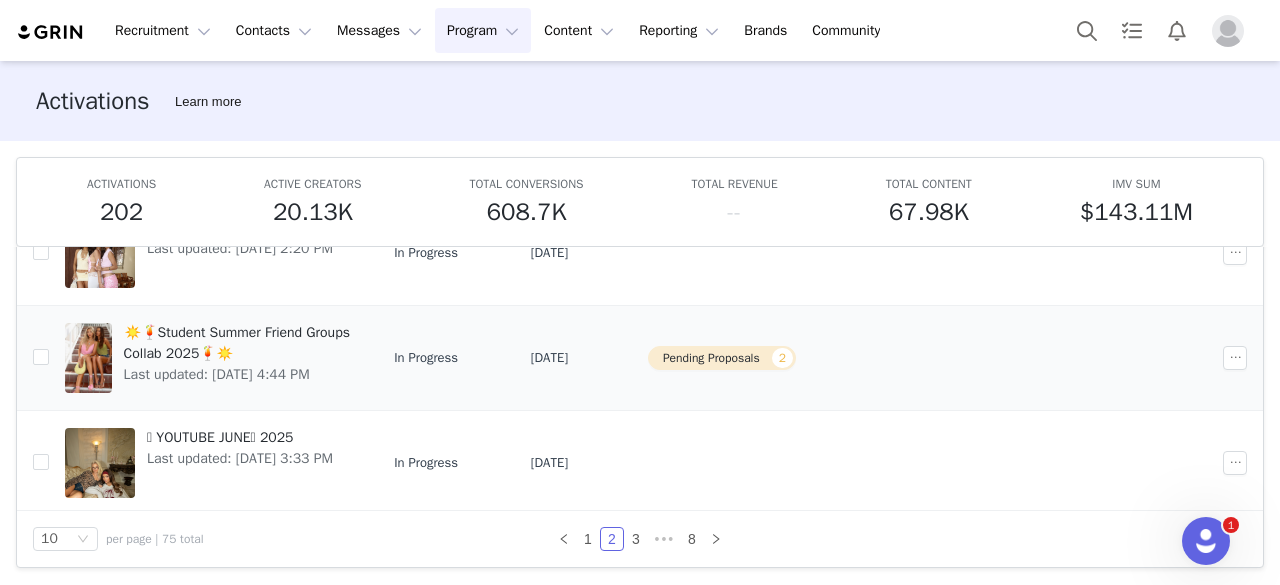 click on "☀️🍹Student Summer Friend Groups Collab 2025🍹☀️" at bounding box center (237, 343) 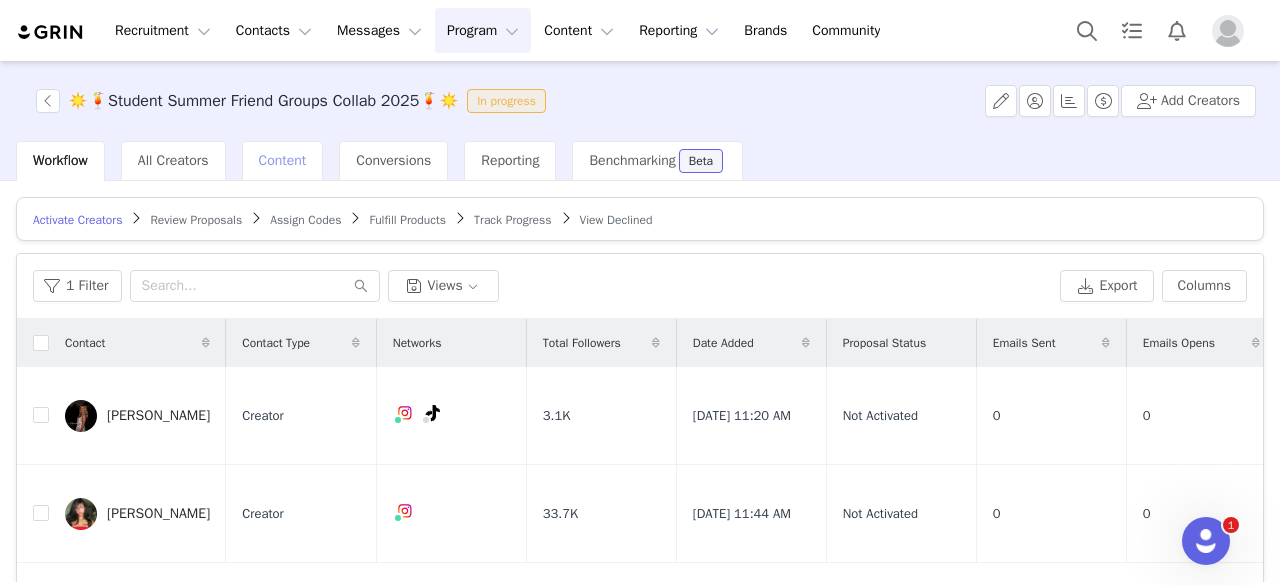 click on "Content" at bounding box center (283, 160) 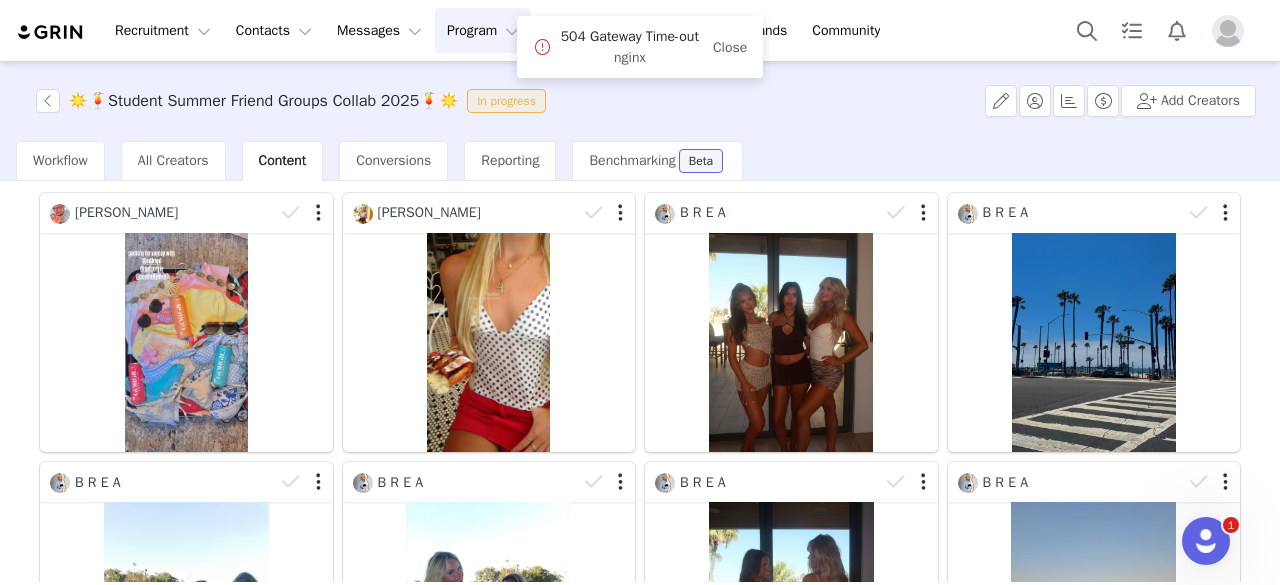 scroll, scrollTop: 0, scrollLeft: 0, axis: both 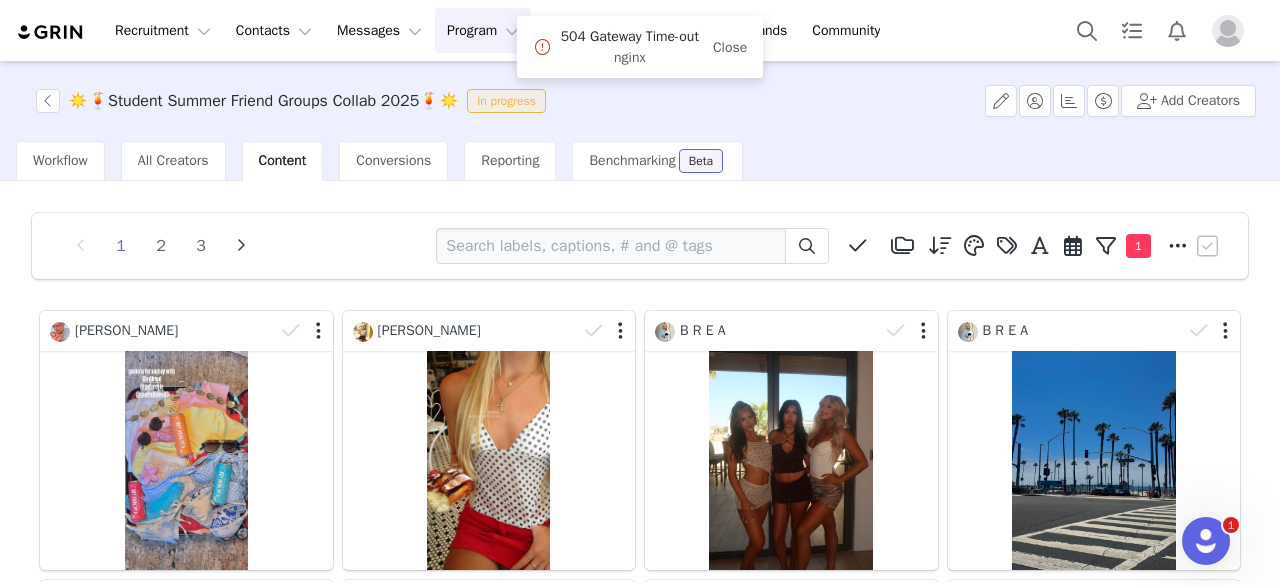 click on "Program Program" at bounding box center (483, 30) 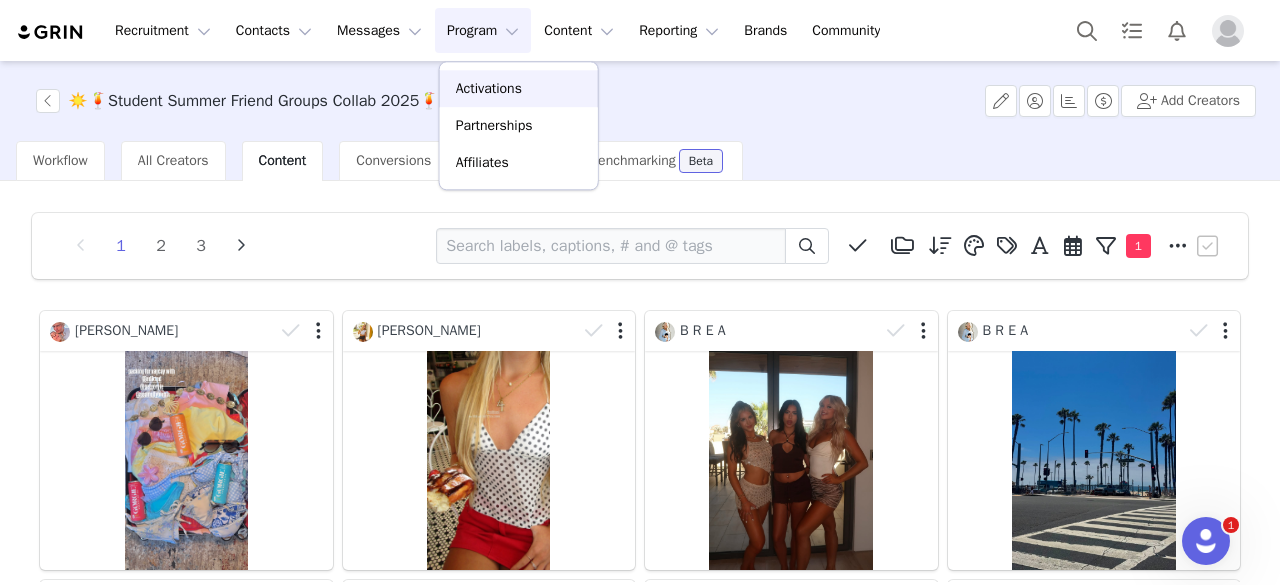 click on "Activations" at bounding box center [489, 88] 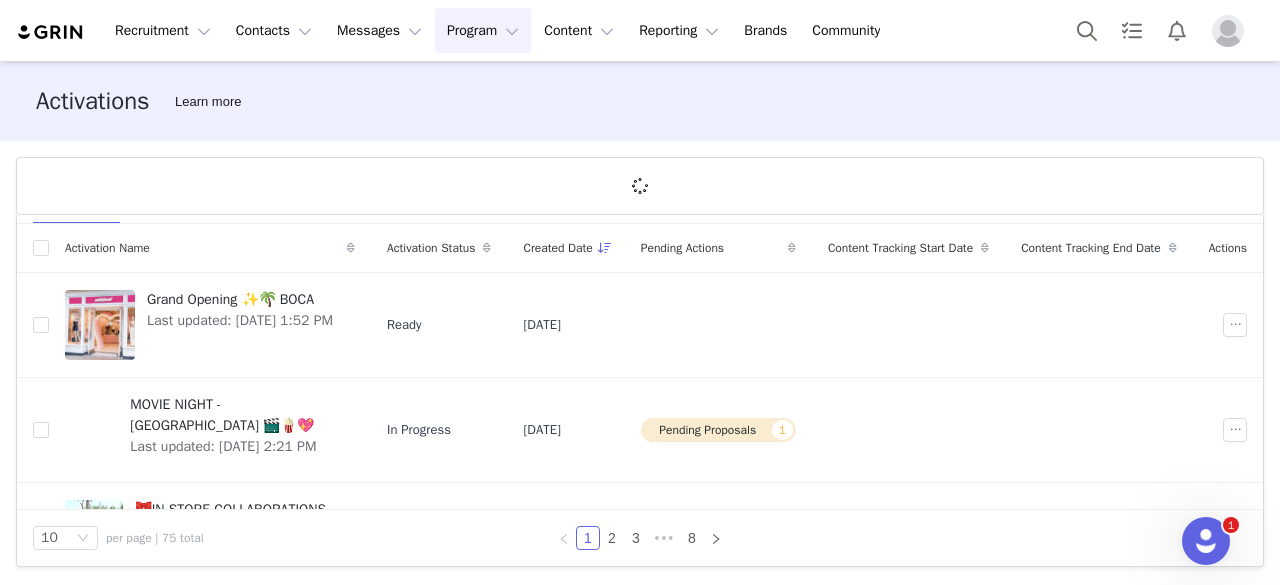 scroll, scrollTop: 72, scrollLeft: 0, axis: vertical 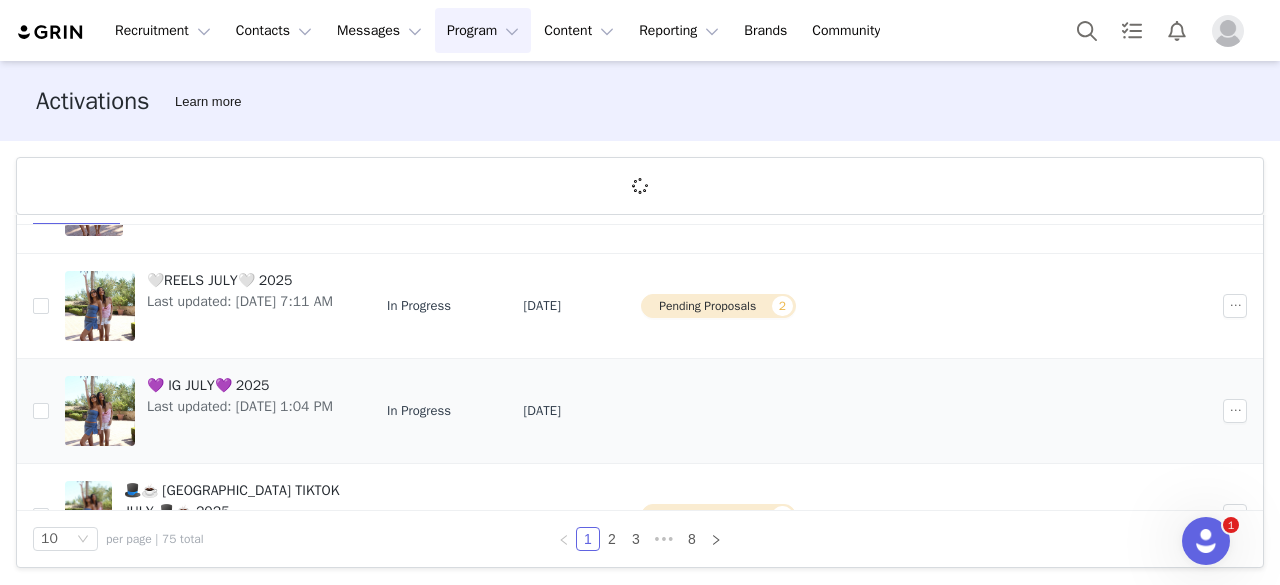 click on "Last updated: [DATE] 1:04 PM" at bounding box center [240, 406] 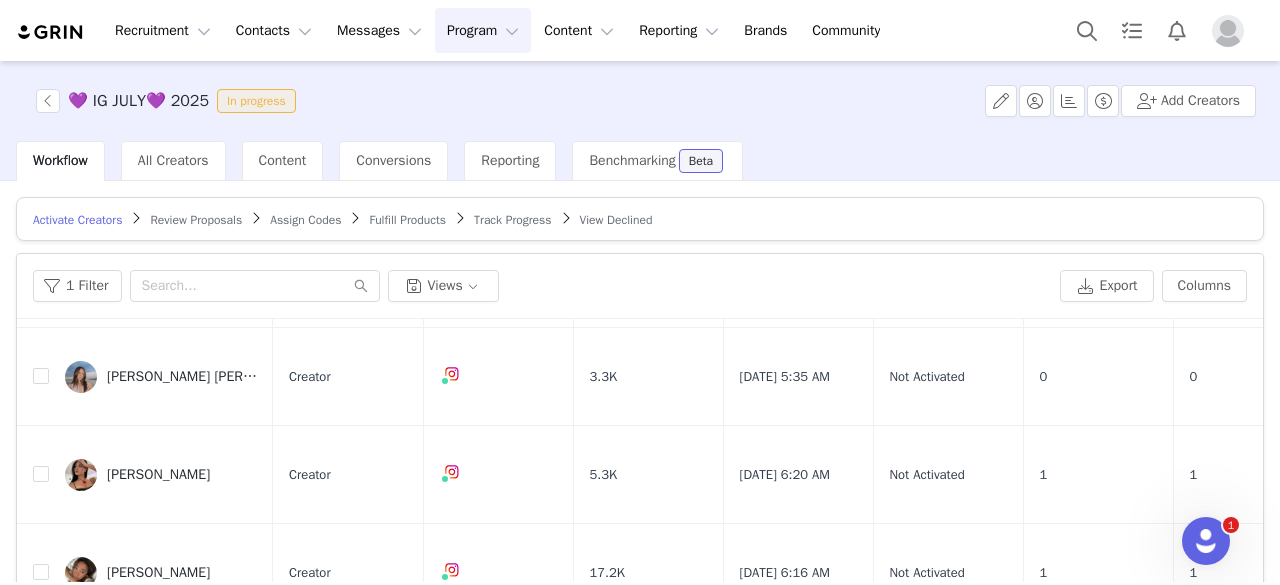 scroll, scrollTop: 432, scrollLeft: 0, axis: vertical 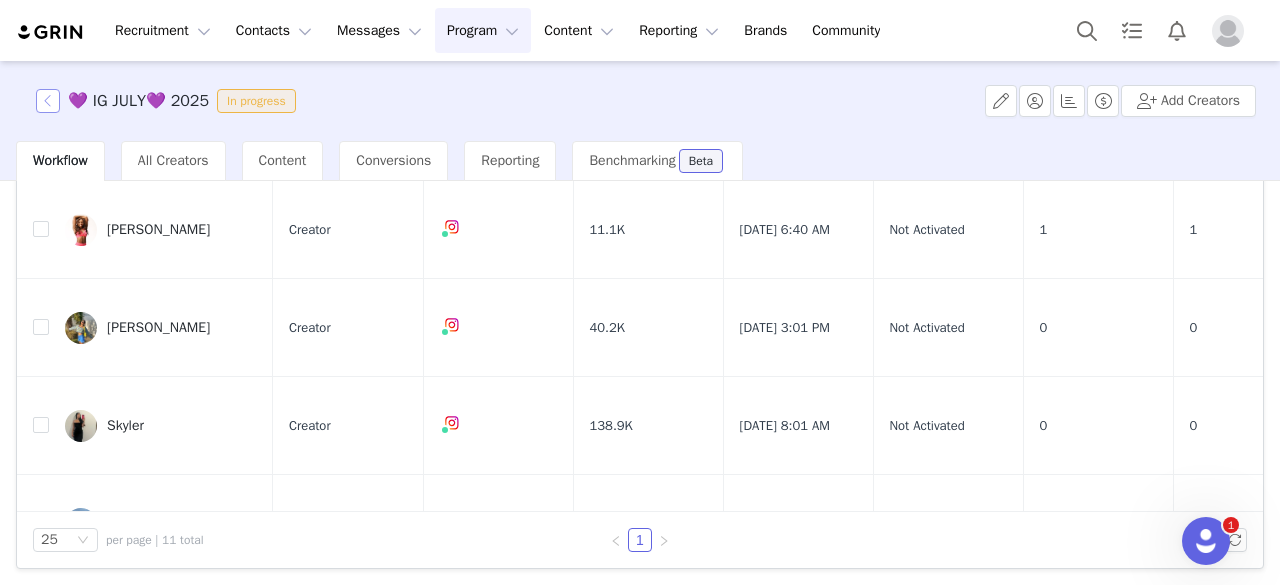 click at bounding box center (48, 101) 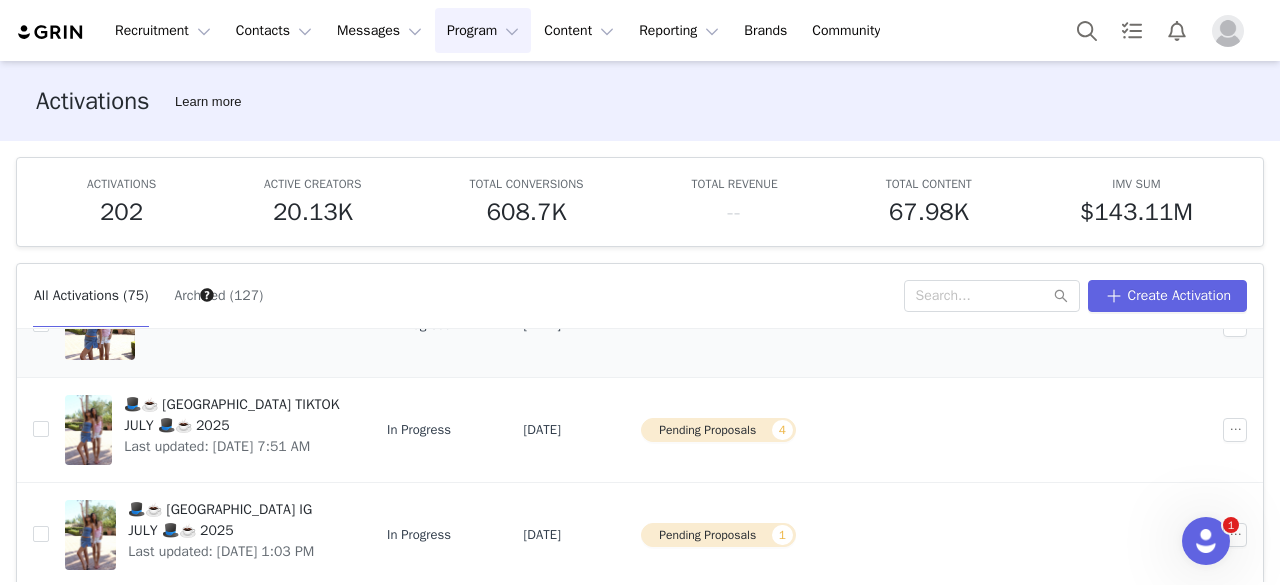 scroll, scrollTop: 526, scrollLeft: 0, axis: vertical 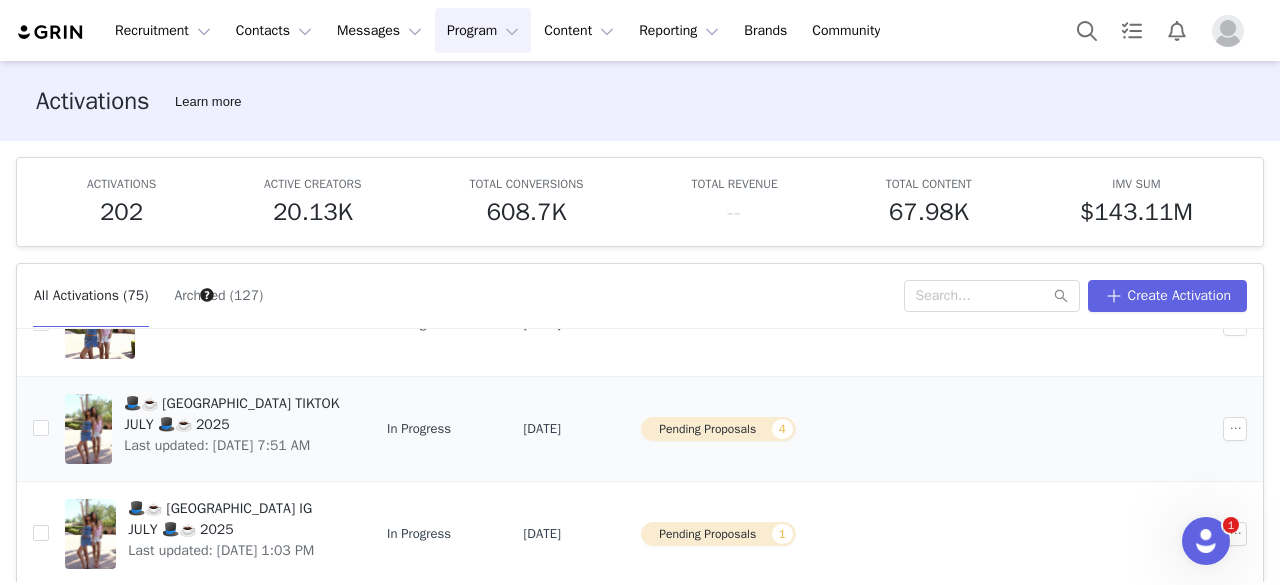 click on "🎩☕️ [GEOGRAPHIC_DATA] TIKTOK JULY 🎩☕️ 2025" at bounding box center (233, 414) 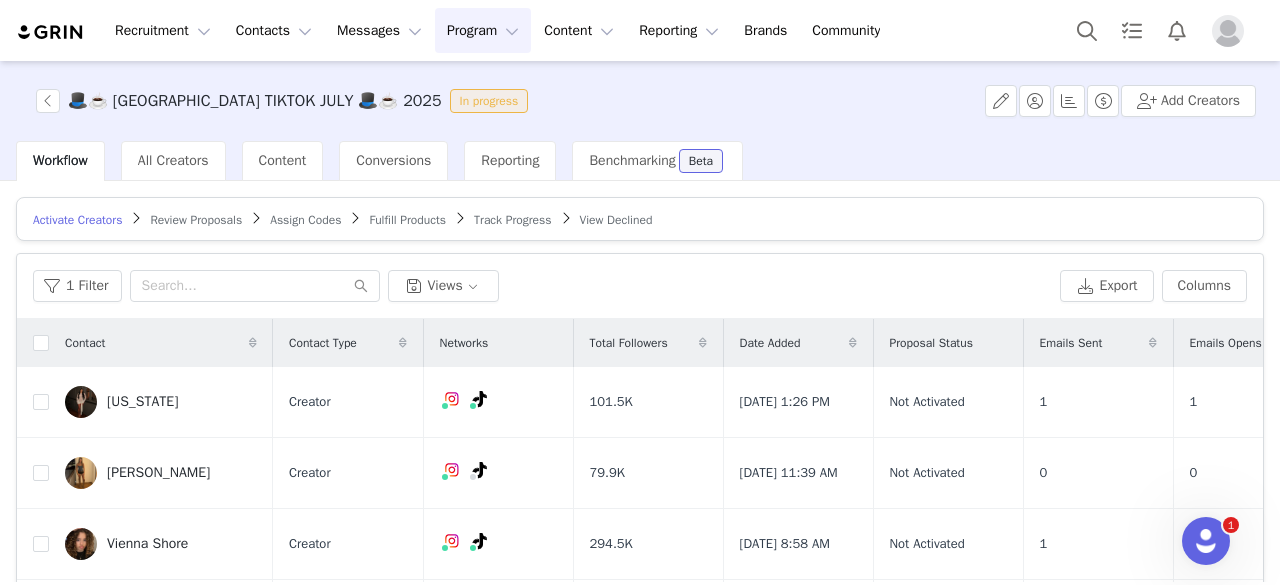scroll, scrollTop: 52, scrollLeft: 0, axis: vertical 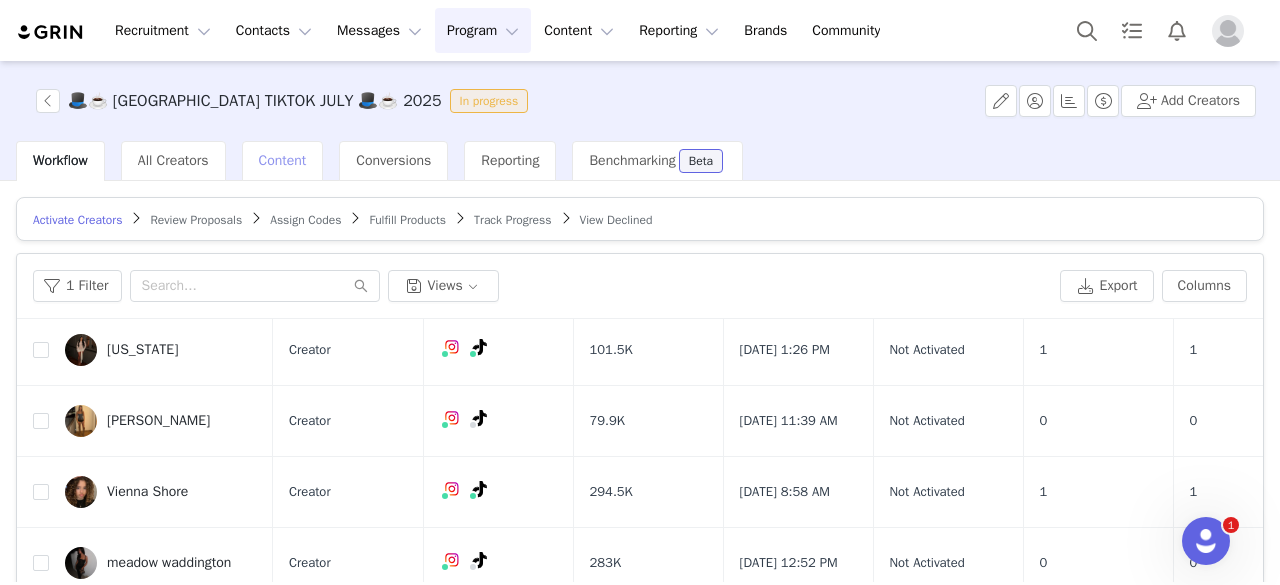click on "Content" at bounding box center (283, 160) 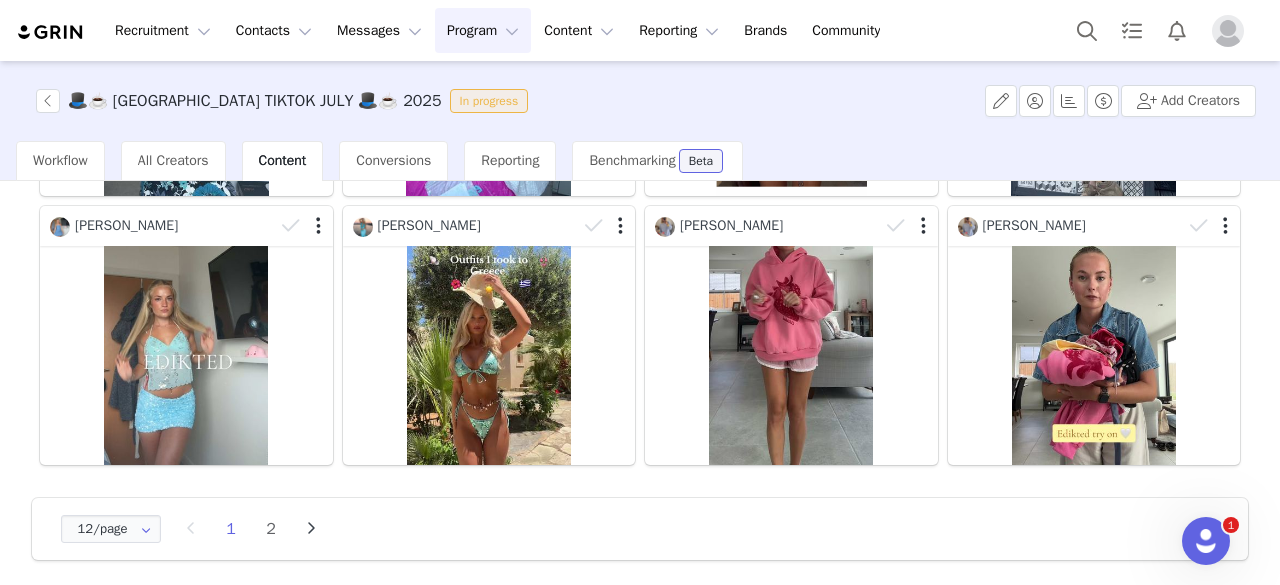 scroll, scrollTop: 644, scrollLeft: 0, axis: vertical 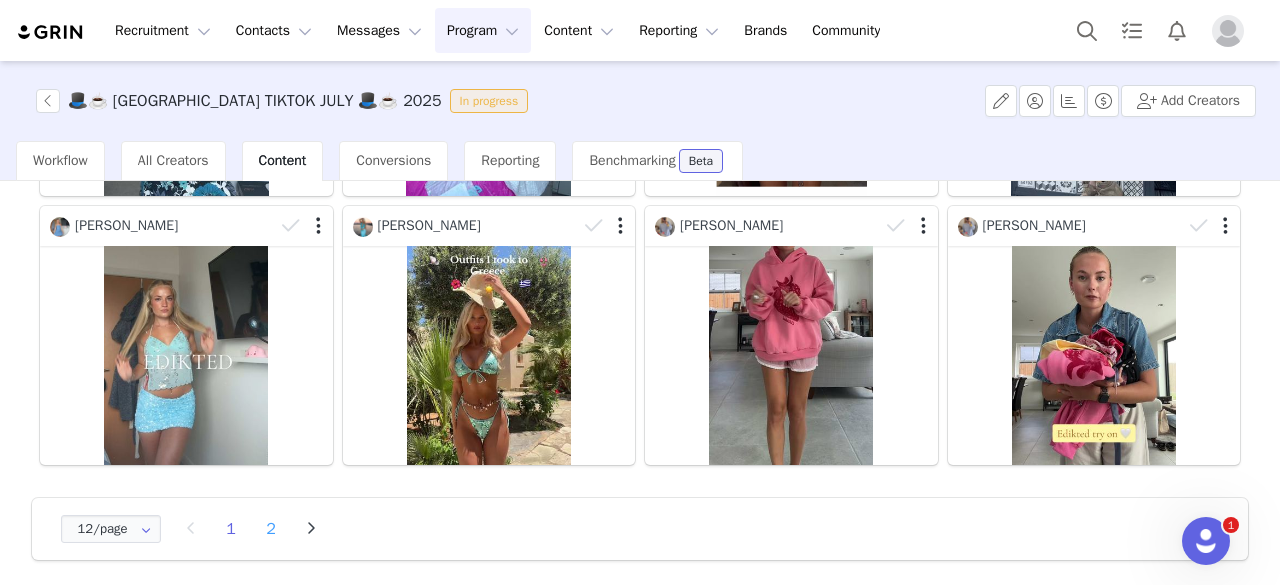click on "2" at bounding box center (271, 529) 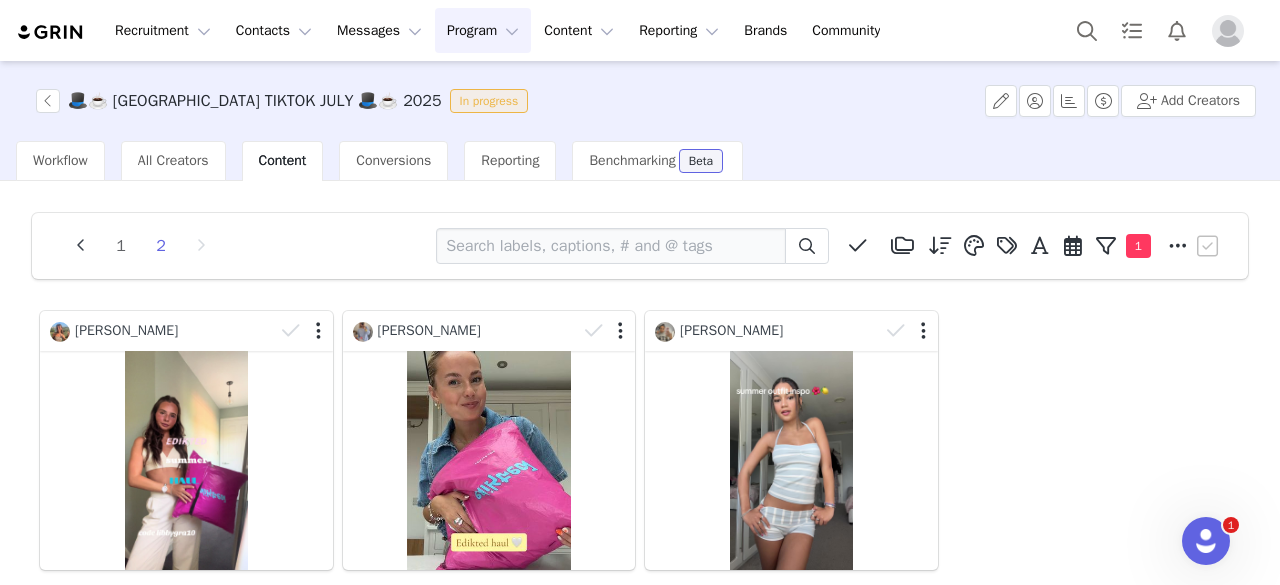 scroll, scrollTop: 111, scrollLeft: 0, axis: vertical 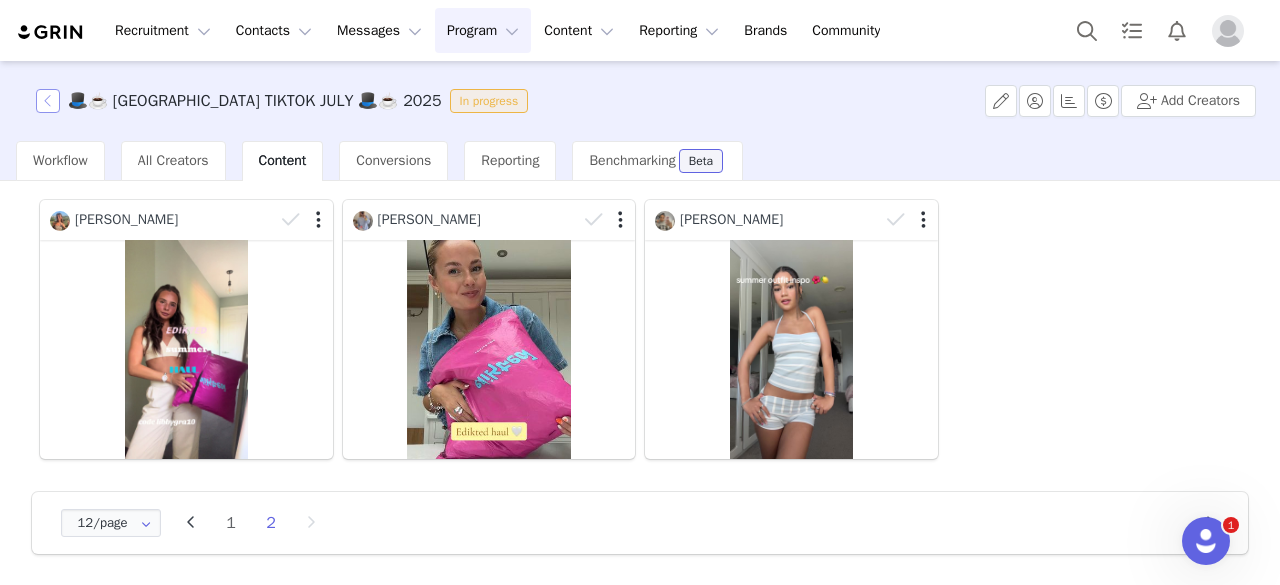 click at bounding box center [48, 101] 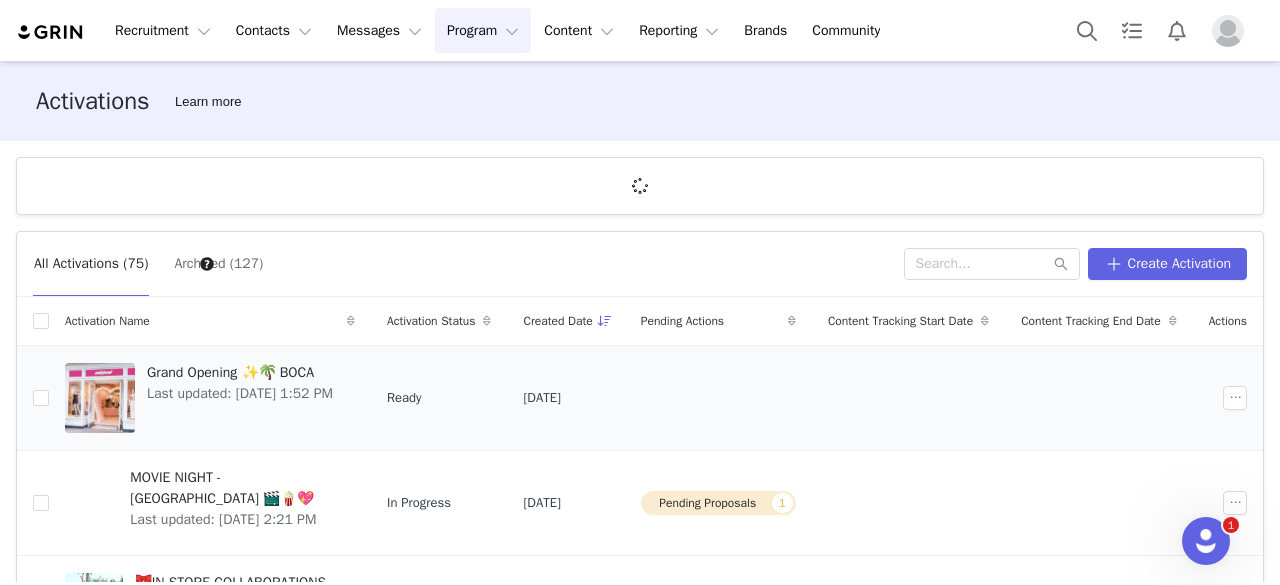 click at bounding box center [100, 398] 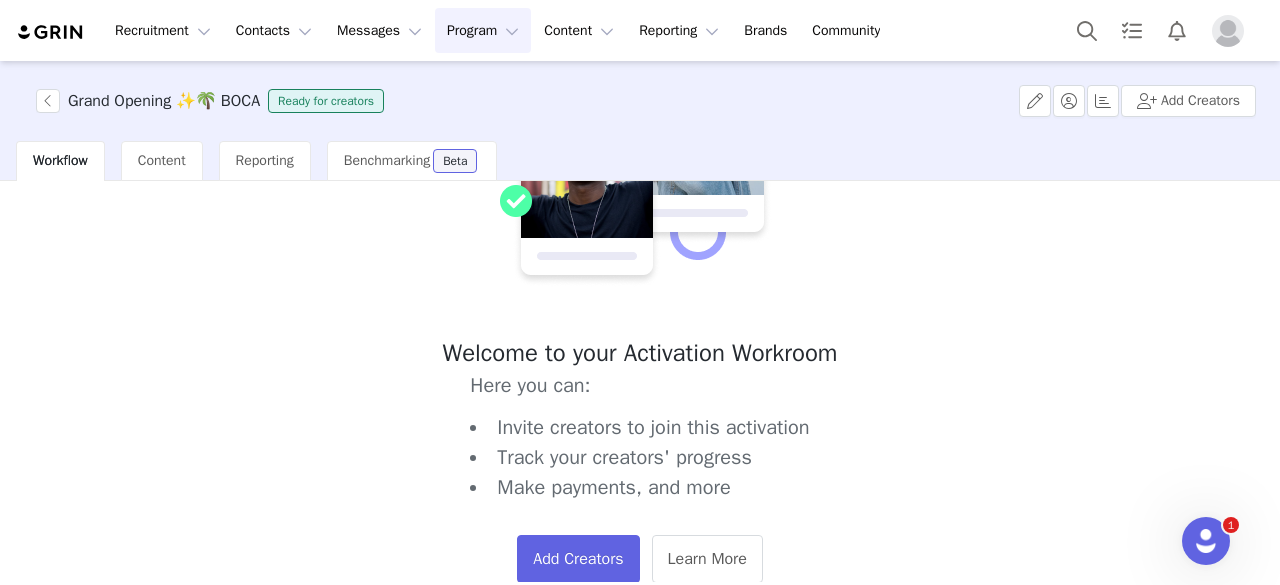scroll, scrollTop: 0, scrollLeft: 0, axis: both 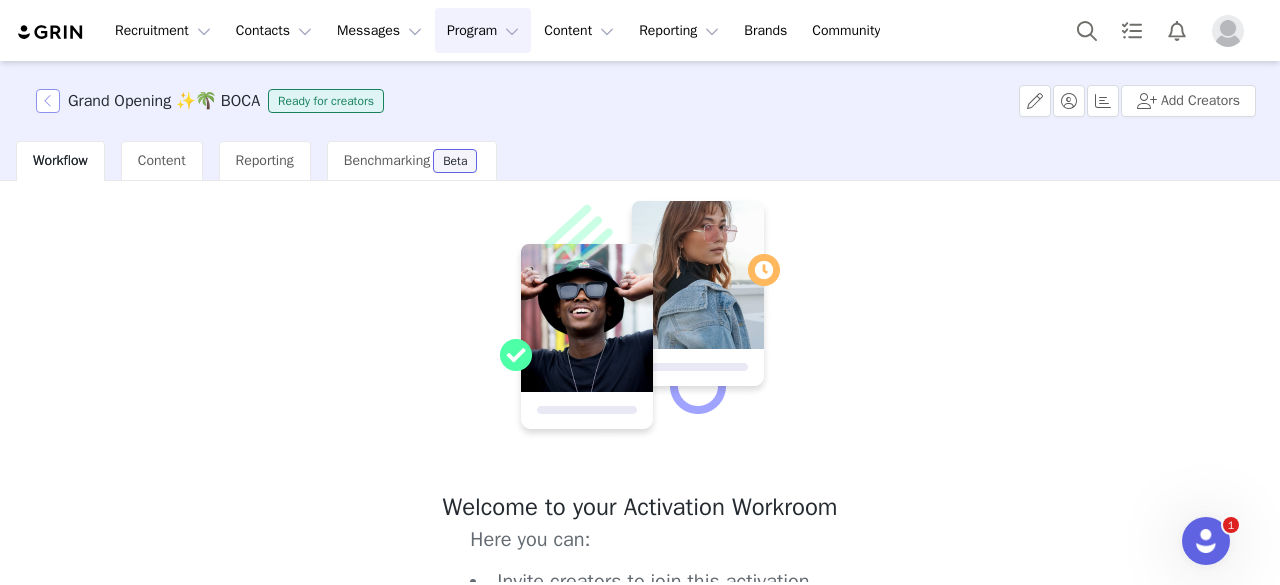 click at bounding box center (48, 101) 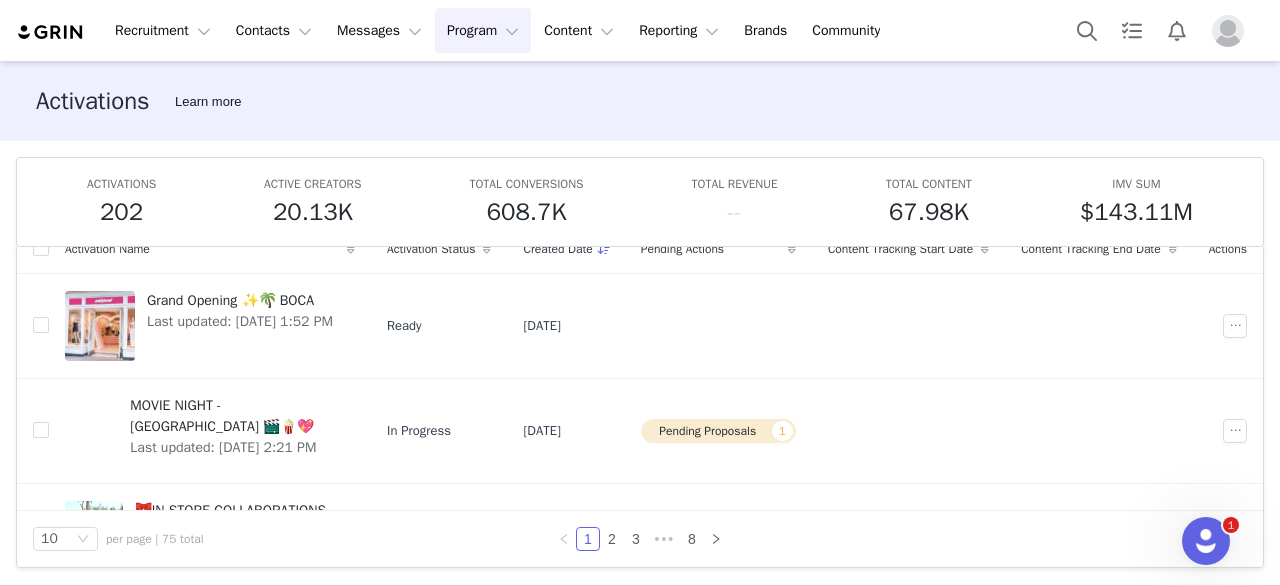scroll, scrollTop: 104, scrollLeft: 0, axis: vertical 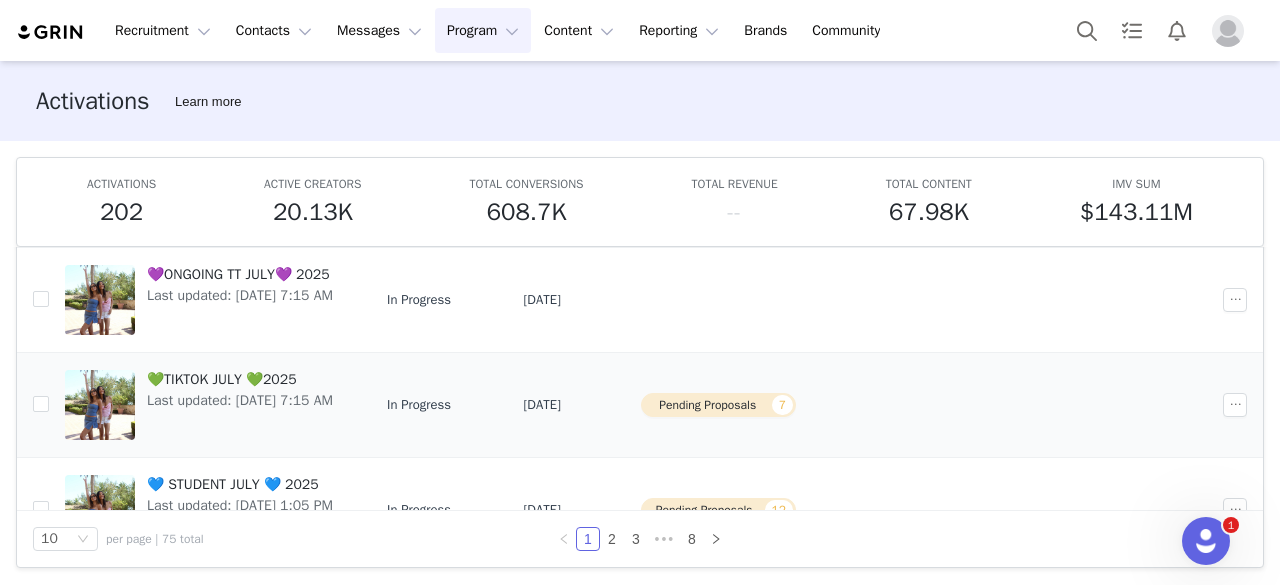 click at bounding box center [100, 405] 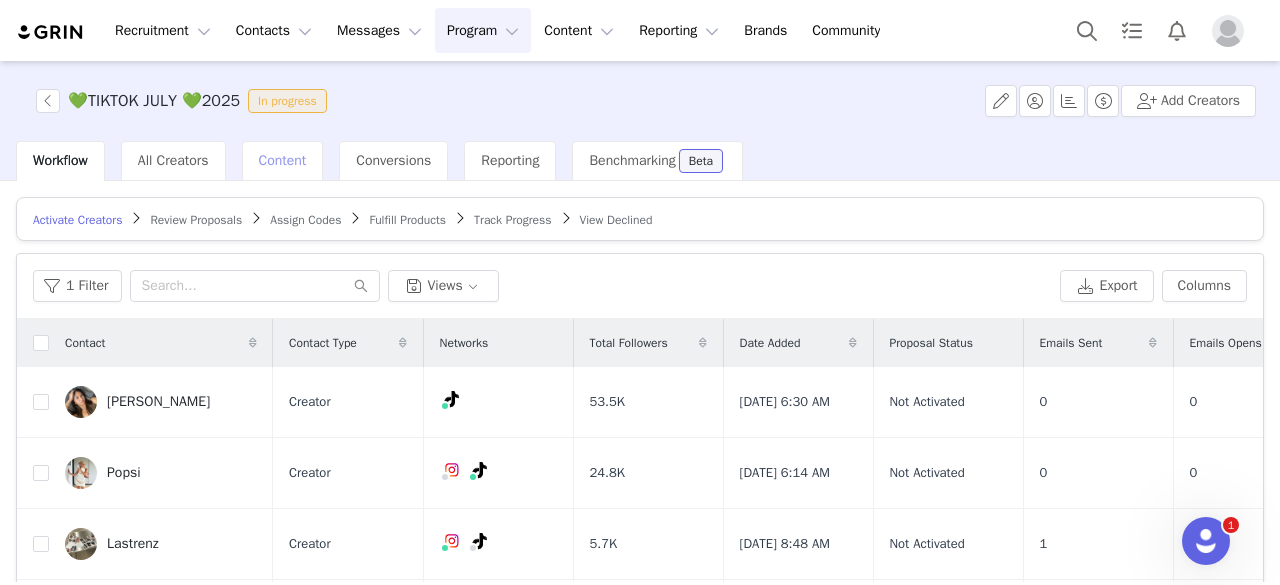click on "Content" at bounding box center (283, 161) 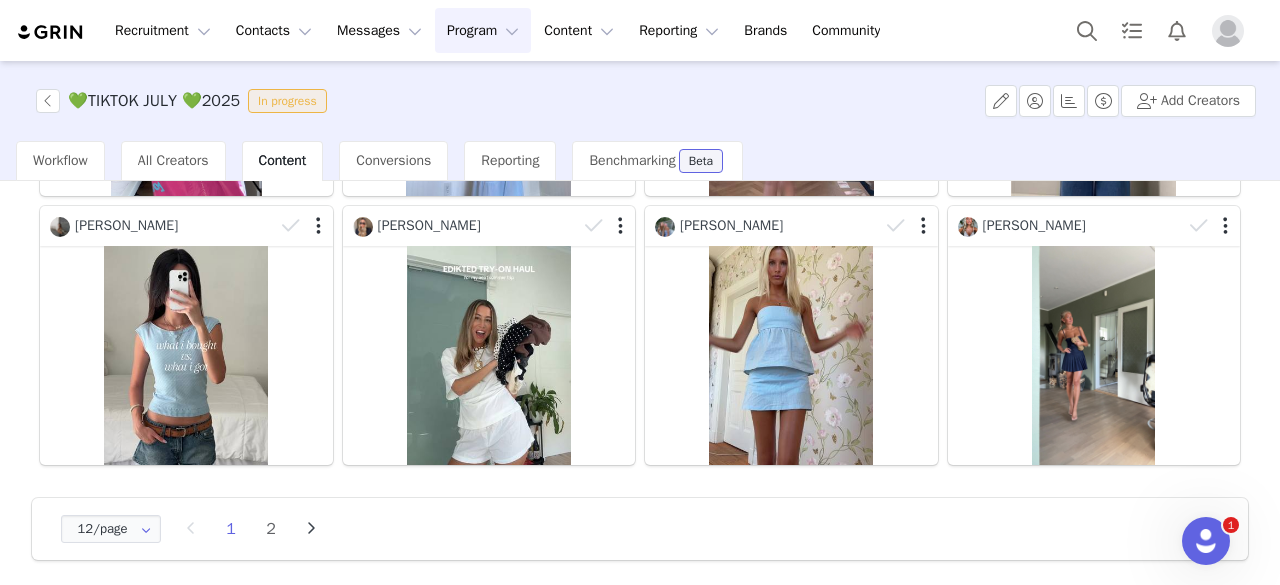 scroll, scrollTop: 0, scrollLeft: 0, axis: both 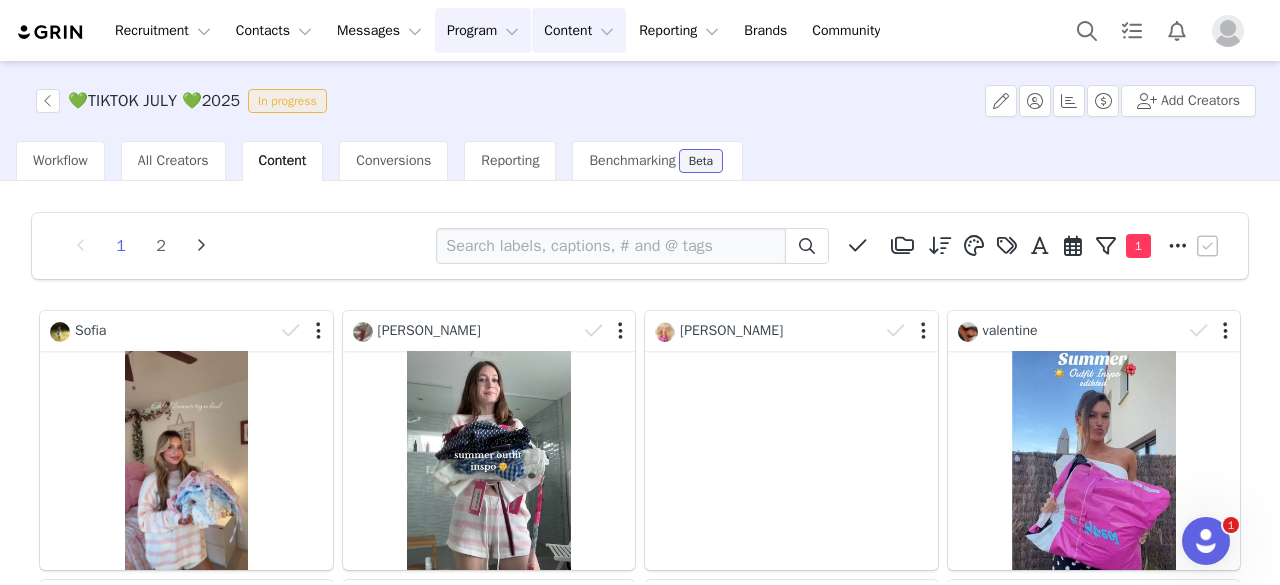 click on "Content Content" at bounding box center [579, 30] 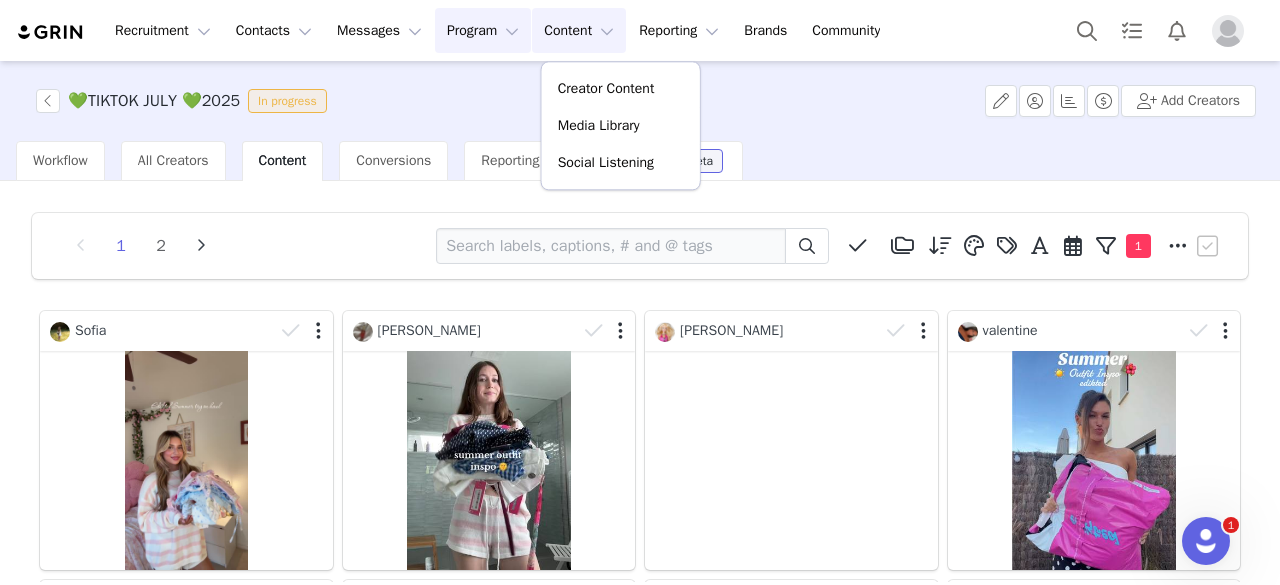 click on "Program Program" at bounding box center (483, 30) 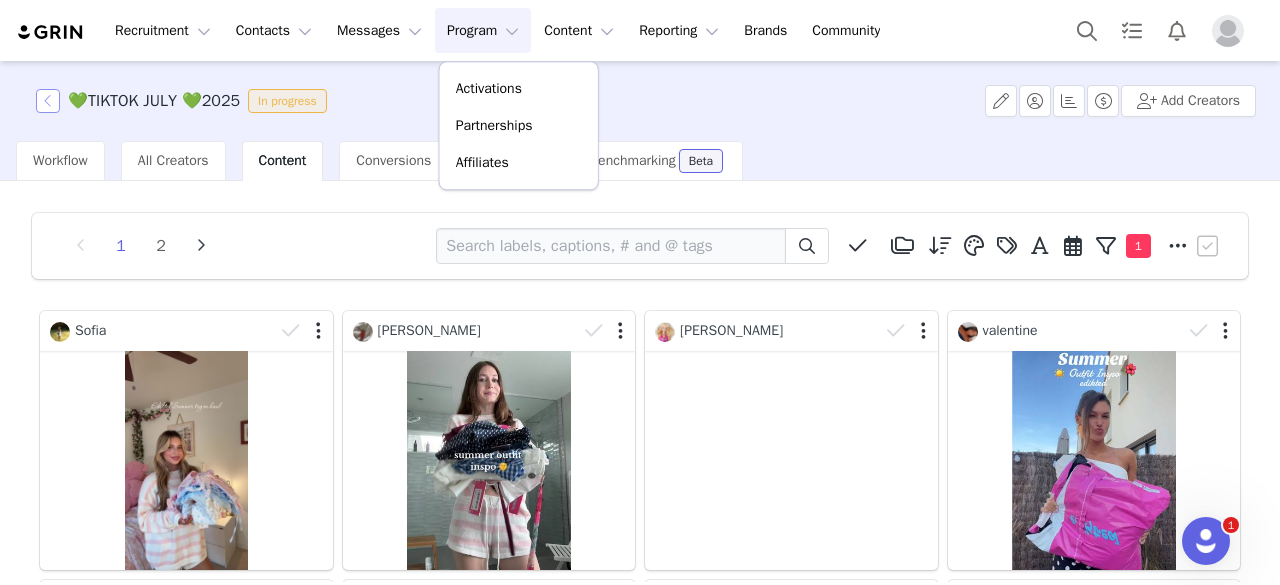 click at bounding box center [48, 101] 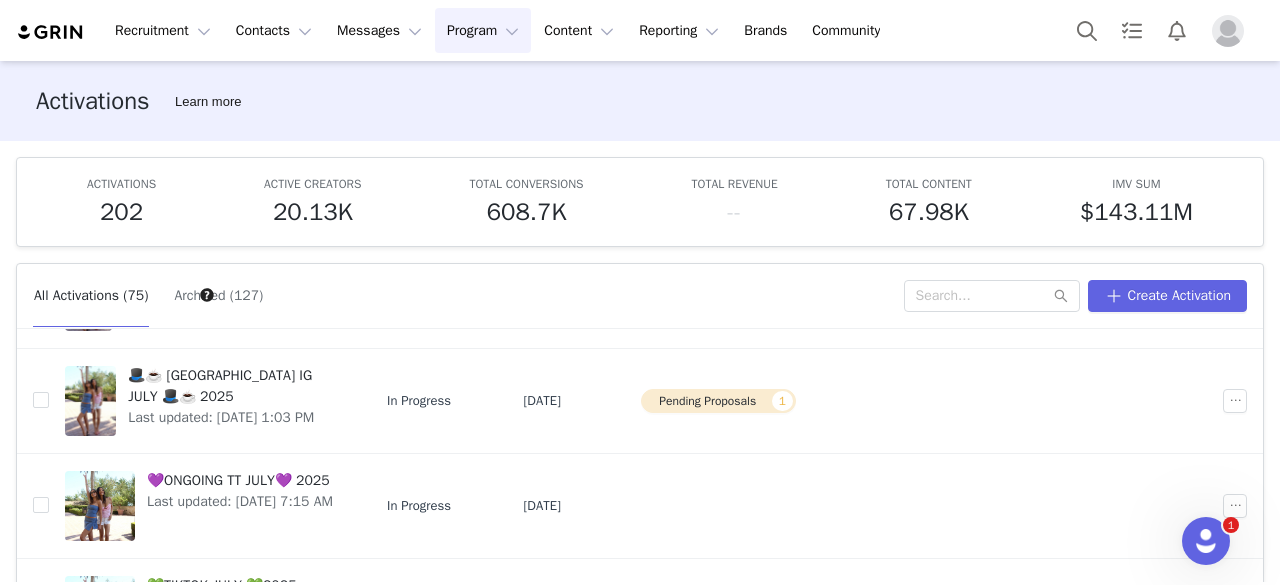 scroll, scrollTop: 808, scrollLeft: 0, axis: vertical 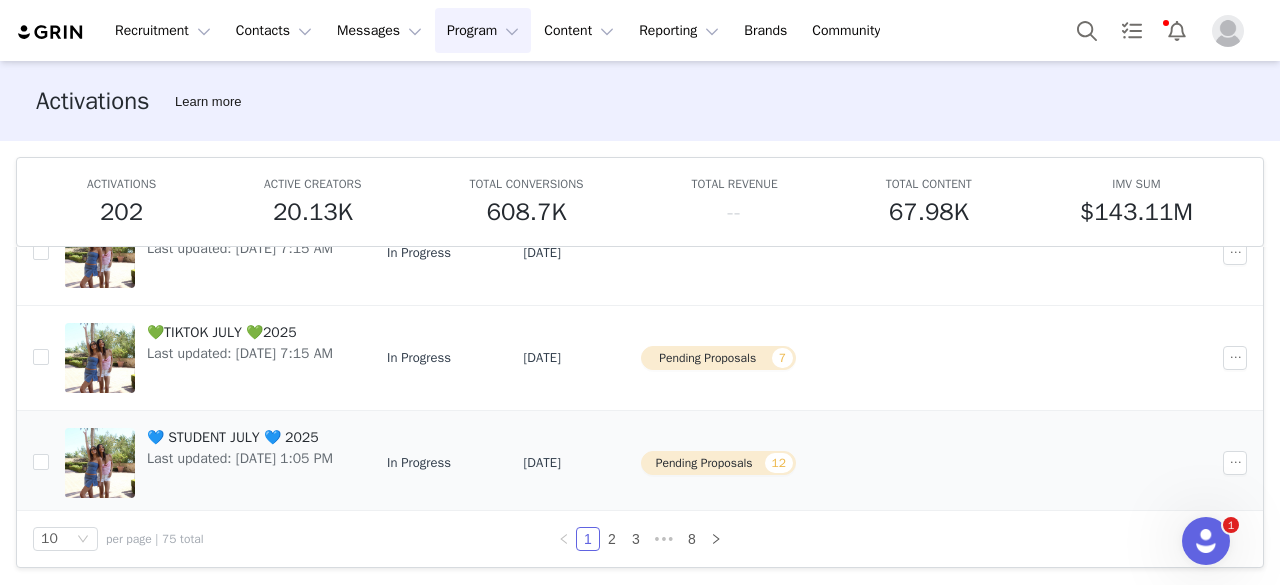 click on "💙 STUDENT JULY 💙 2025" at bounding box center [240, 437] 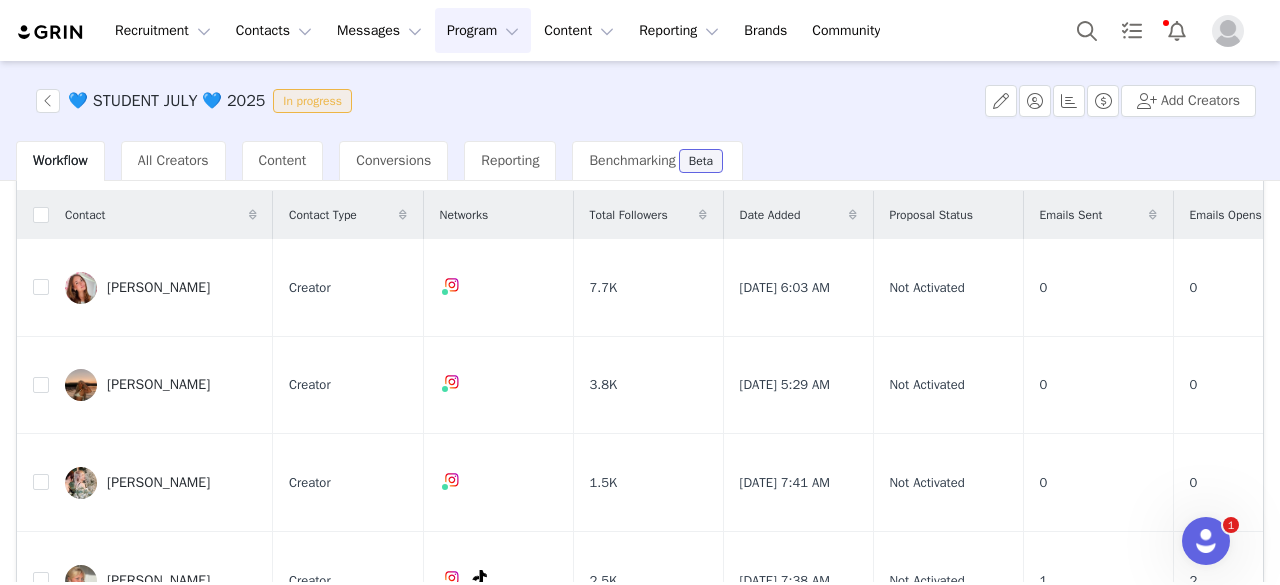 scroll, scrollTop: 132, scrollLeft: 0, axis: vertical 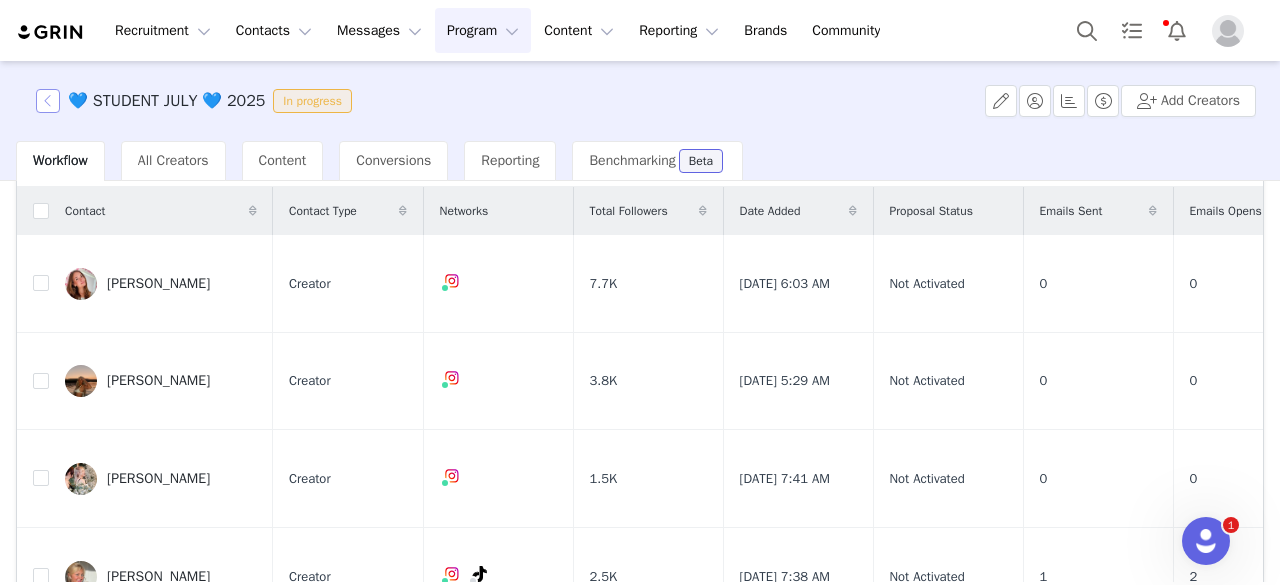 click at bounding box center [48, 101] 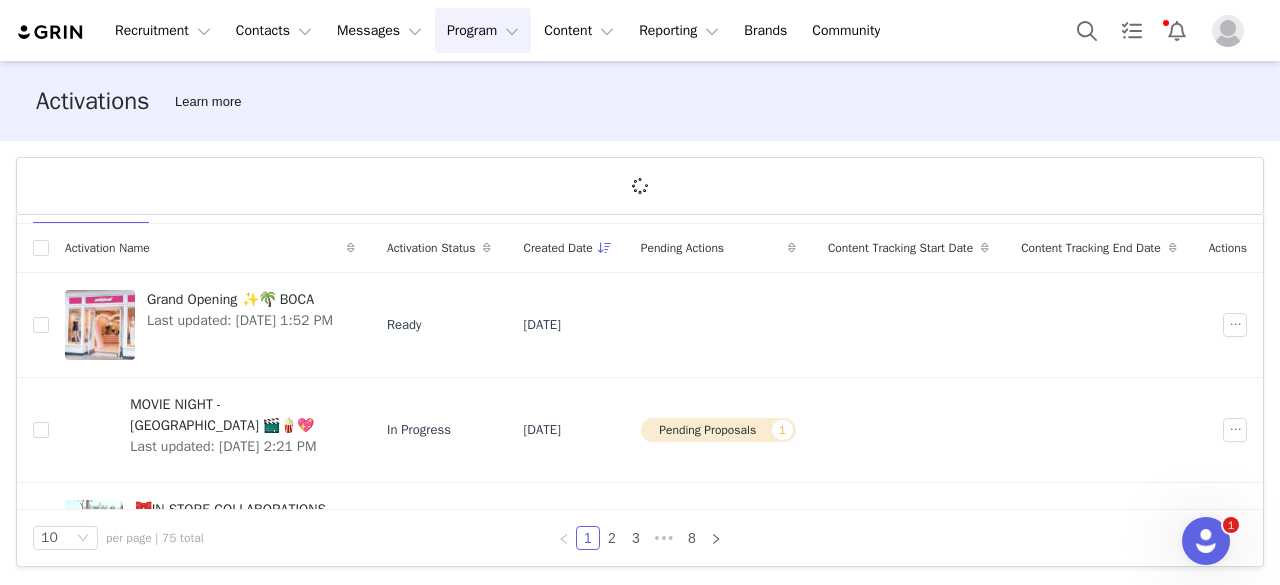 scroll, scrollTop: 73, scrollLeft: 0, axis: vertical 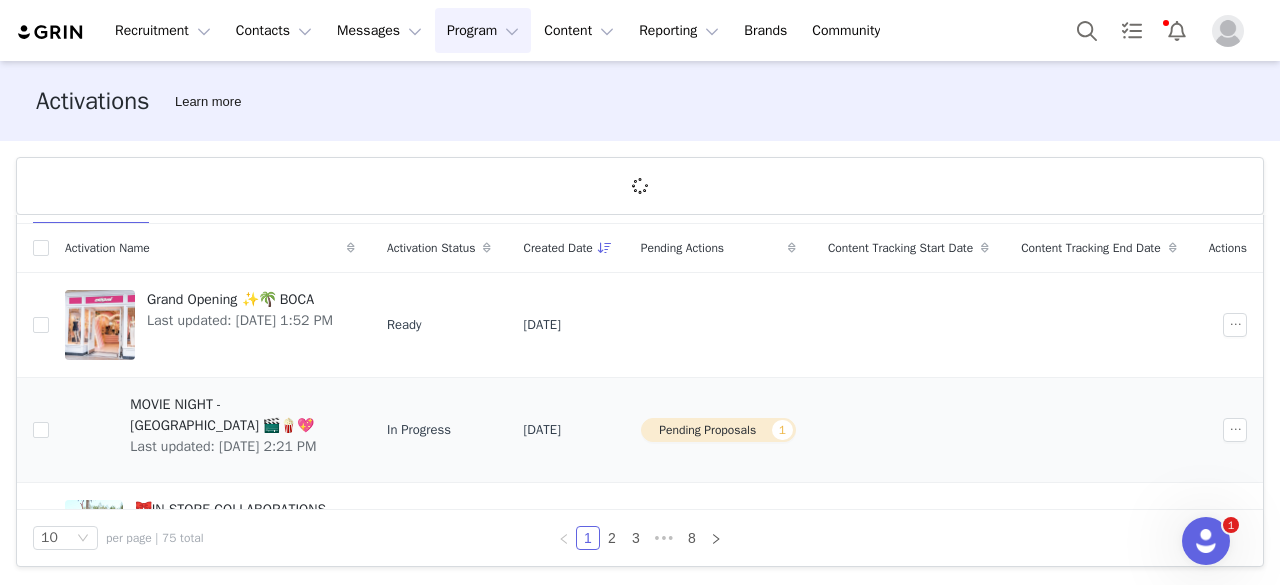click on "MOVIE NIGHT - [GEOGRAPHIC_DATA] 🎬🍿💖" at bounding box center (236, 415) 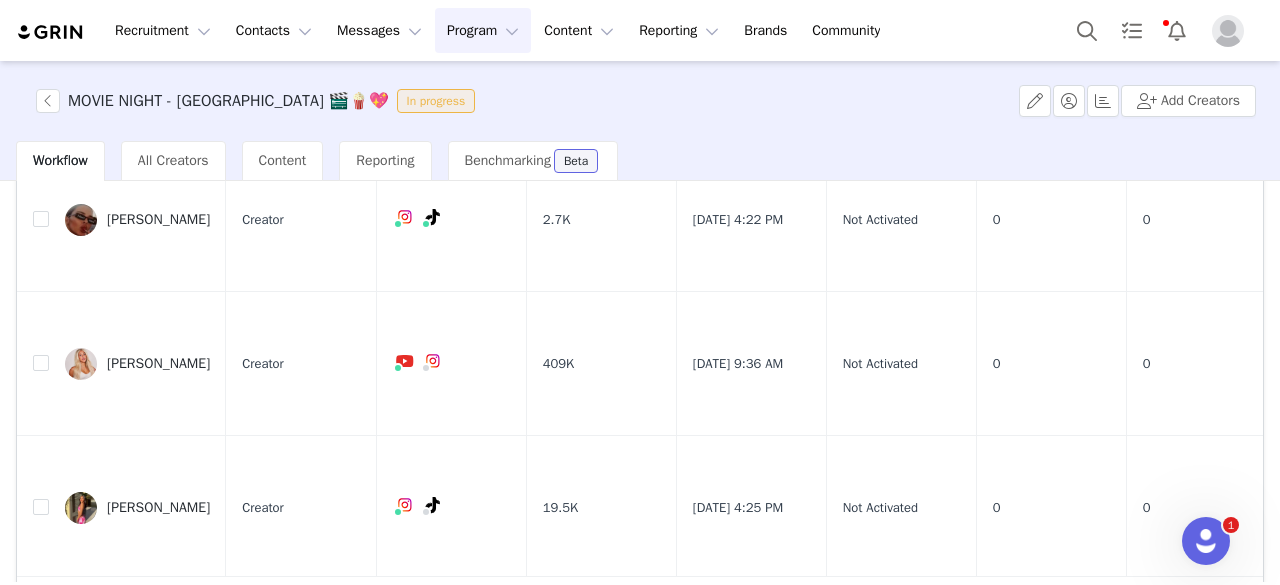 scroll, scrollTop: 218, scrollLeft: 0, axis: vertical 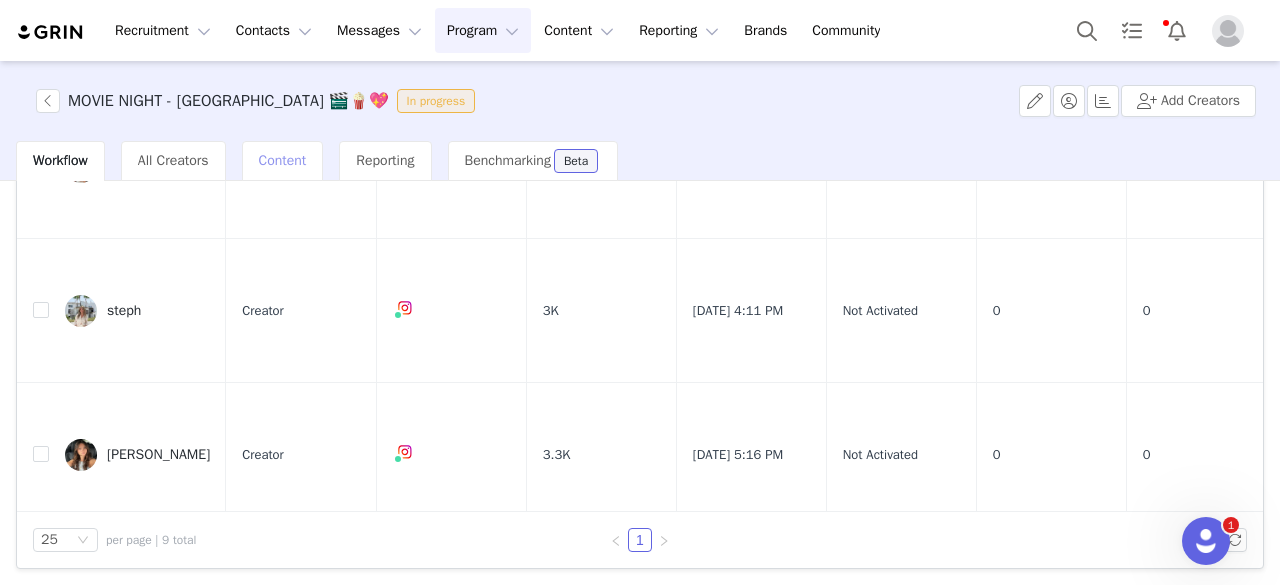 click on "Content" at bounding box center (283, 160) 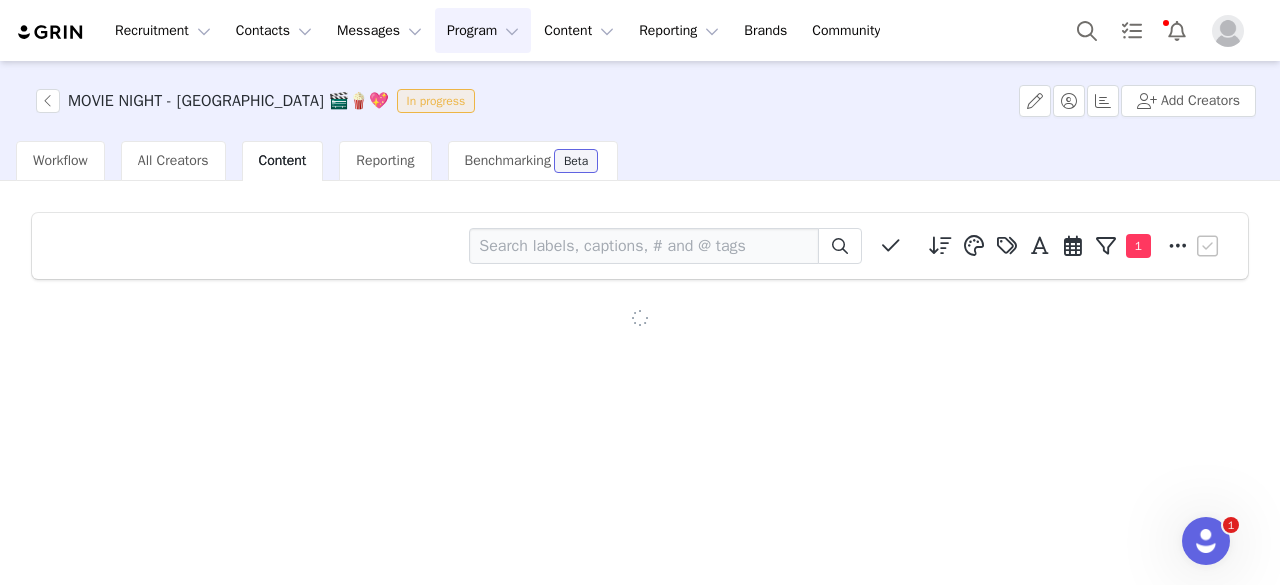 scroll, scrollTop: 0, scrollLeft: 0, axis: both 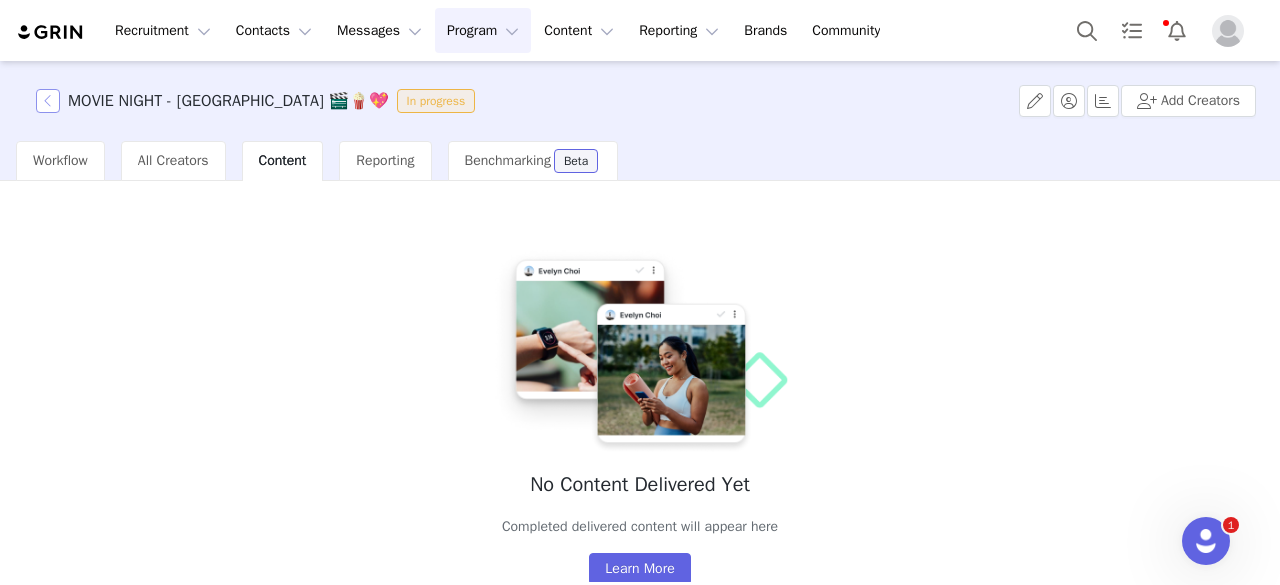 click at bounding box center (48, 101) 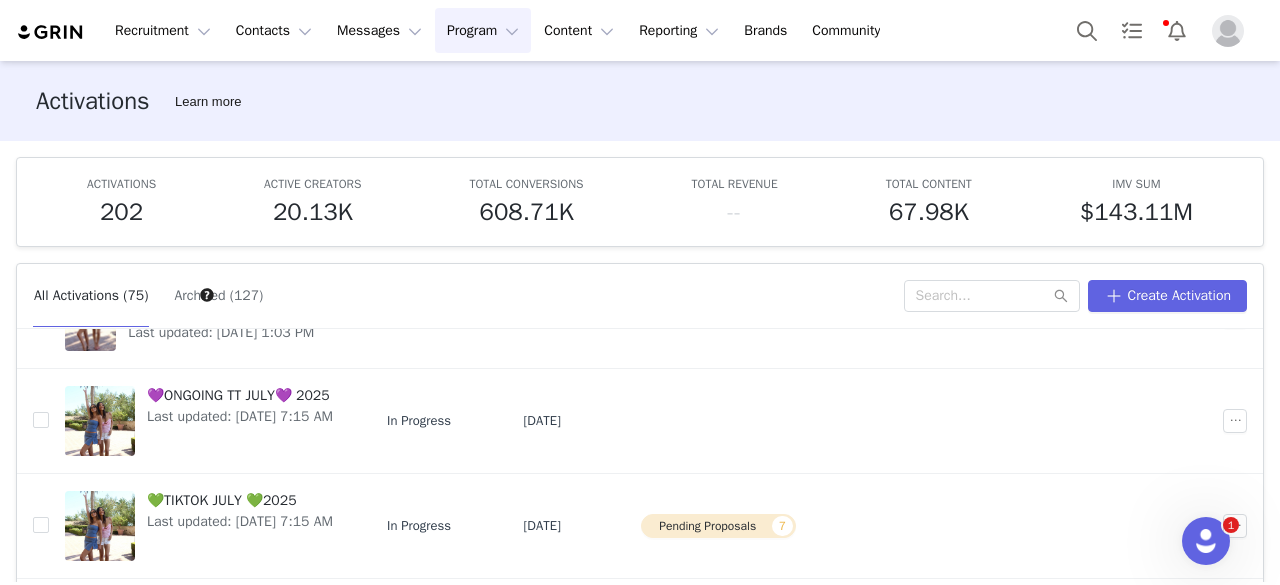 scroll, scrollTop: 808, scrollLeft: 0, axis: vertical 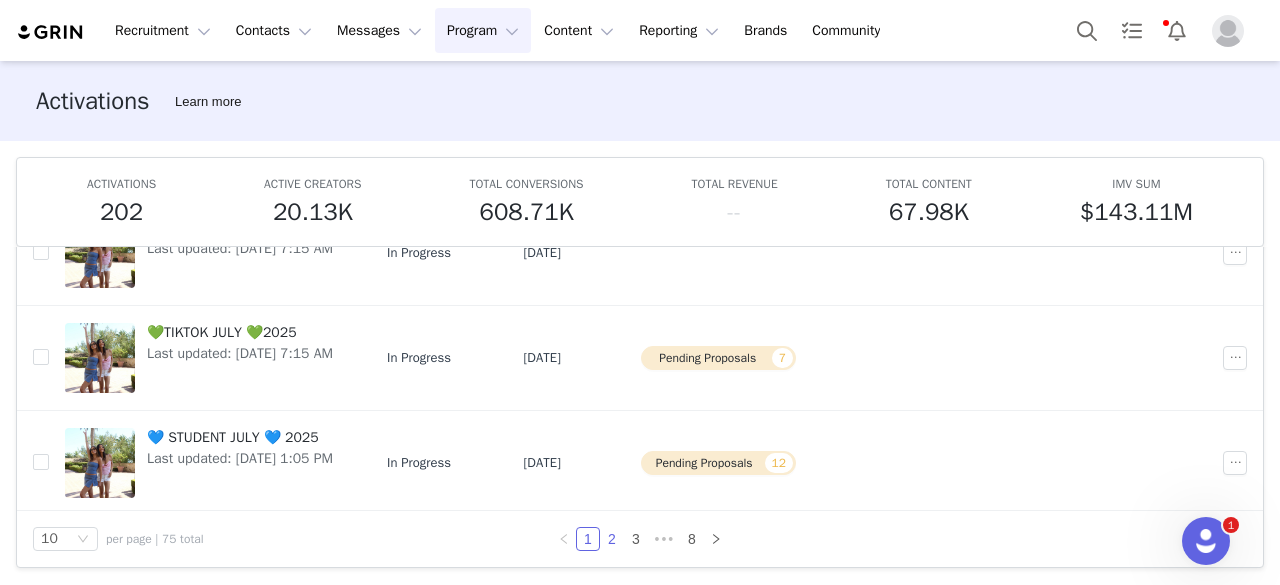 click on "2" at bounding box center (612, 539) 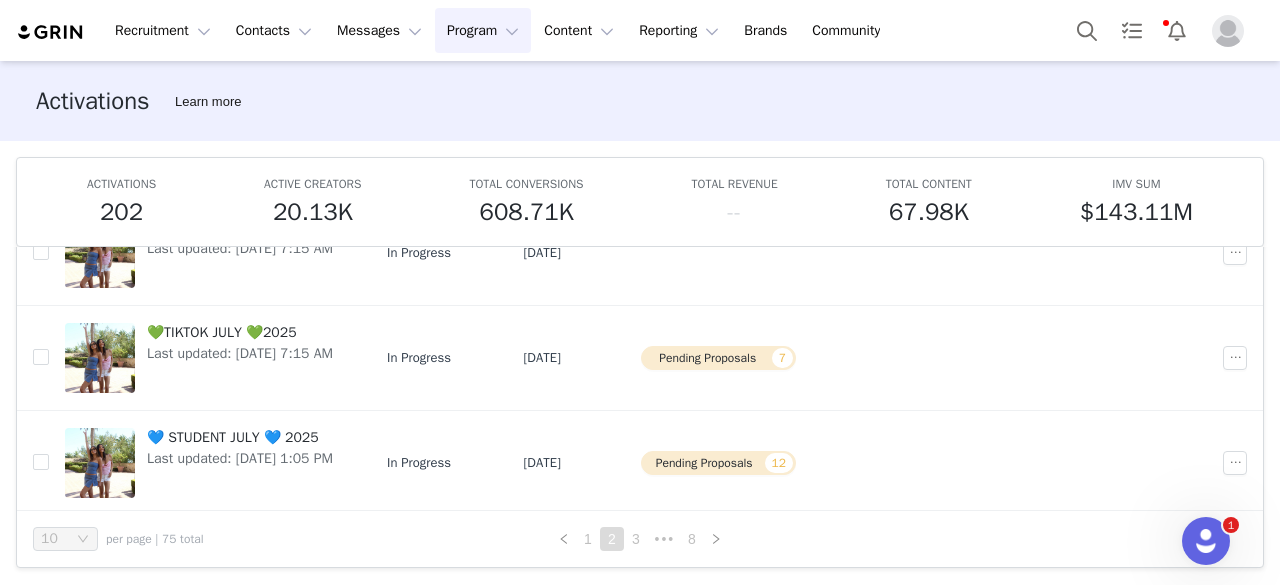 scroll, scrollTop: 0, scrollLeft: 0, axis: both 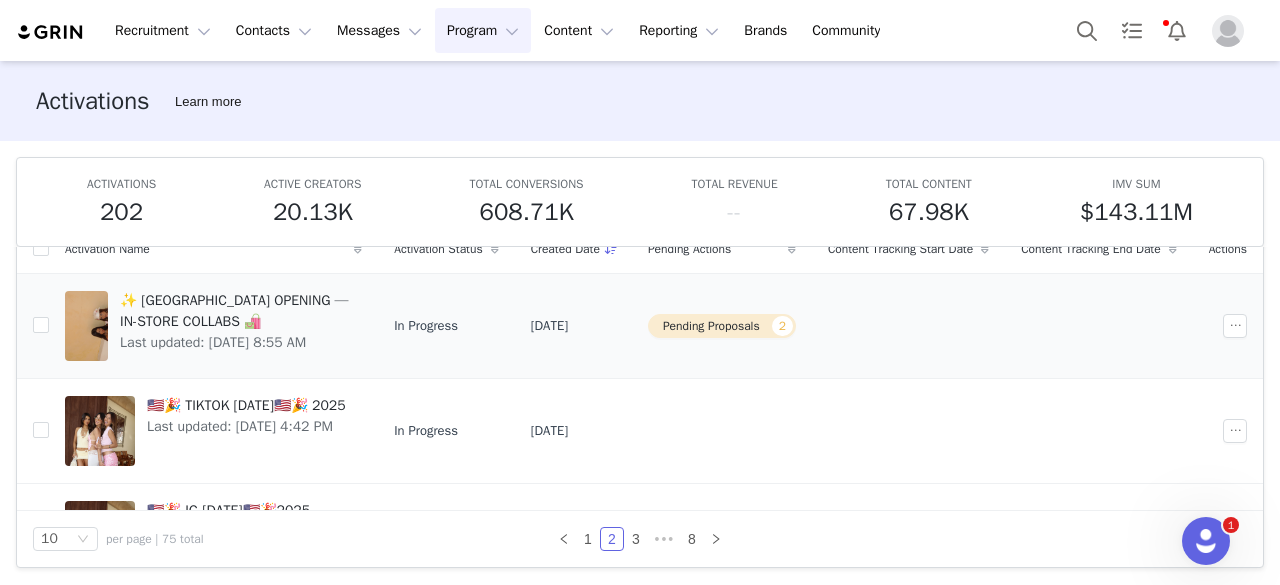 click on "✨ [GEOGRAPHIC_DATA] OPENING — IN-STORE COLLABS 🛍️" at bounding box center (235, 311) 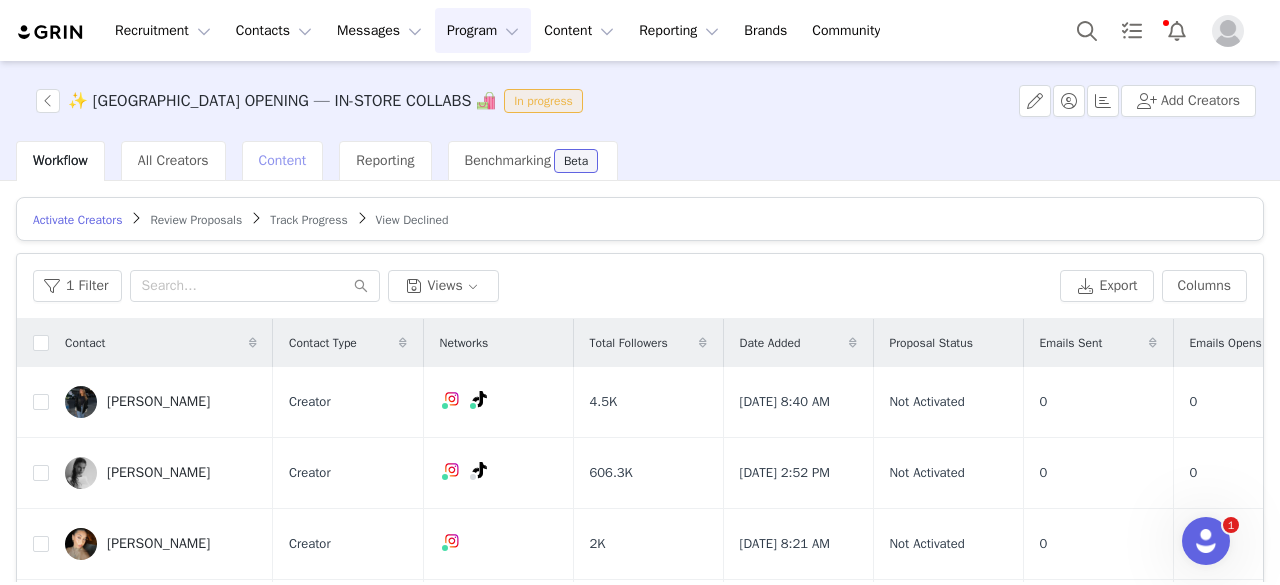 click on "Content" at bounding box center (283, 161) 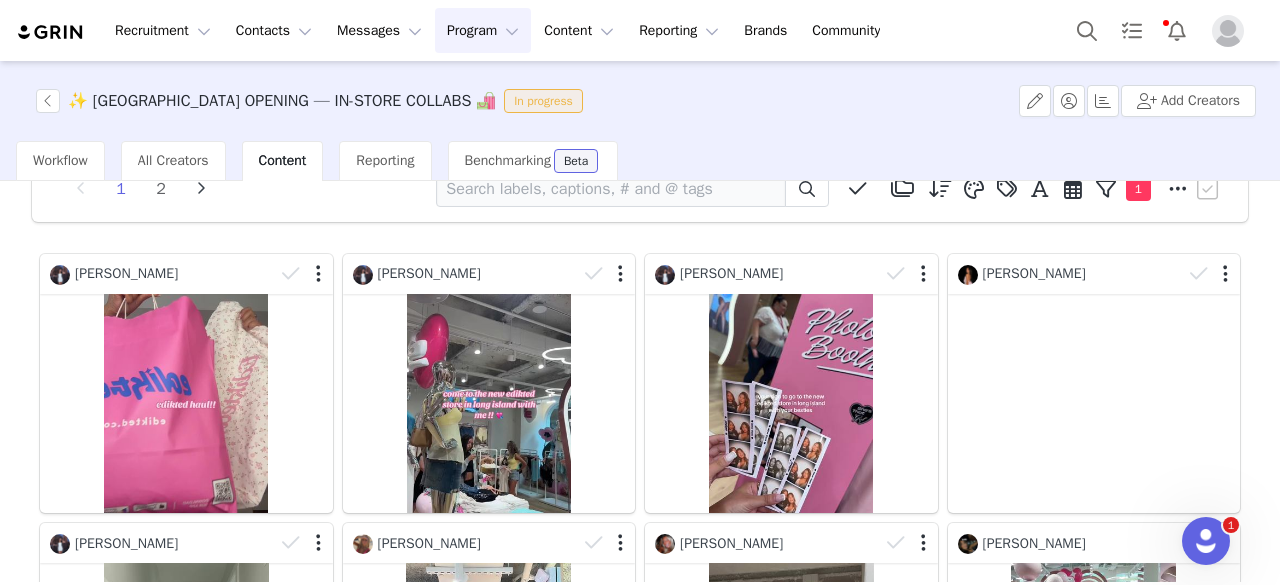 scroll, scrollTop: 66, scrollLeft: 0, axis: vertical 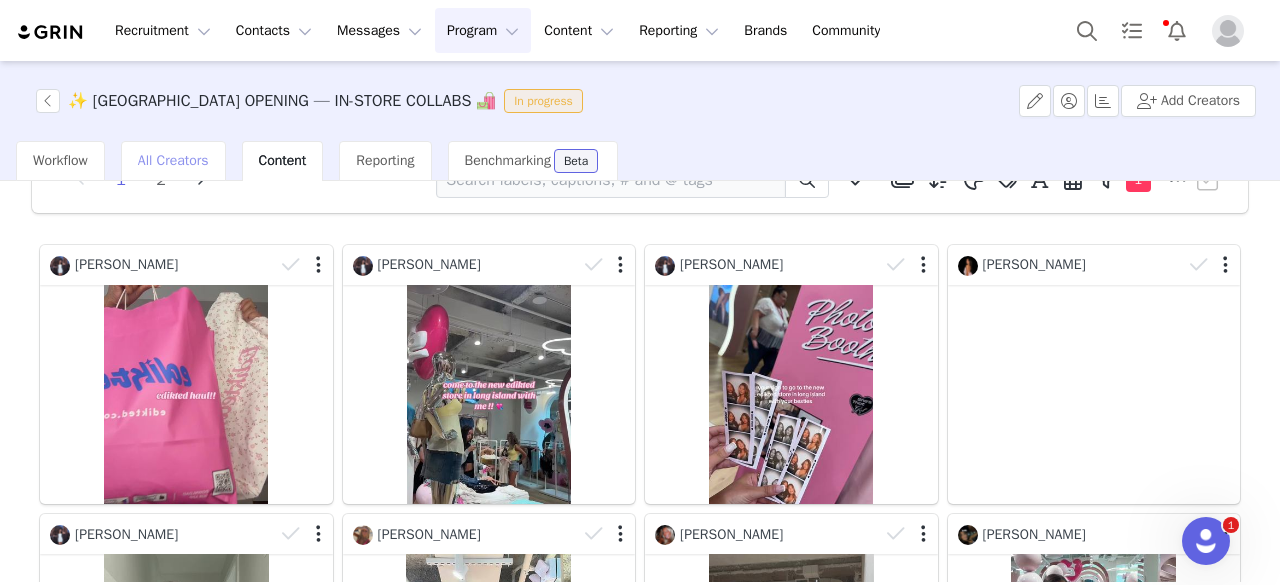 click on "All Creators" at bounding box center [173, 161] 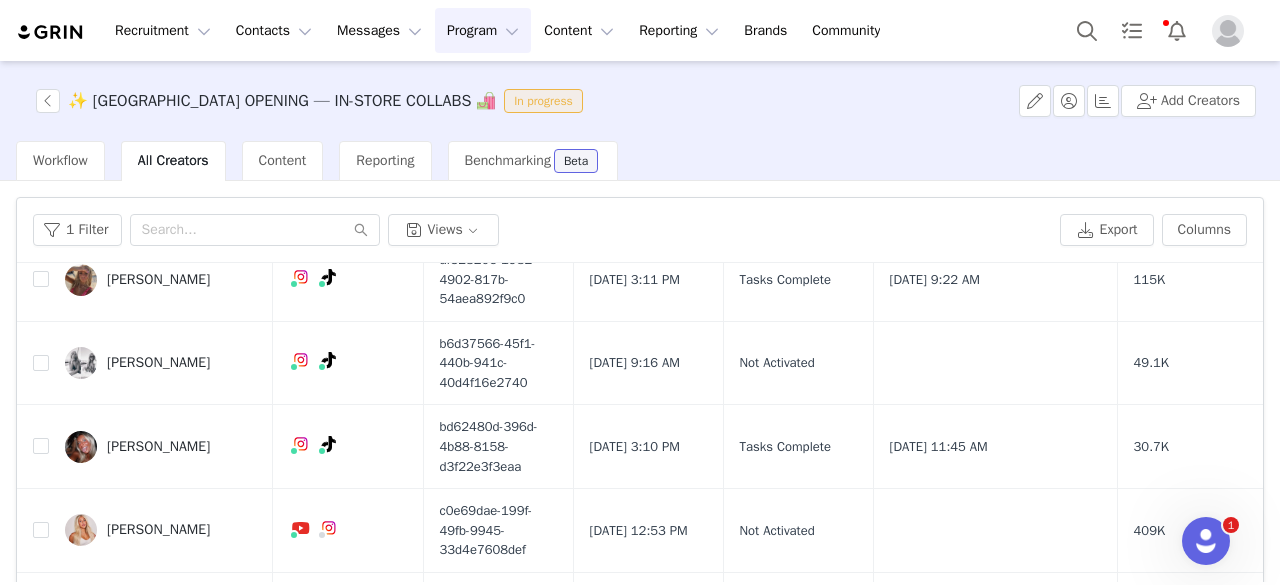 scroll, scrollTop: 1666, scrollLeft: 0, axis: vertical 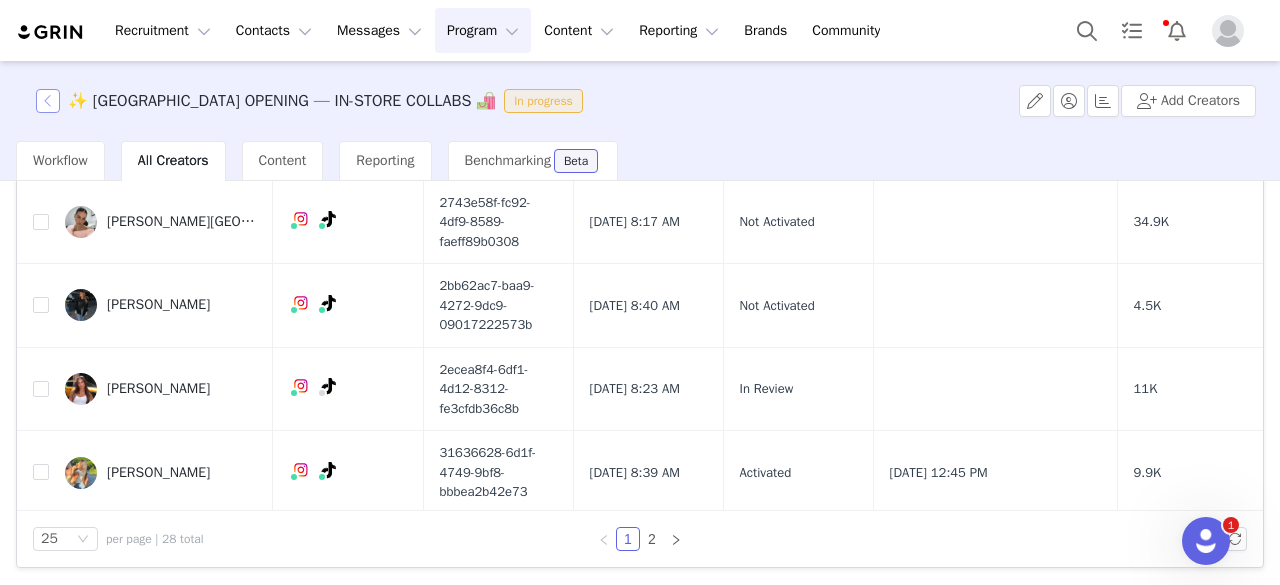 click at bounding box center [48, 101] 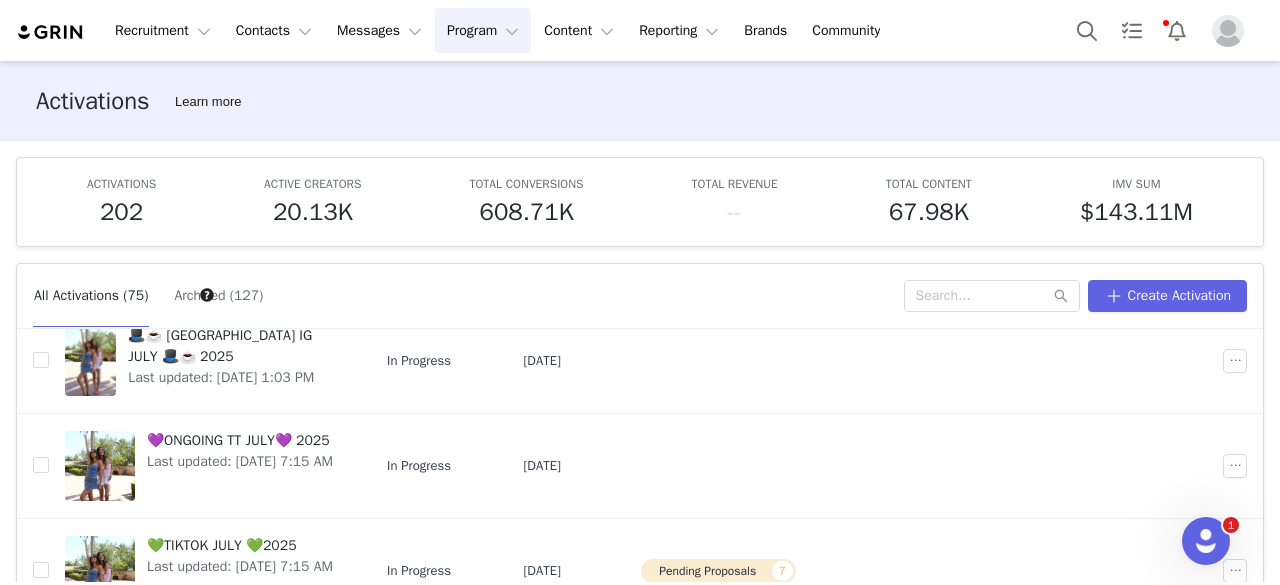 scroll, scrollTop: 808, scrollLeft: 0, axis: vertical 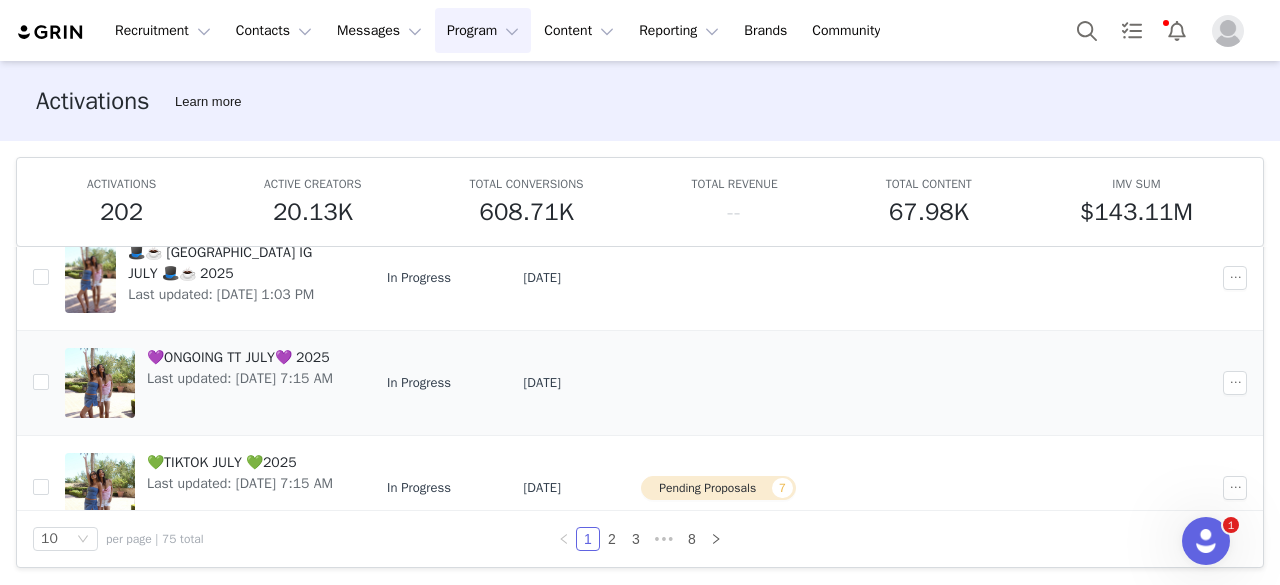 click on "💜ONGOING TT JULY💜 2025" at bounding box center (240, 357) 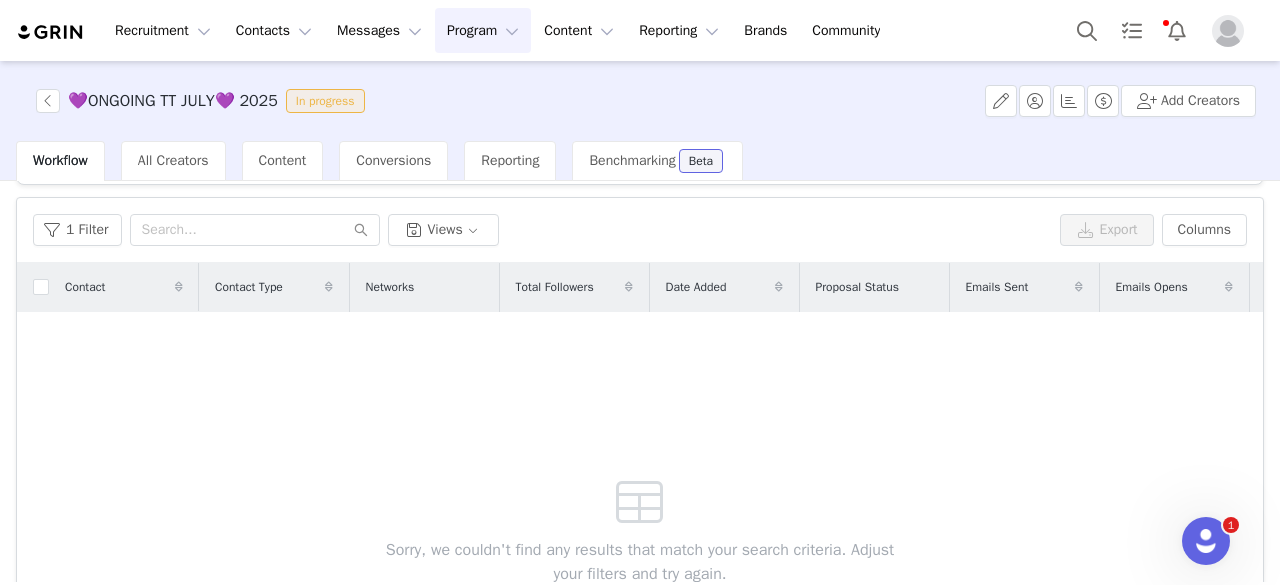 scroll, scrollTop: 55, scrollLeft: 0, axis: vertical 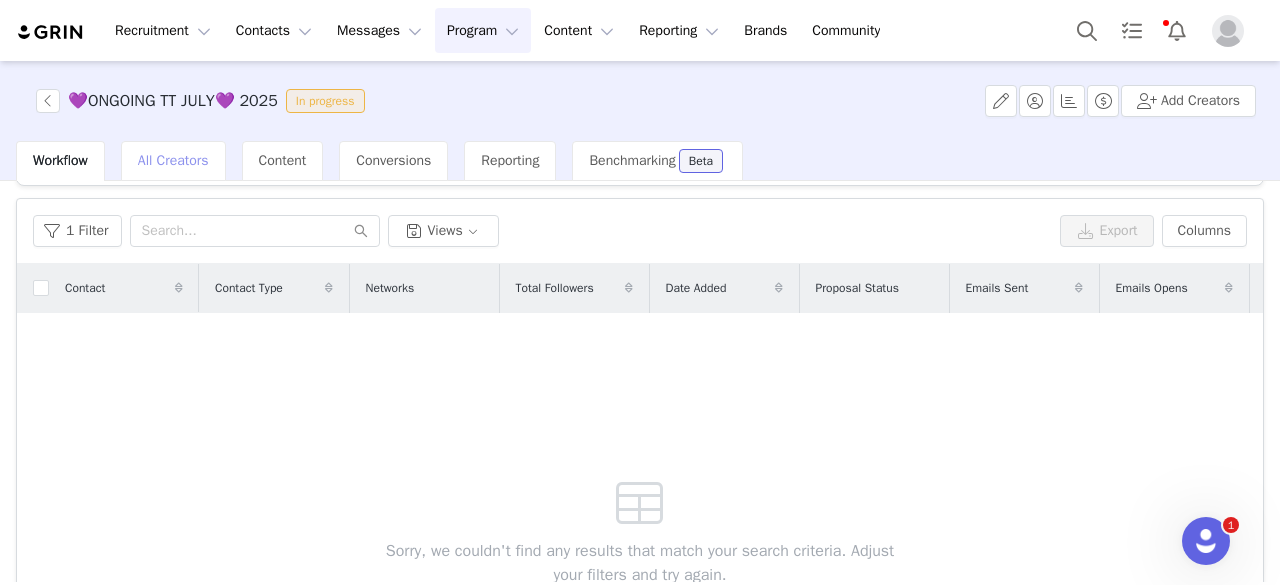 click on "All Creators" at bounding box center [173, 160] 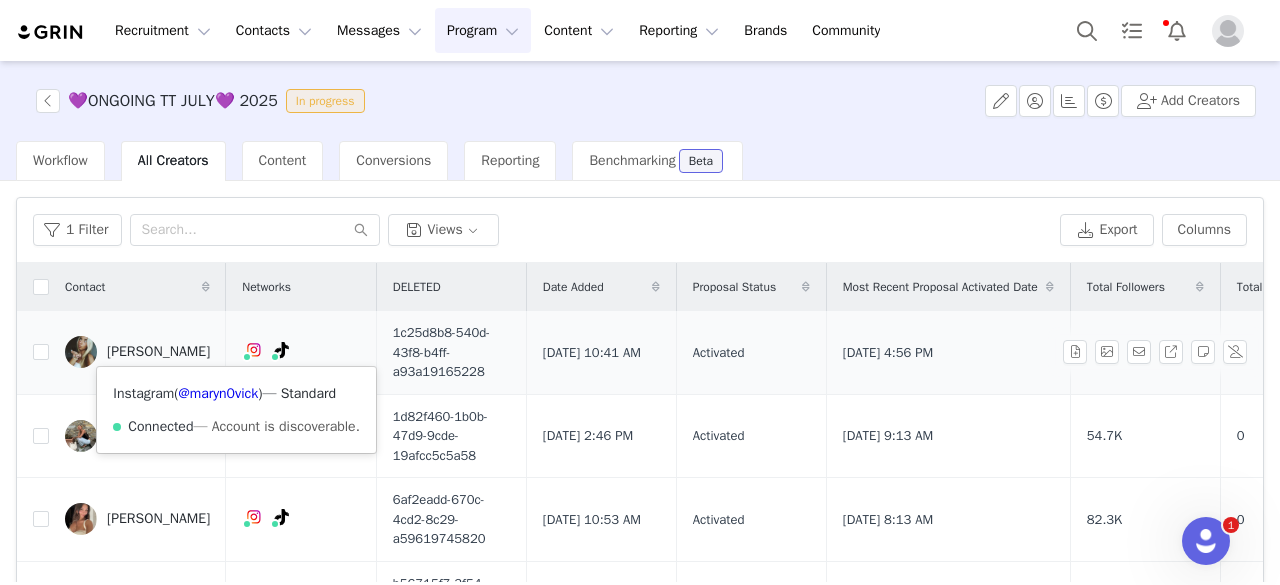 click at bounding box center [254, 350] 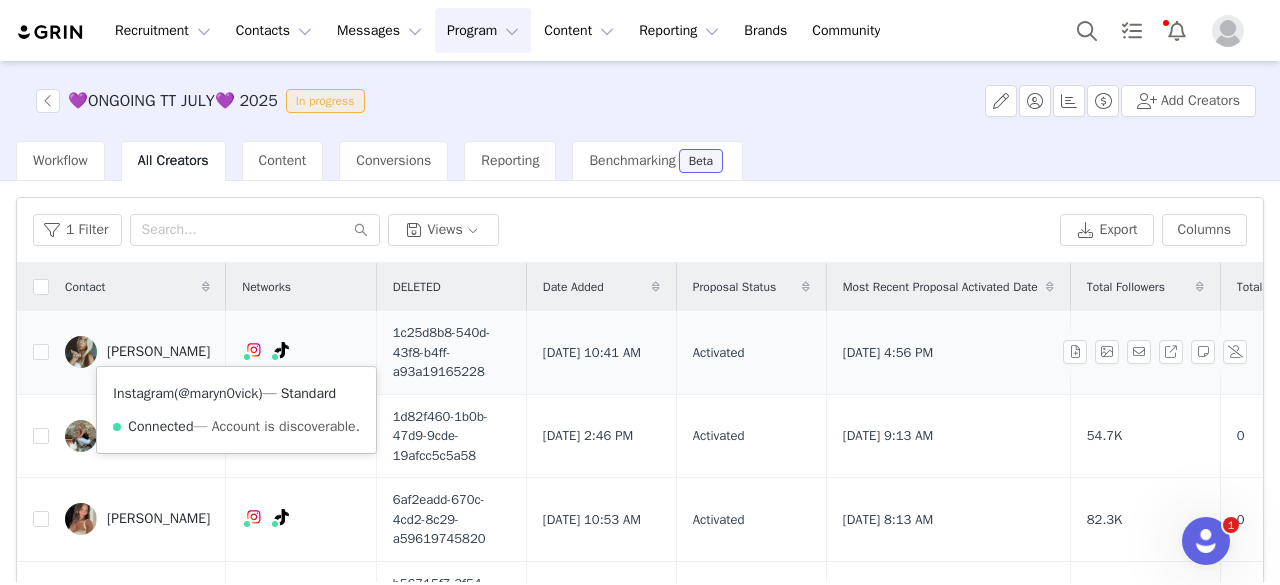 click on "@maryn0vick" at bounding box center (219, 393) 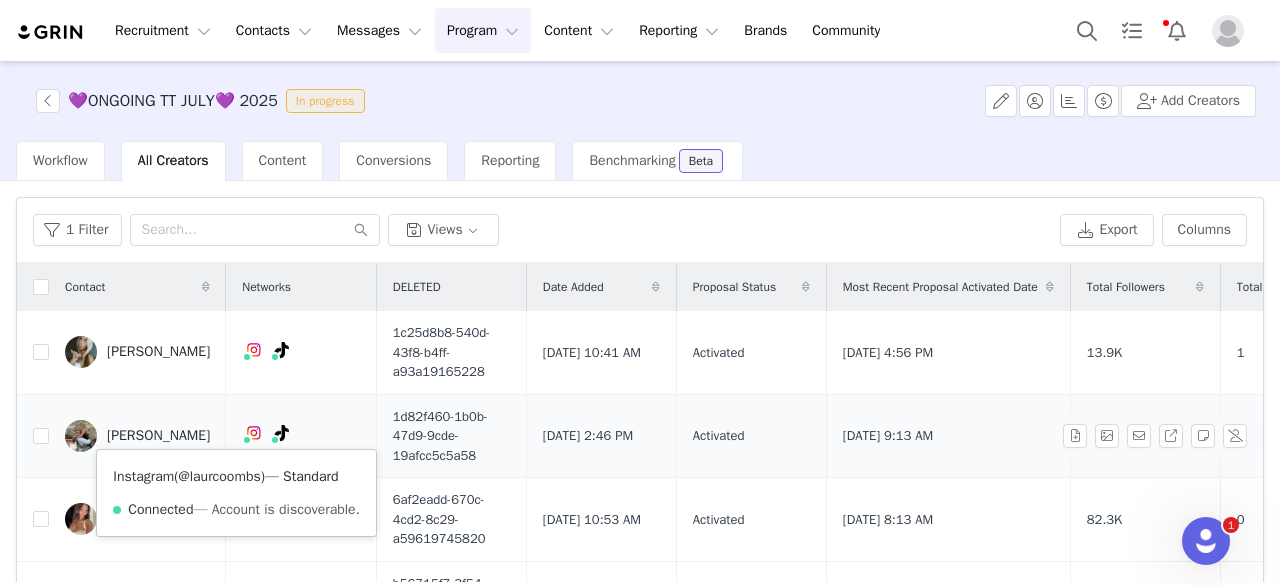 click on "@laurcoombs" at bounding box center (220, 476) 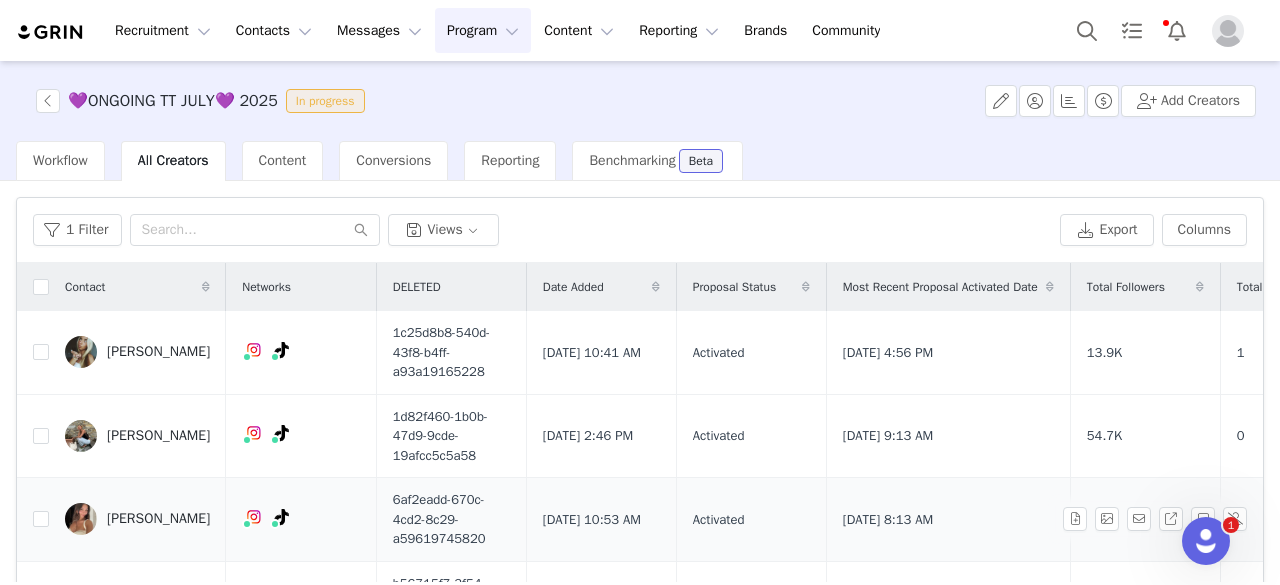 scroll, scrollTop: 2, scrollLeft: 0, axis: vertical 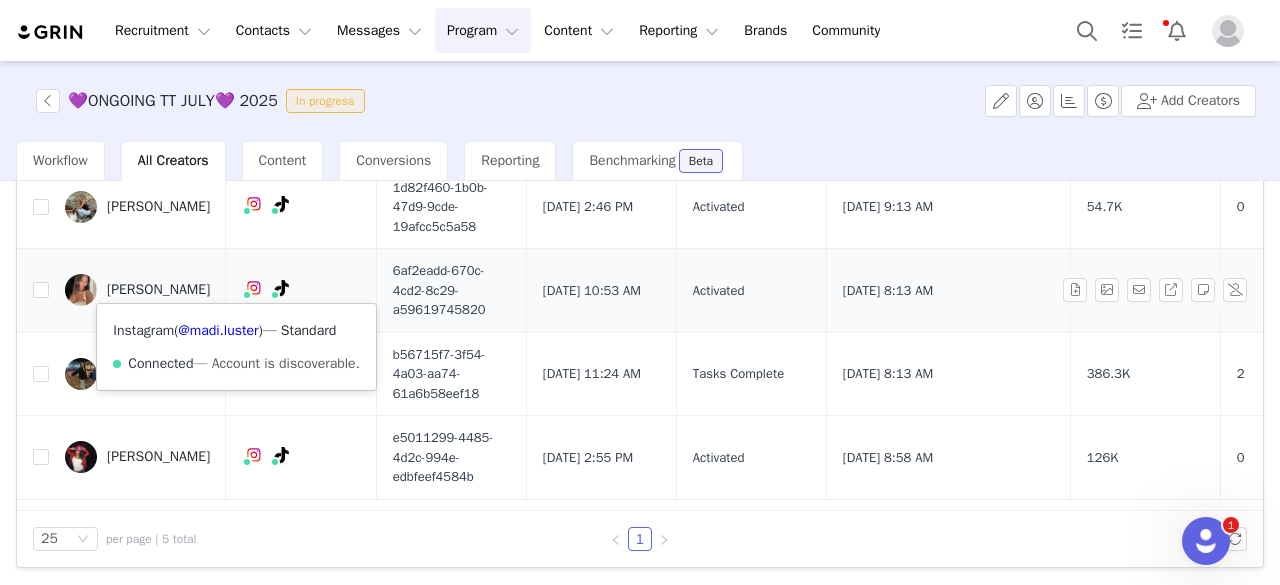 click at bounding box center (247, 295) 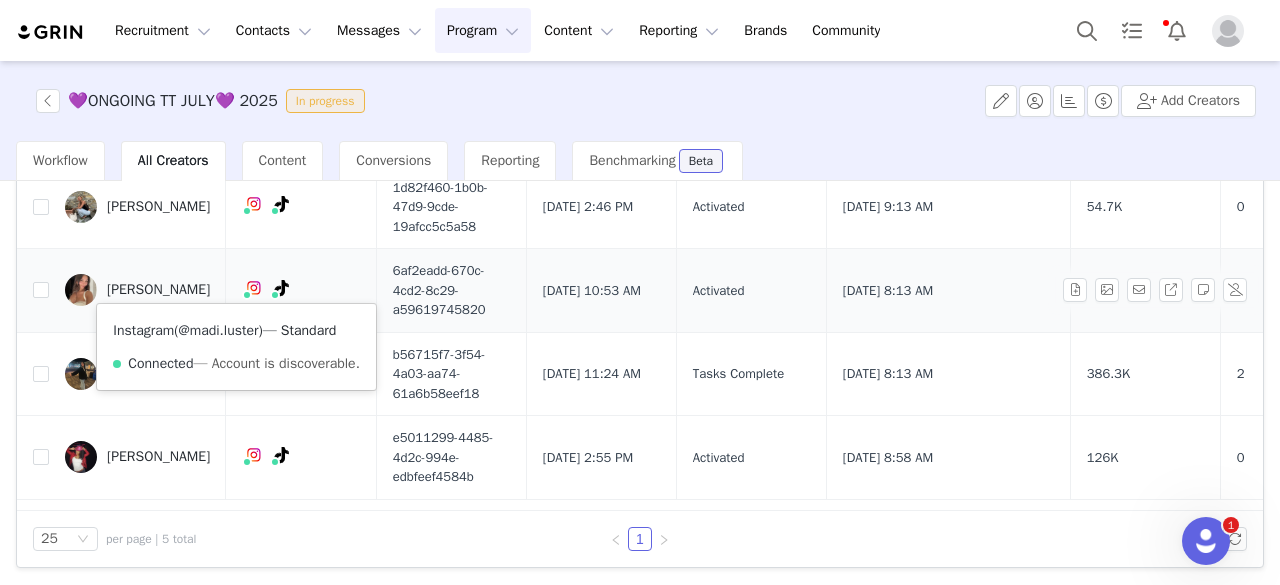 click on "@madi.luster" at bounding box center (219, 330) 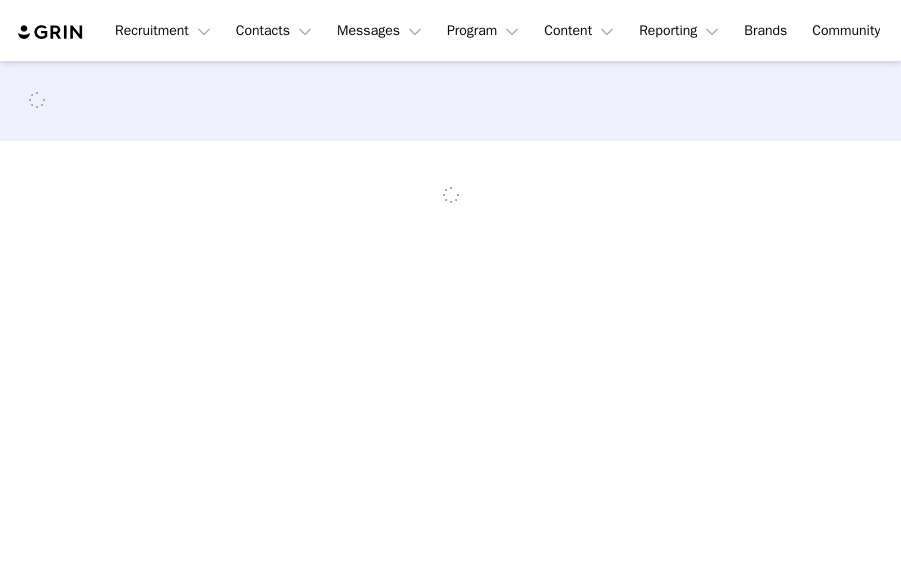 scroll, scrollTop: 0, scrollLeft: 0, axis: both 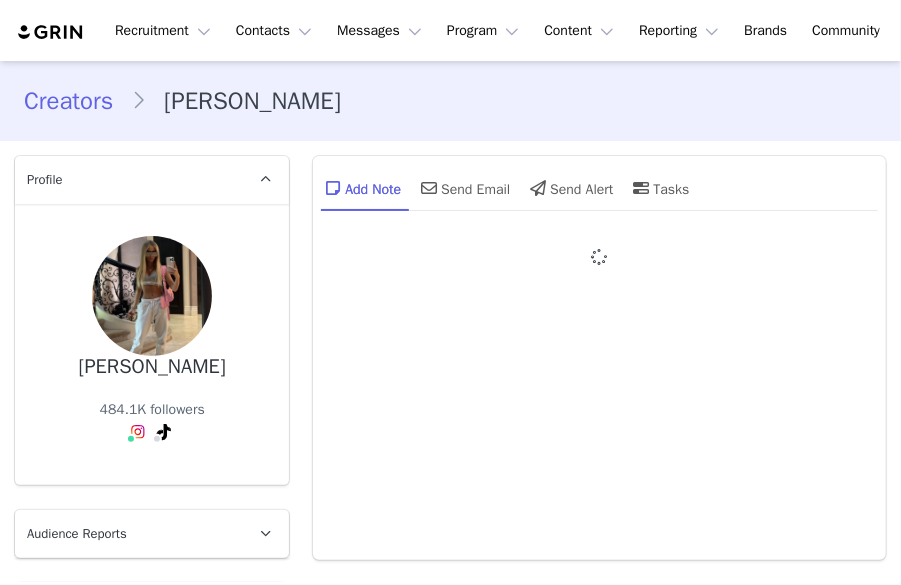 type on "+1 ([GEOGRAPHIC_DATA])" 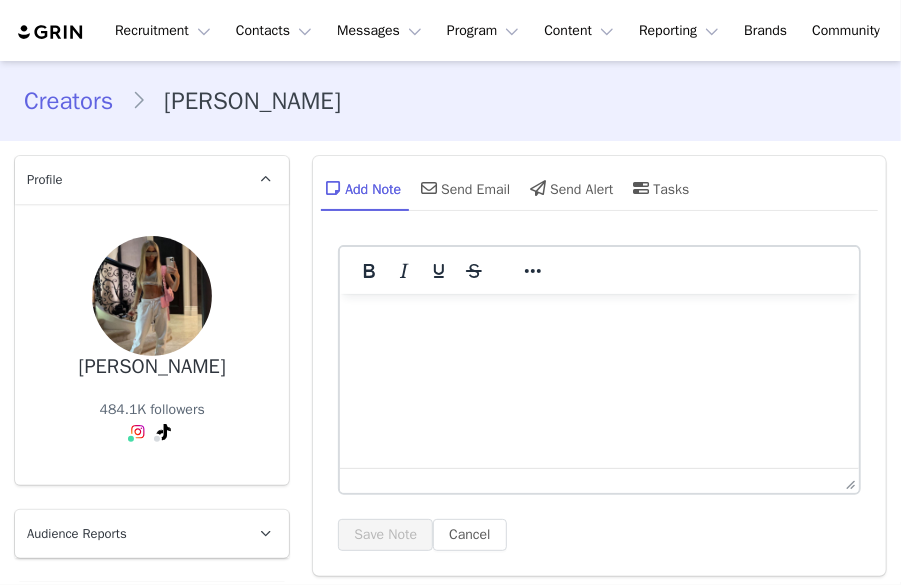 scroll, scrollTop: 0, scrollLeft: 0, axis: both 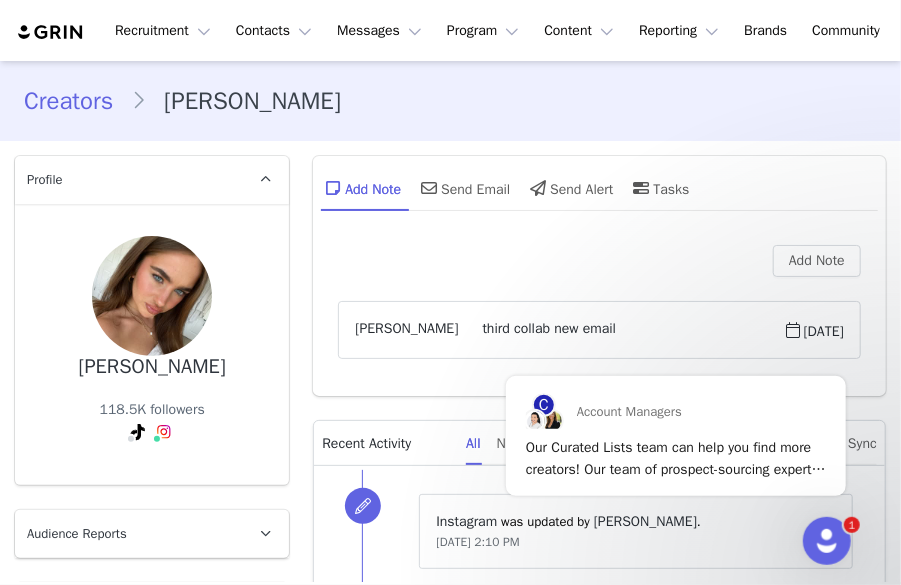 click on "Creators Ciara Branigan" at bounding box center (450, 101) 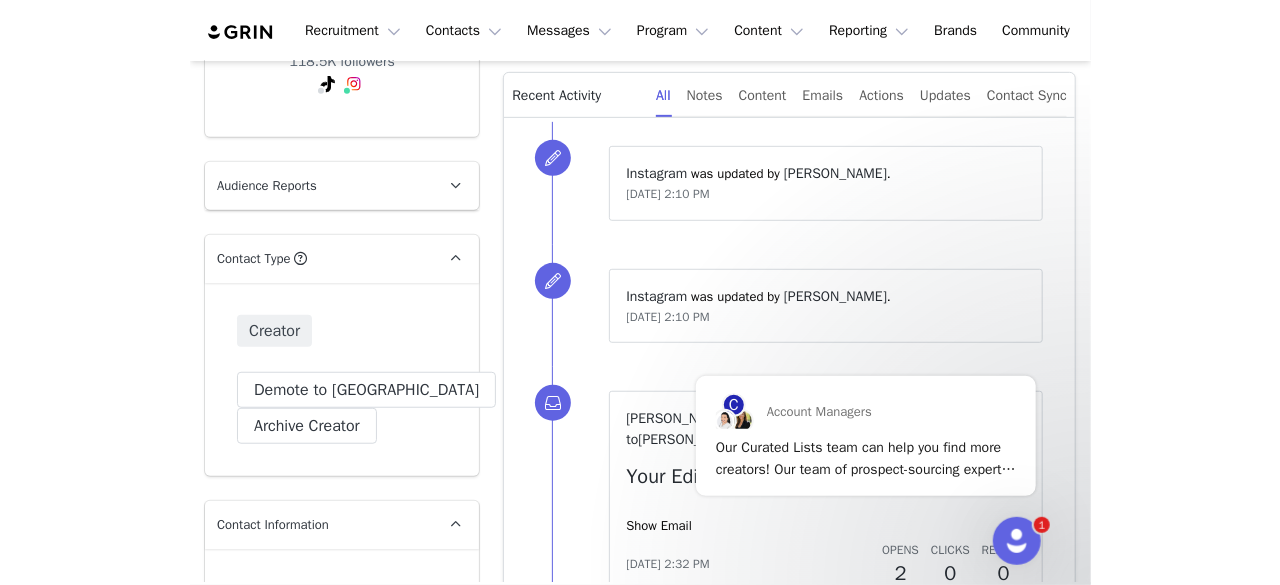 scroll, scrollTop: 0, scrollLeft: 0, axis: both 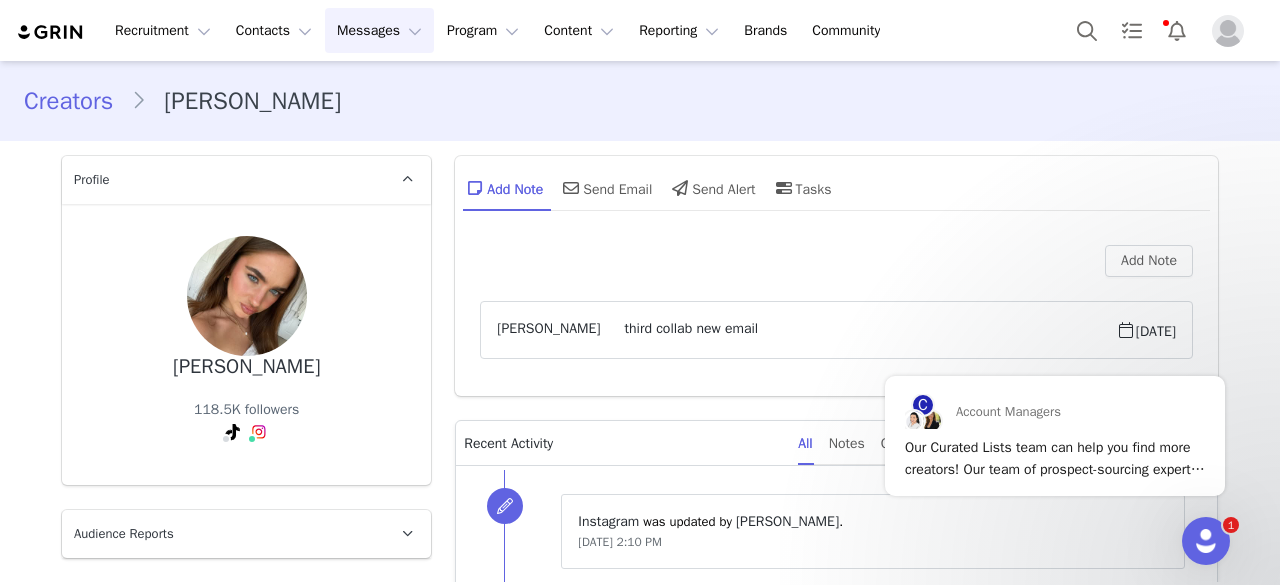 click on "Messages Messages" at bounding box center [379, 30] 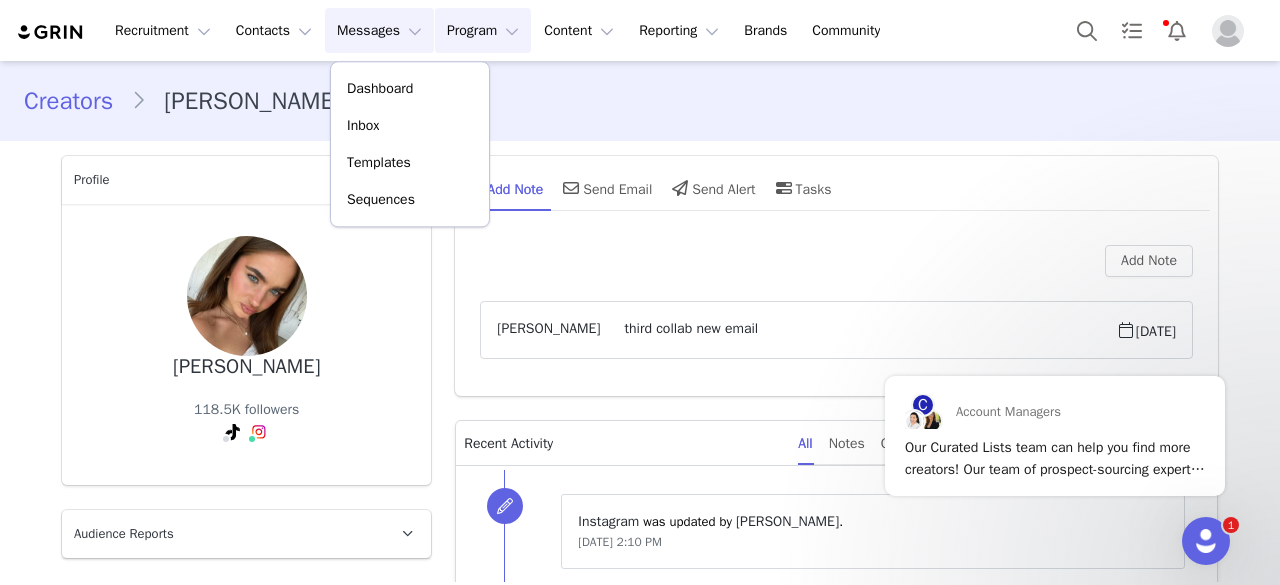 click on "Program Program" at bounding box center [483, 30] 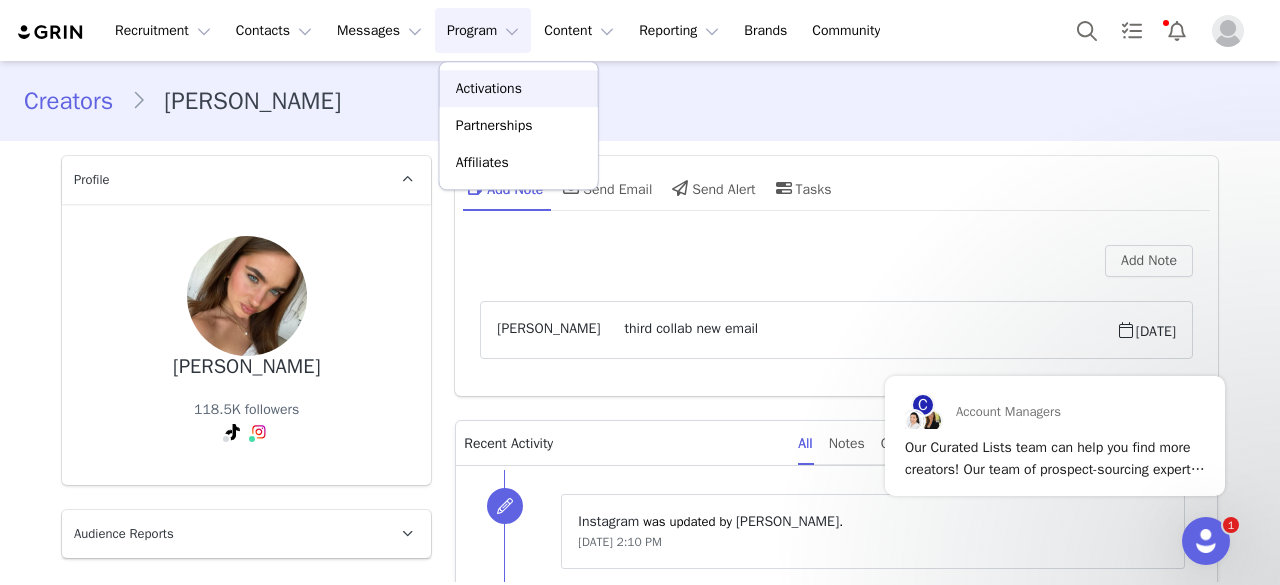 click on "Activations" at bounding box center (489, 88) 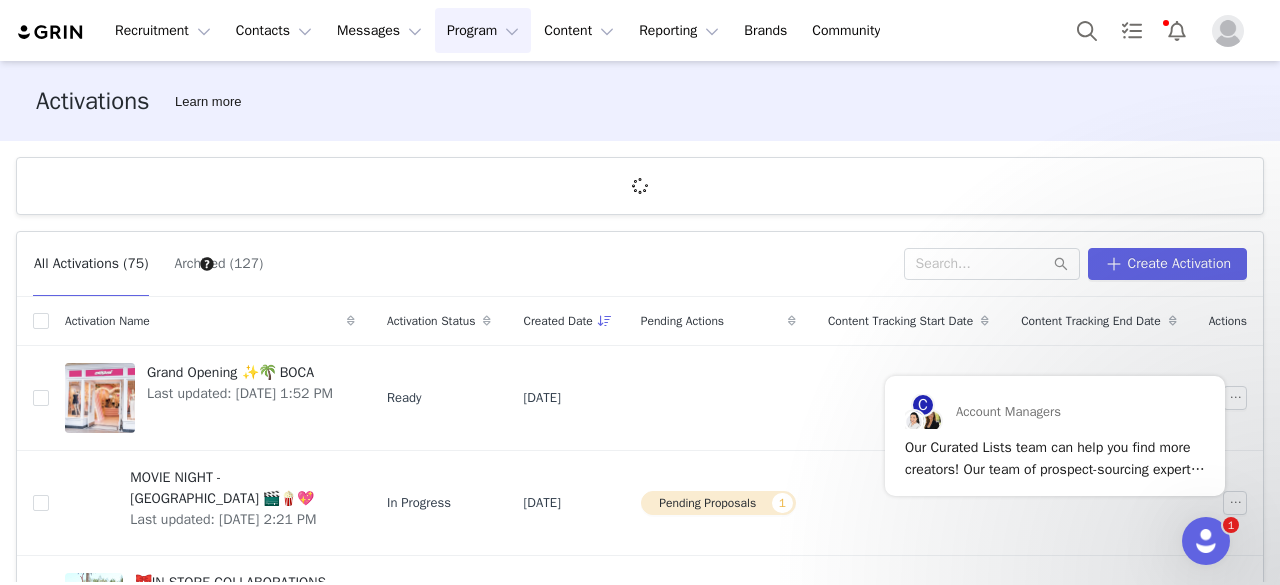 click at bounding box center (1206, 541) 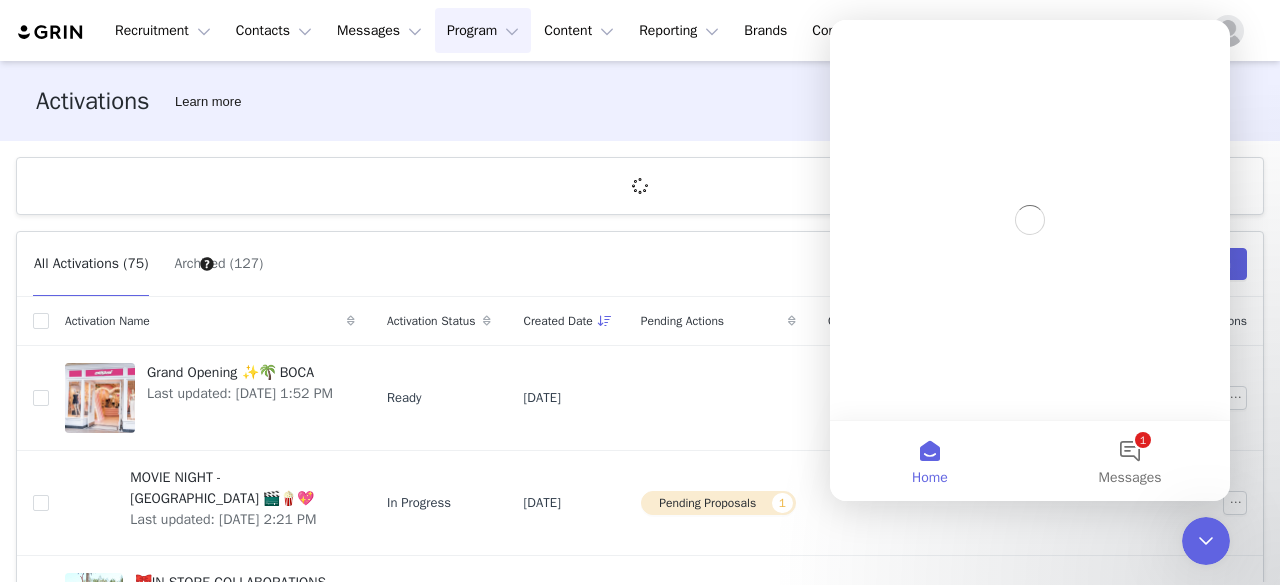 scroll, scrollTop: 0, scrollLeft: 0, axis: both 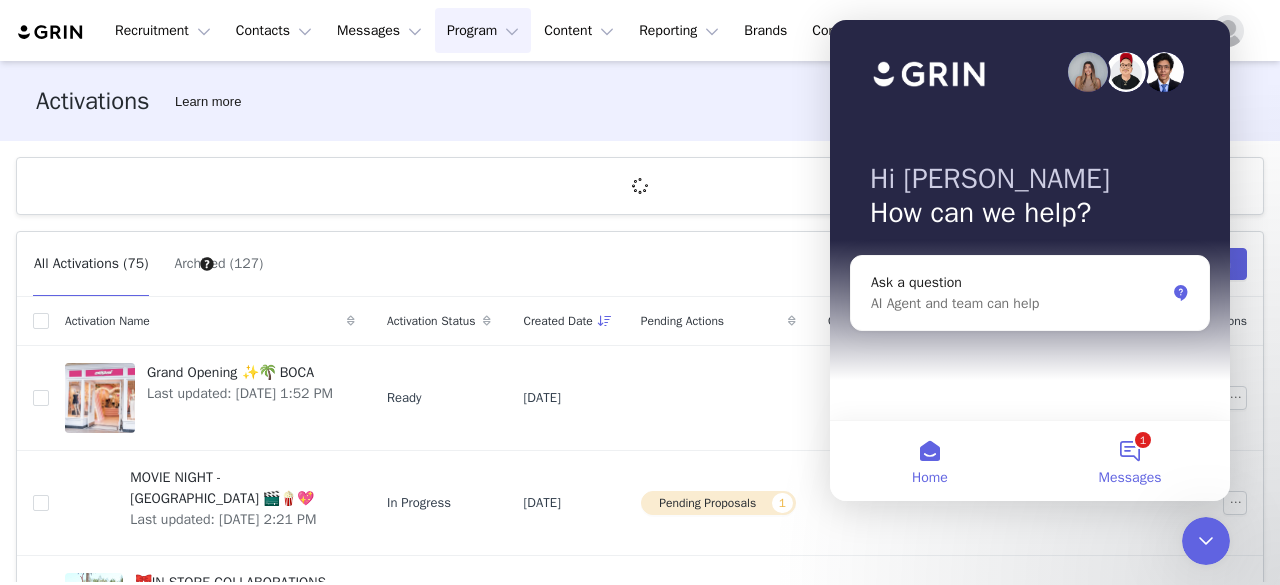 click on "1 Messages" at bounding box center [1130, 461] 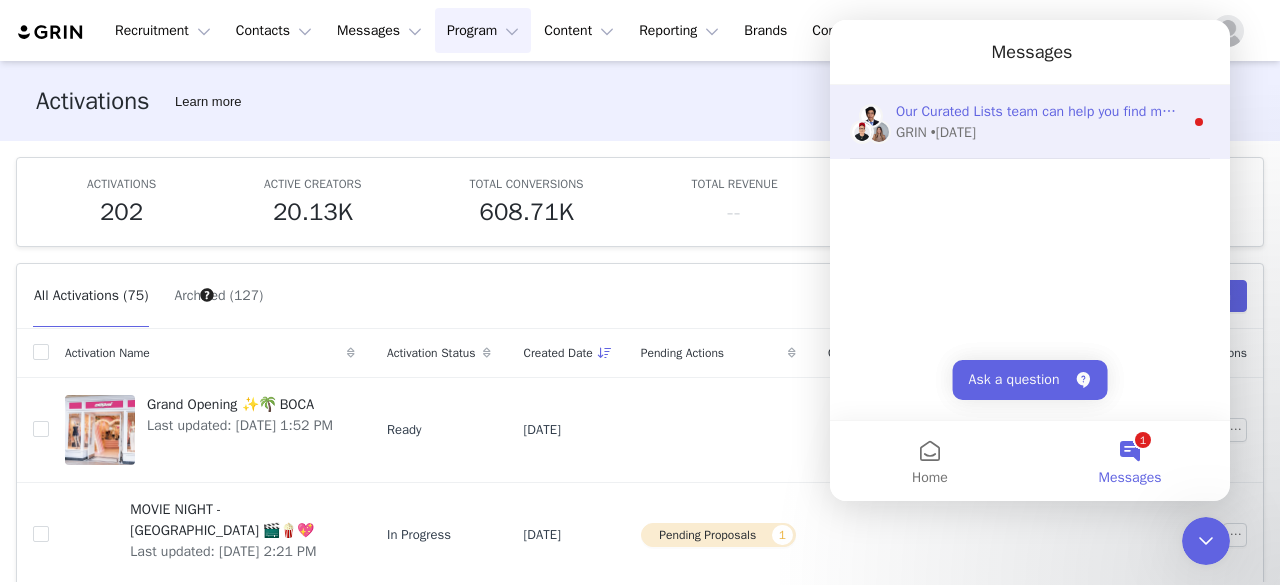click on "GRIN •  2d ago" at bounding box center (1039, 132) 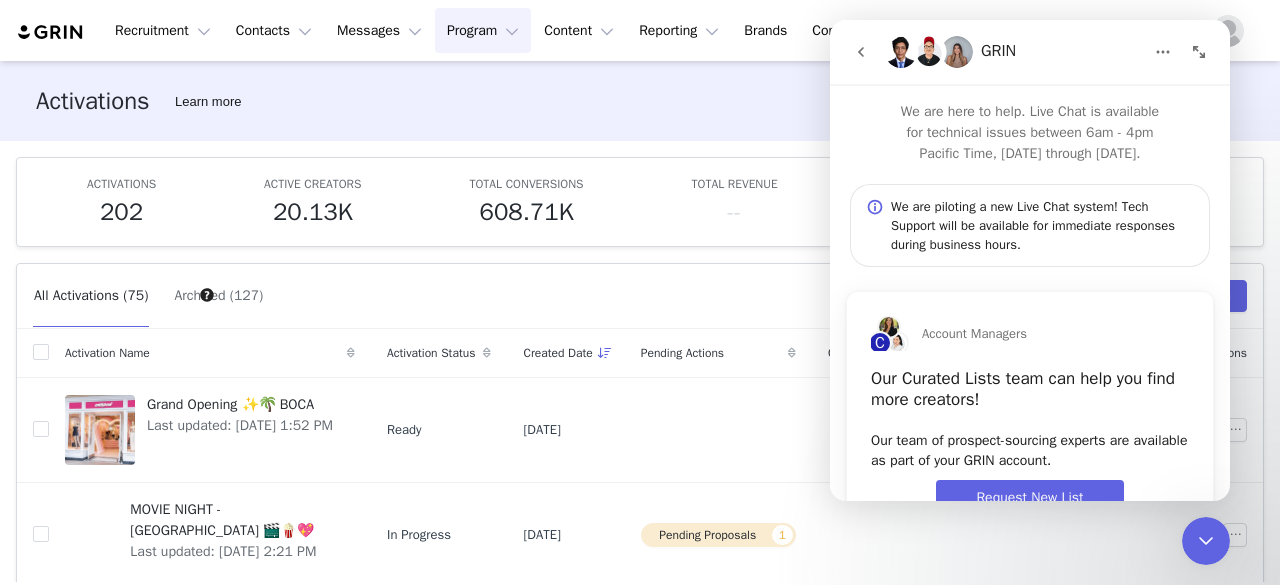 click on "Activations     Learn more" at bounding box center (640, 101) 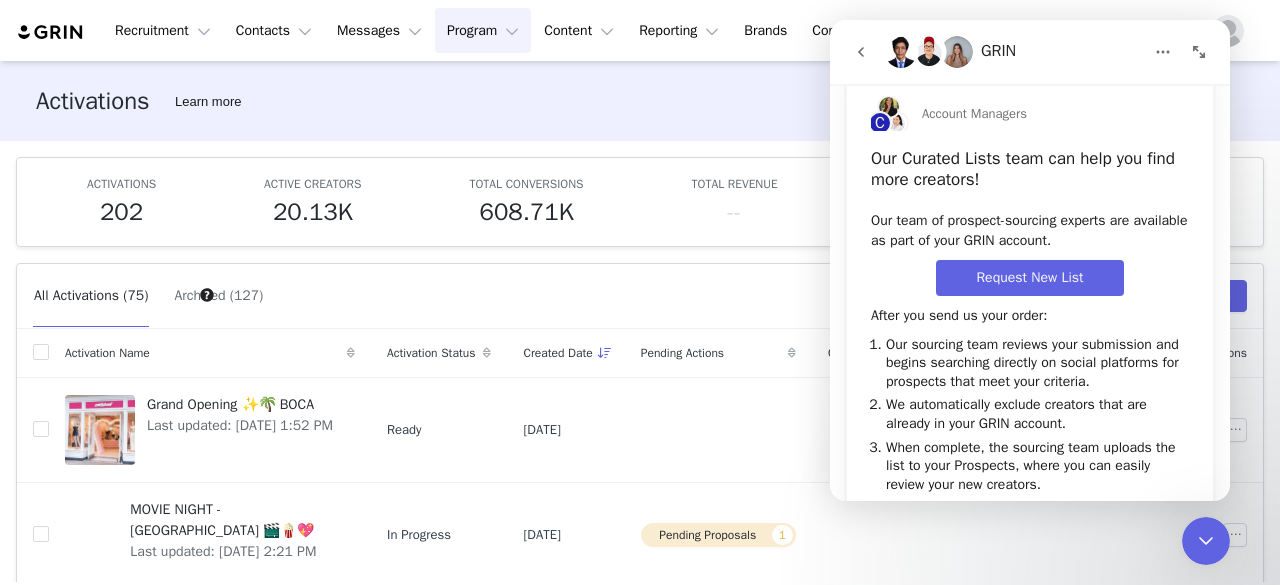scroll, scrollTop: 277, scrollLeft: 0, axis: vertical 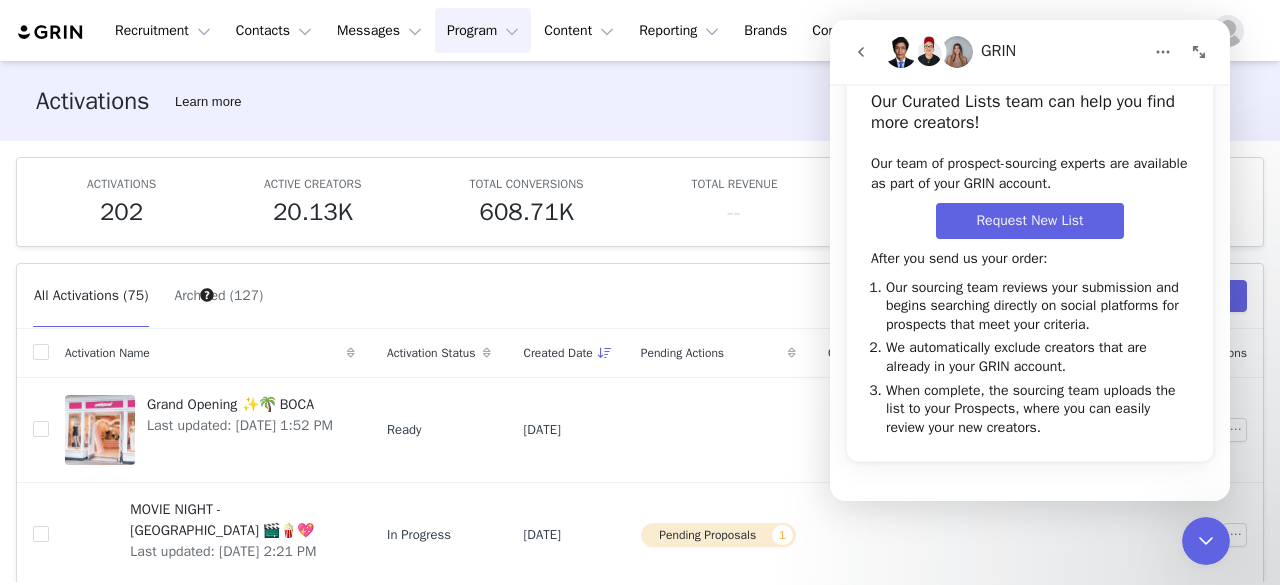 click 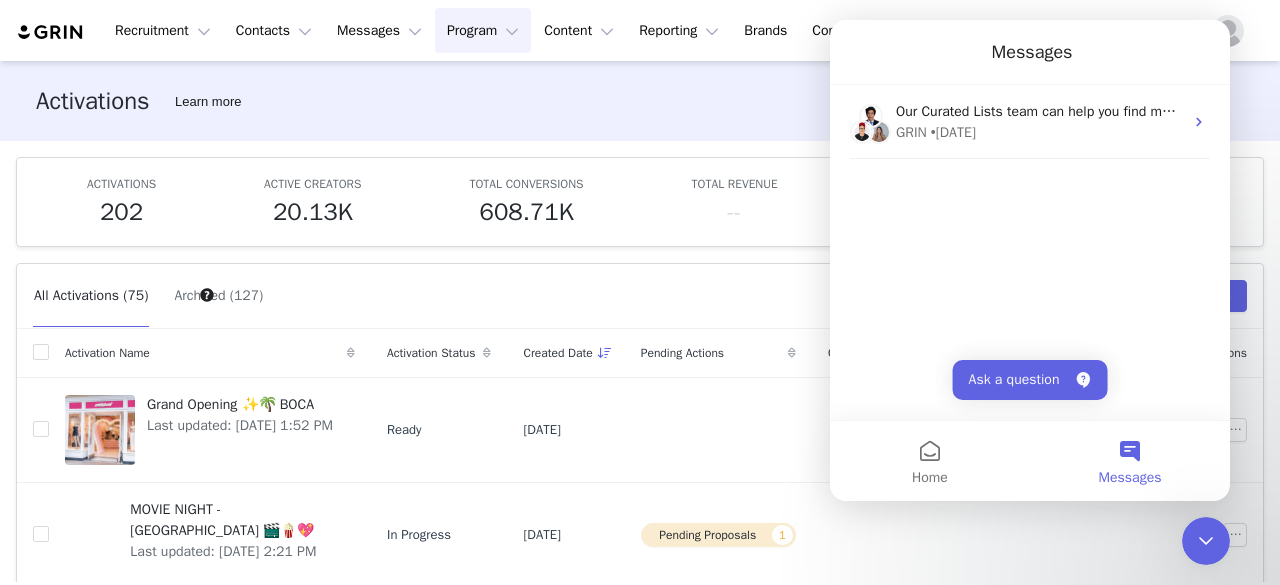 scroll, scrollTop: 0, scrollLeft: 0, axis: both 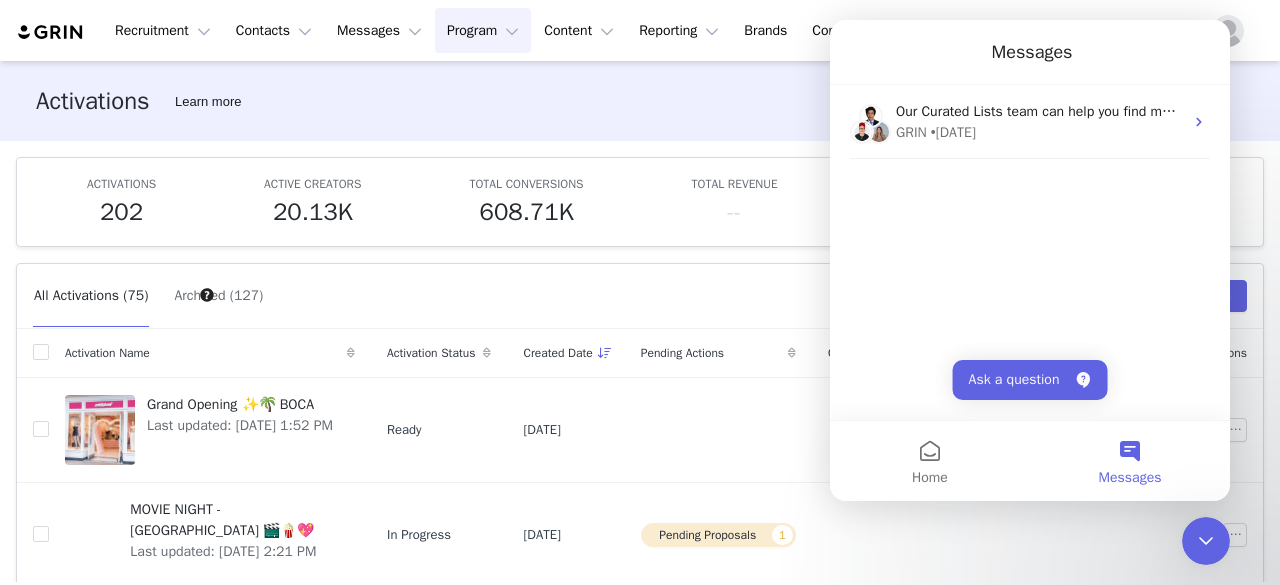 click on "Messages" at bounding box center [1130, 461] 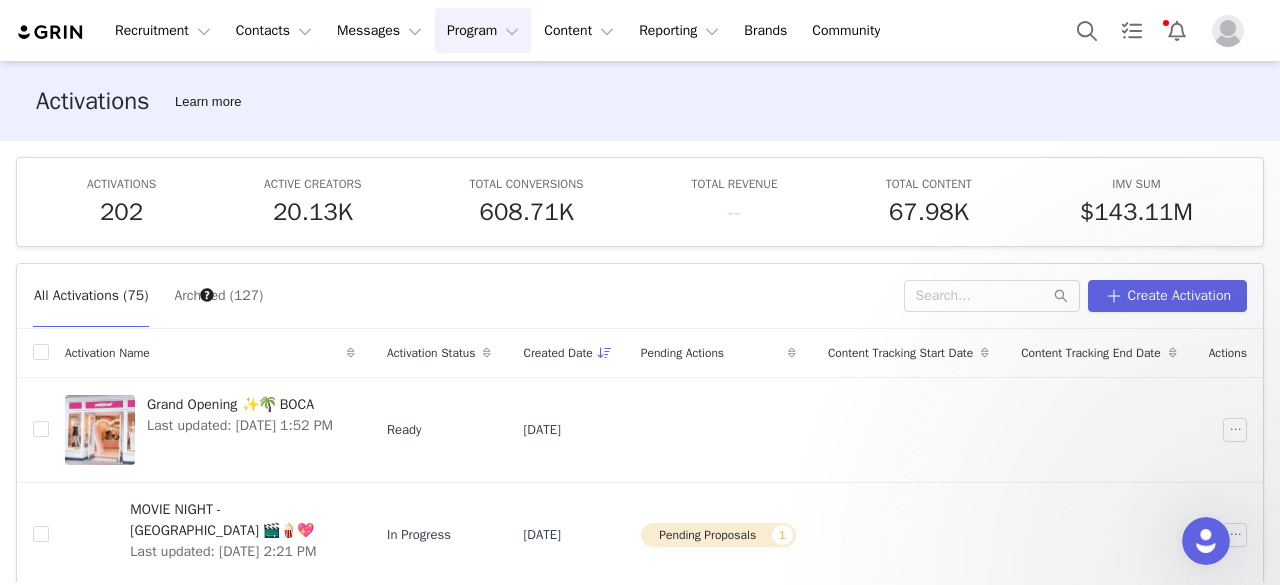 scroll, scrollTop: 0, scrollLeft: 0, axis: both 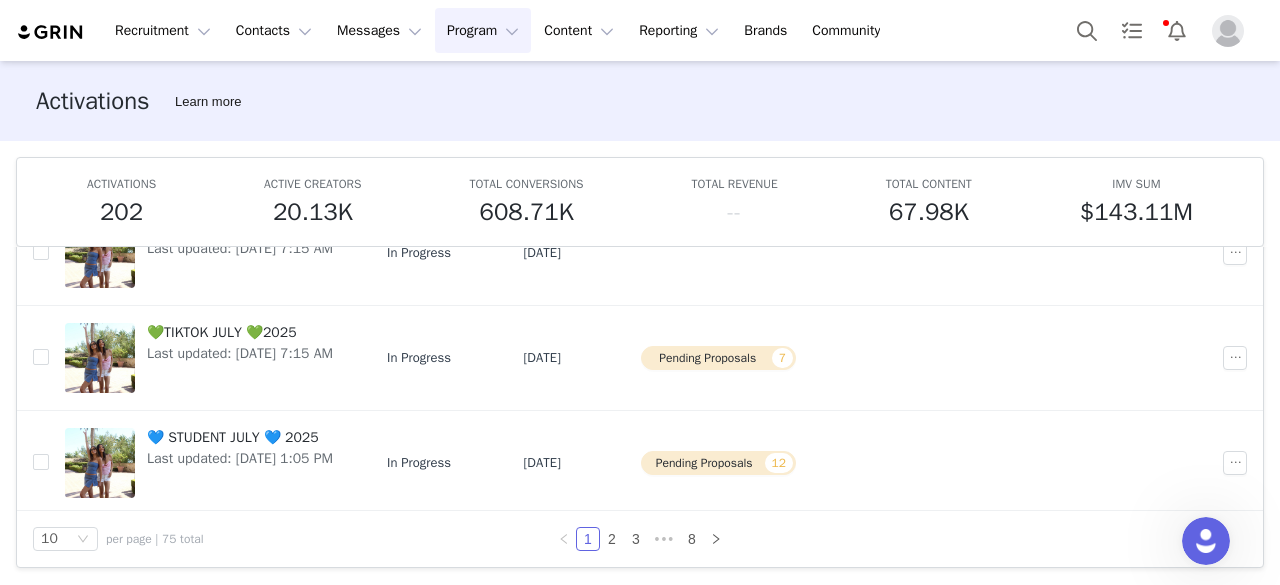 click on "[DATE]" at bounding box center (565, 357) 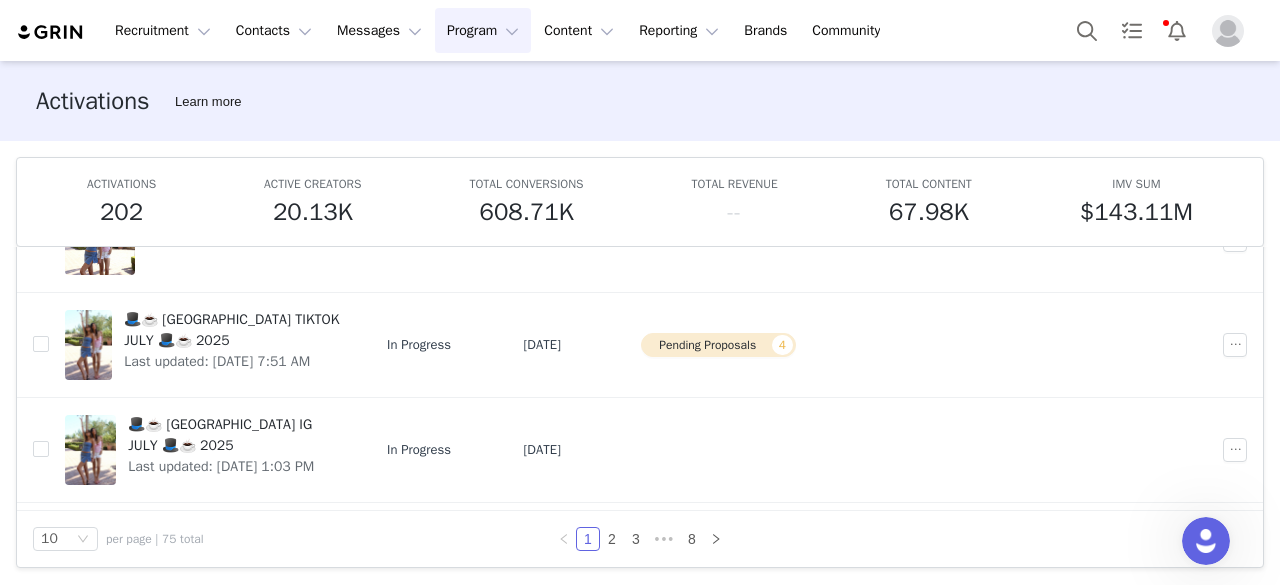 scroll, scrollTop: 808, scrollLeft: 0, axis: vertical 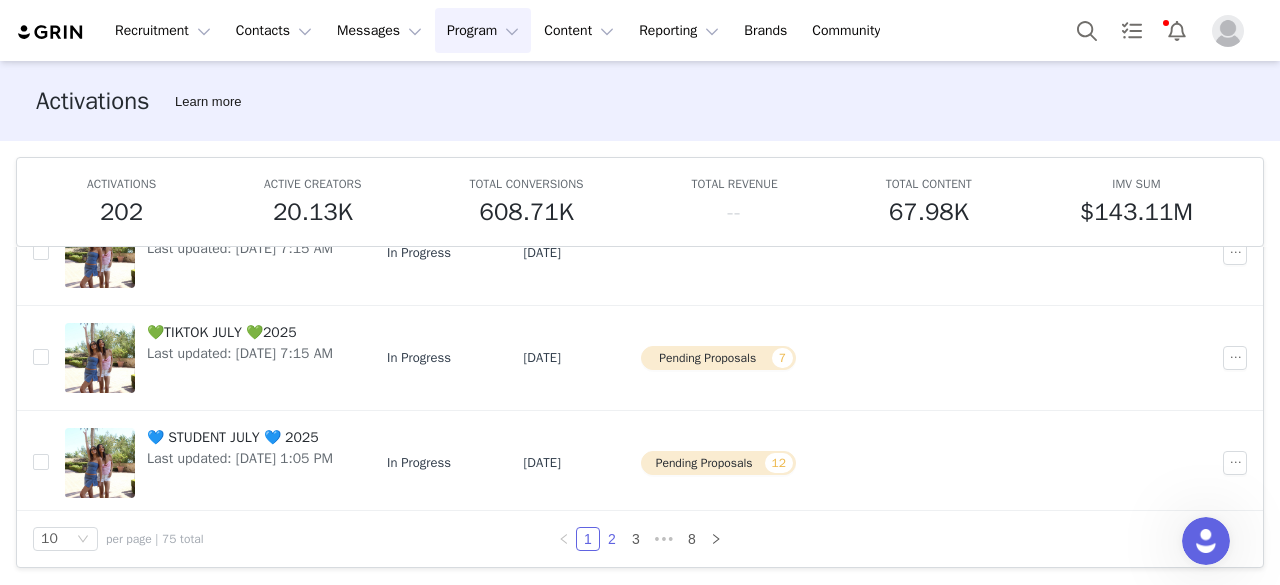 click on "2" at bounding box center [612, 539] 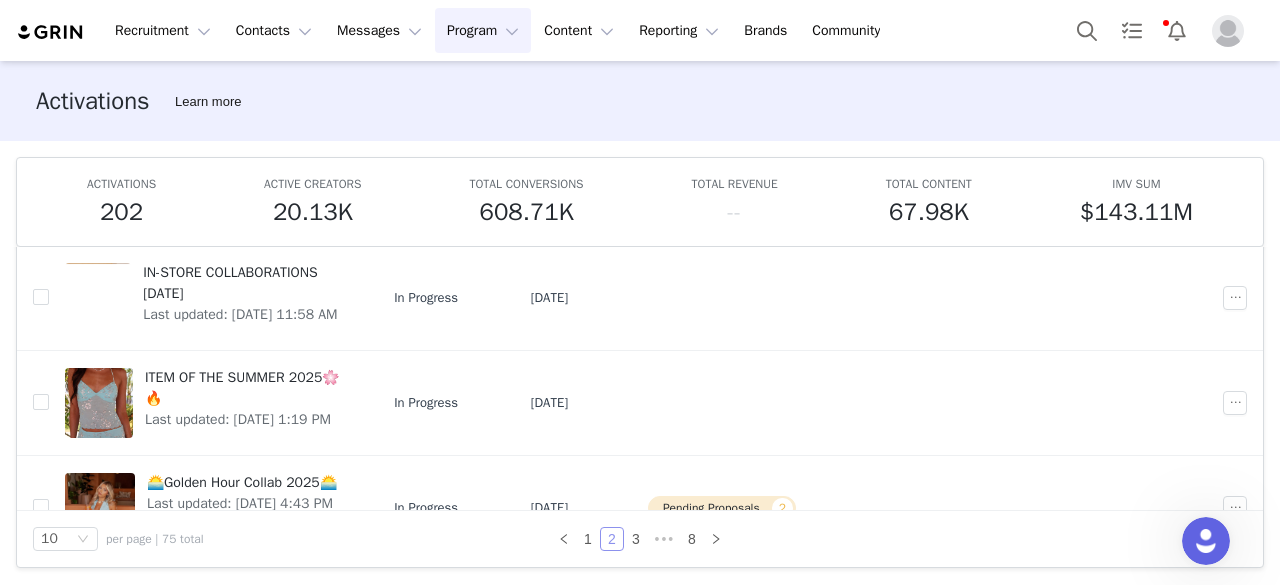 scroll, scrollTop: 360, scrollLeft: 0, axis: vertical 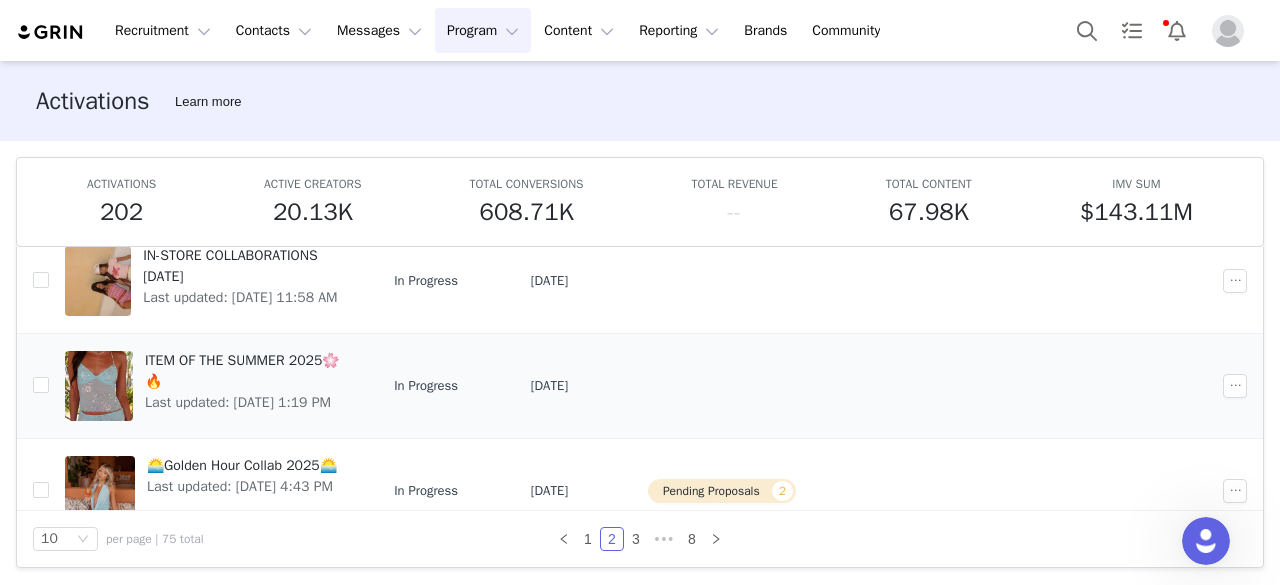 click on "ITEM OF THE SUMMER 2025🌸🔥" at bounding box center (247, 371) 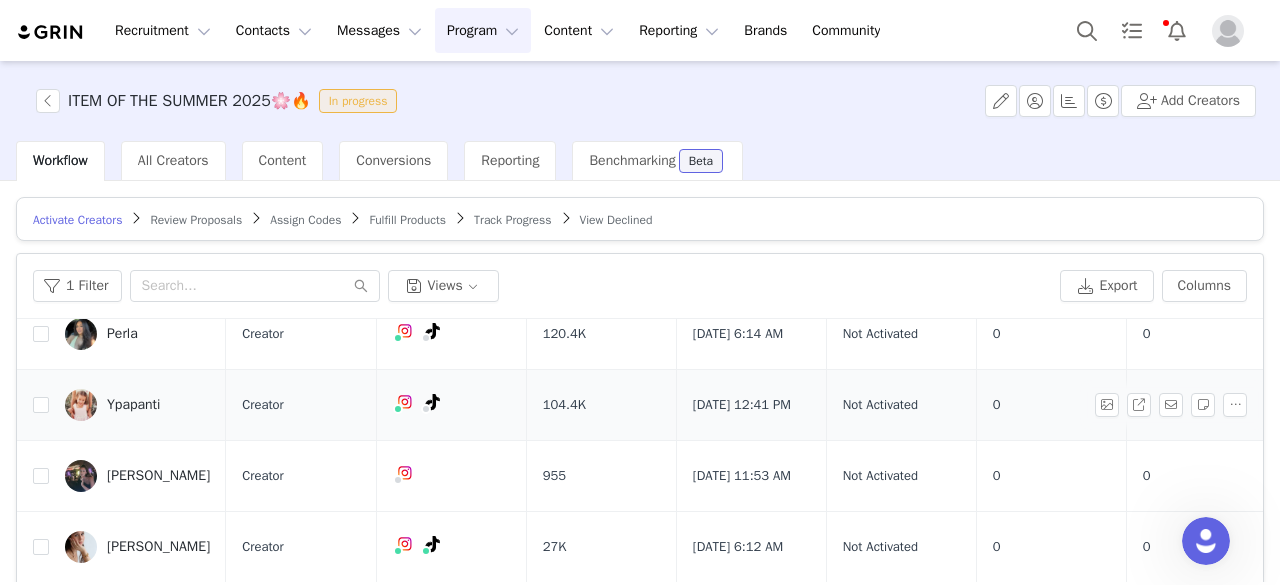 scroll, scrollTop: 0, scrollLeft: 0, axis: both 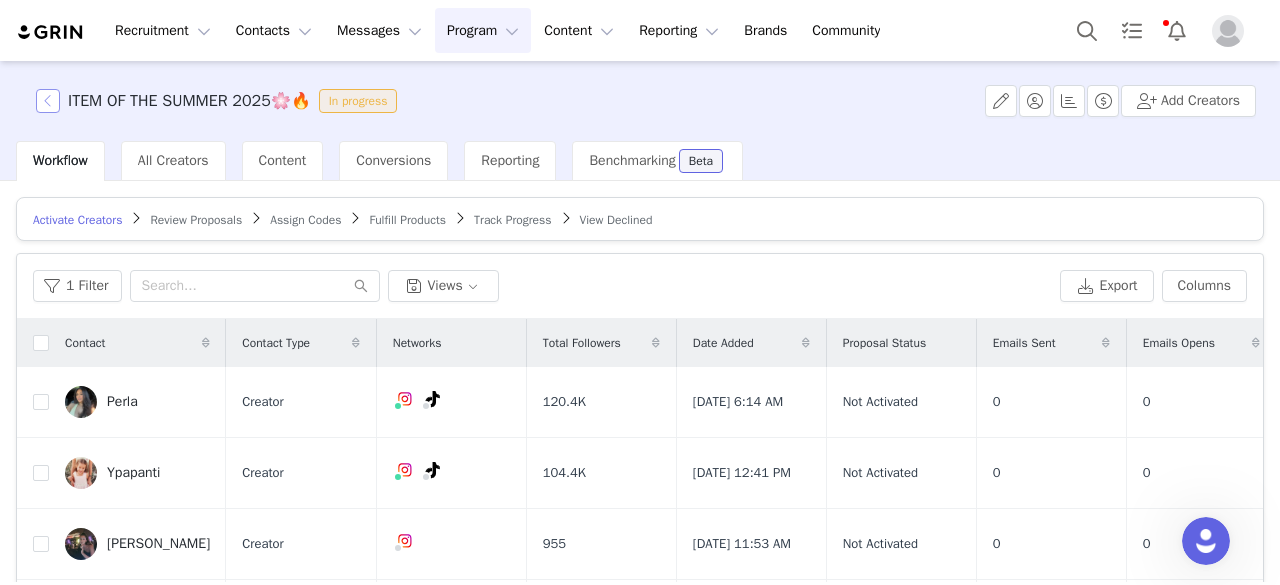 click at bounding box center [48, 101] 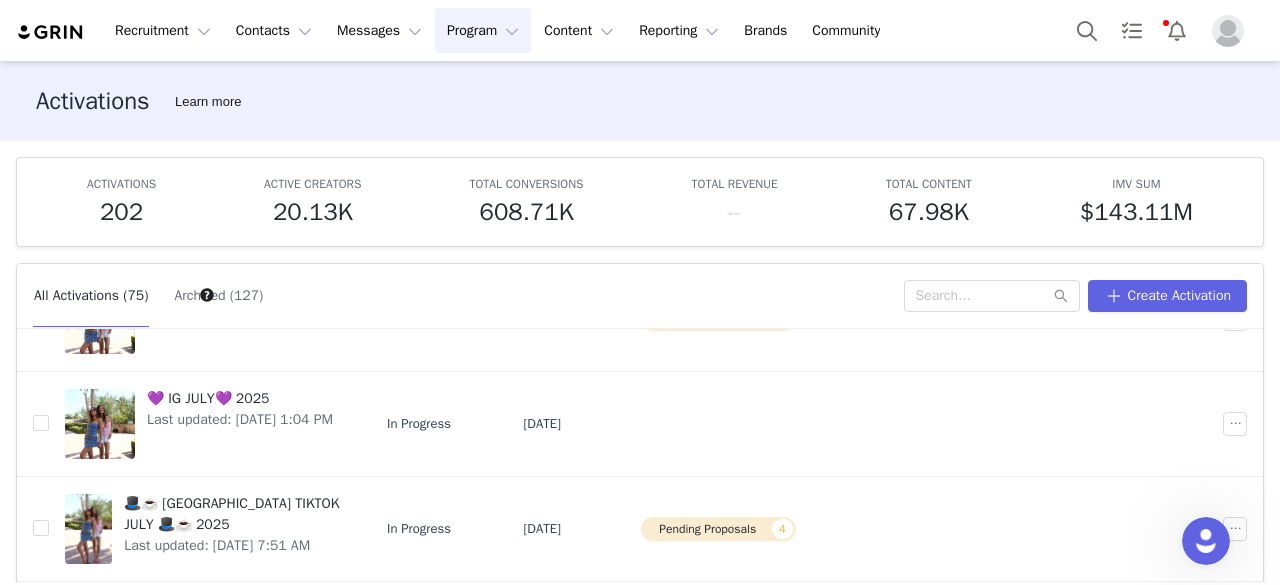 scroll, scrollTop: 808, scrollLeft: 0, axis: vertical 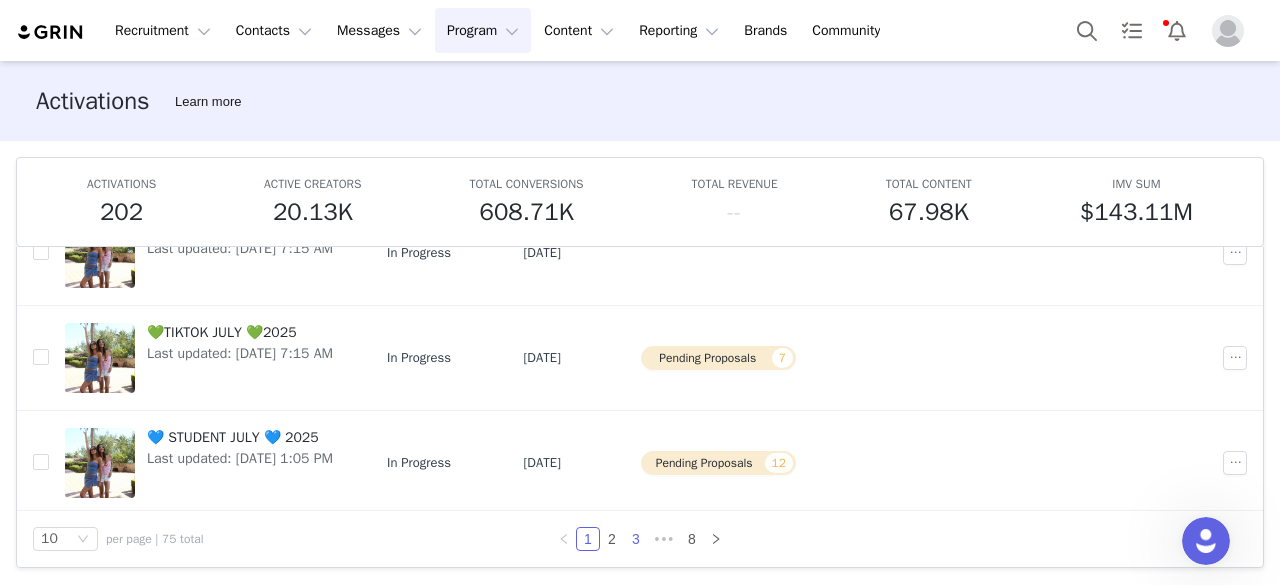click on "3" at bounding box center (636, 539) 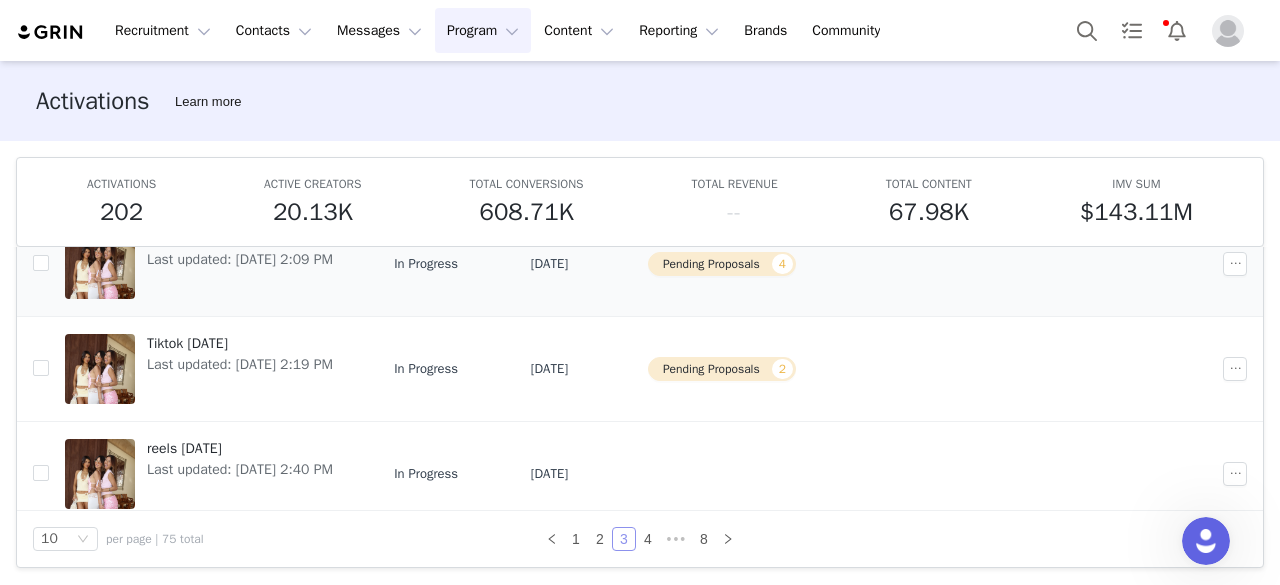 scroll, scrollTop: 381, scrollLeft: 0, axis: vertical 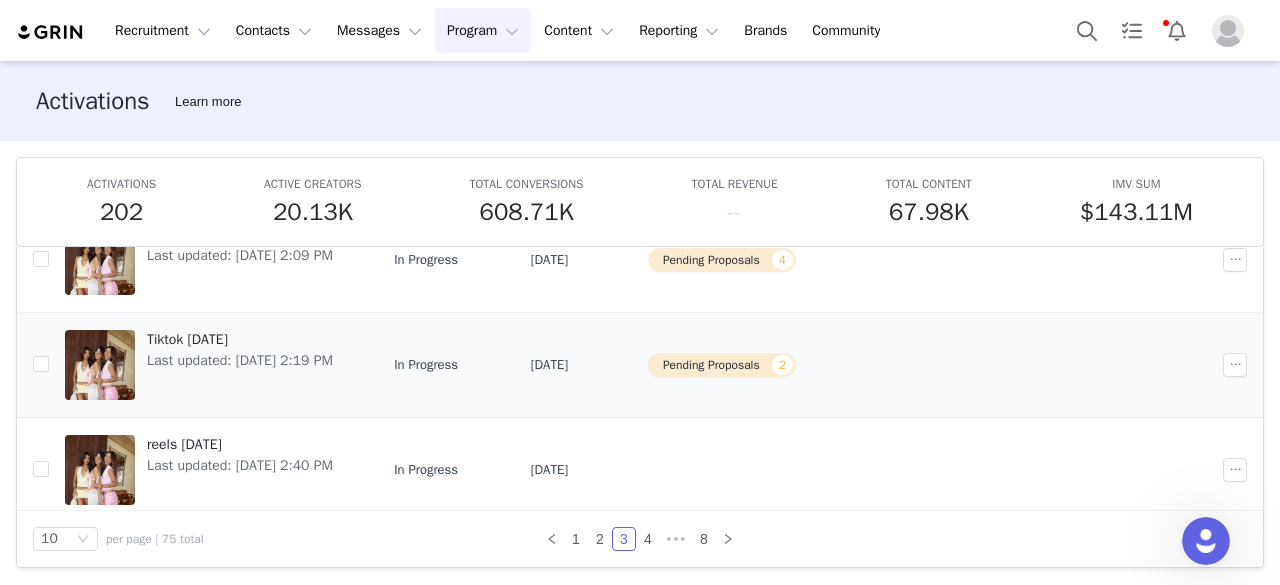 click at bounding box center (100, 365) 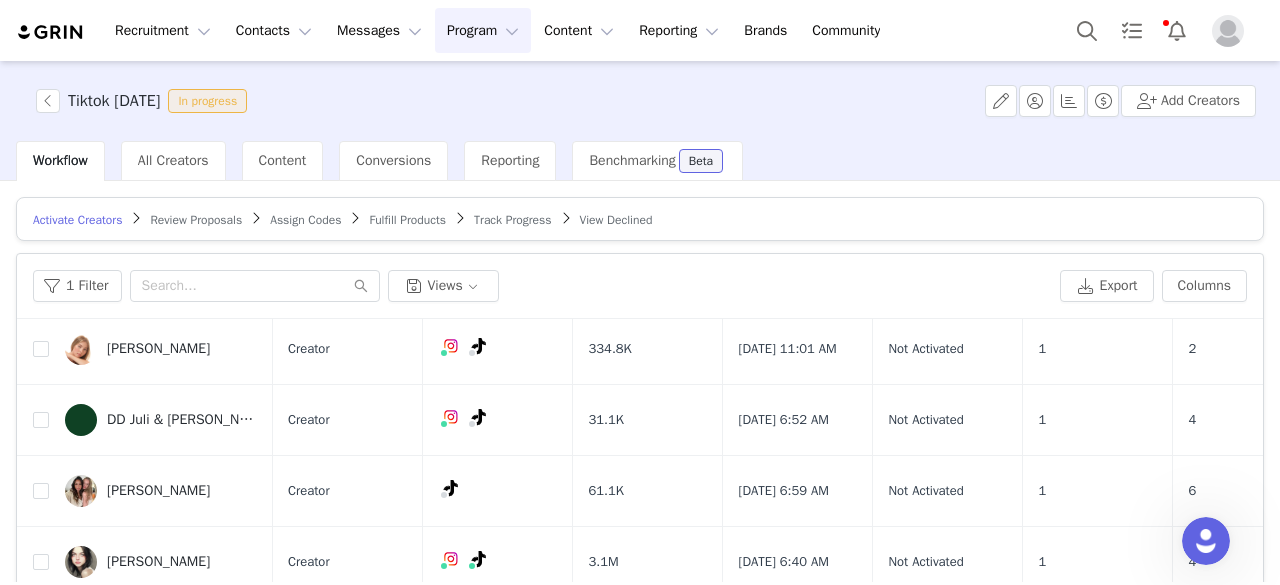 scroll, scrollTop: 51, scrollLeft: 1, axis: both 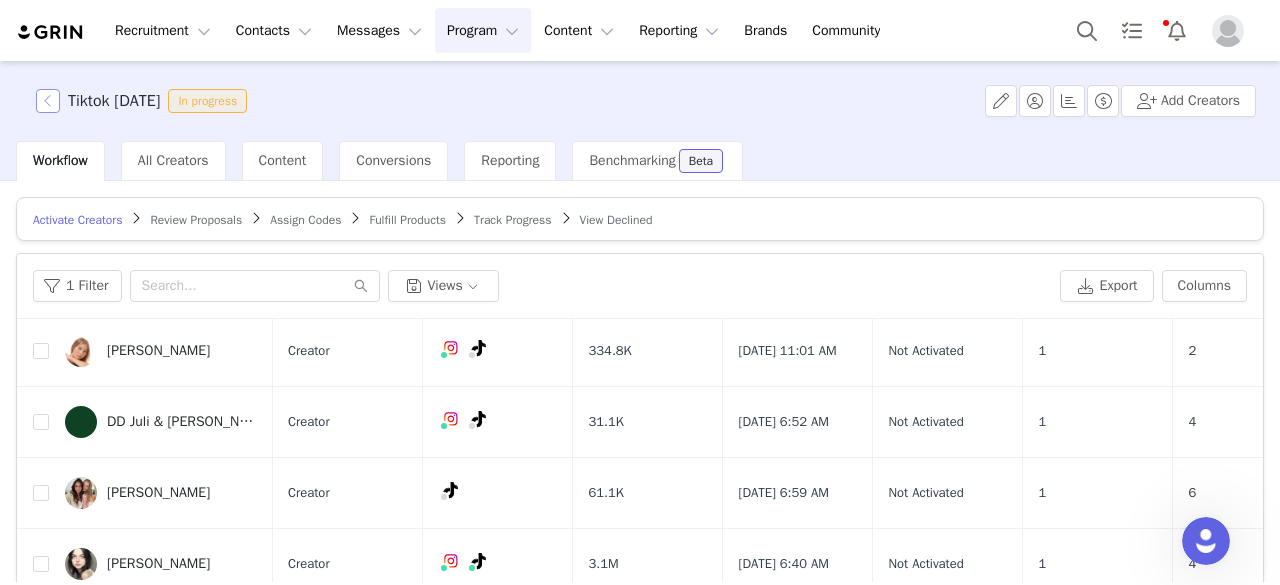 click at bounding box center (48, 101) 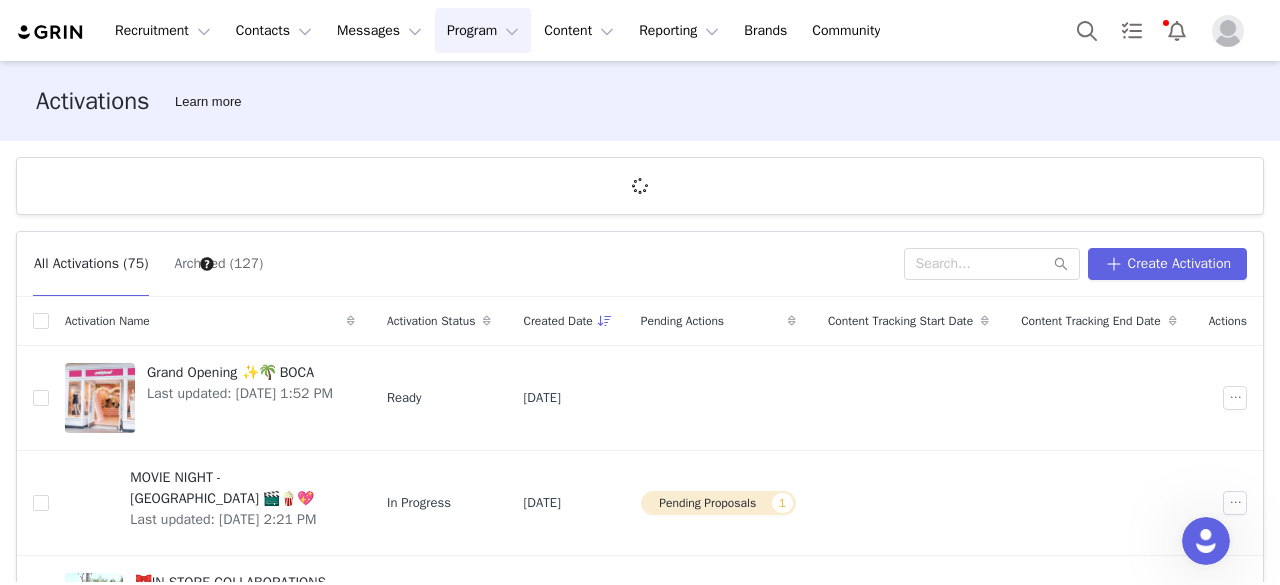 scroll, scrollTop: 73, scrollLeft: 0, axis: vertical 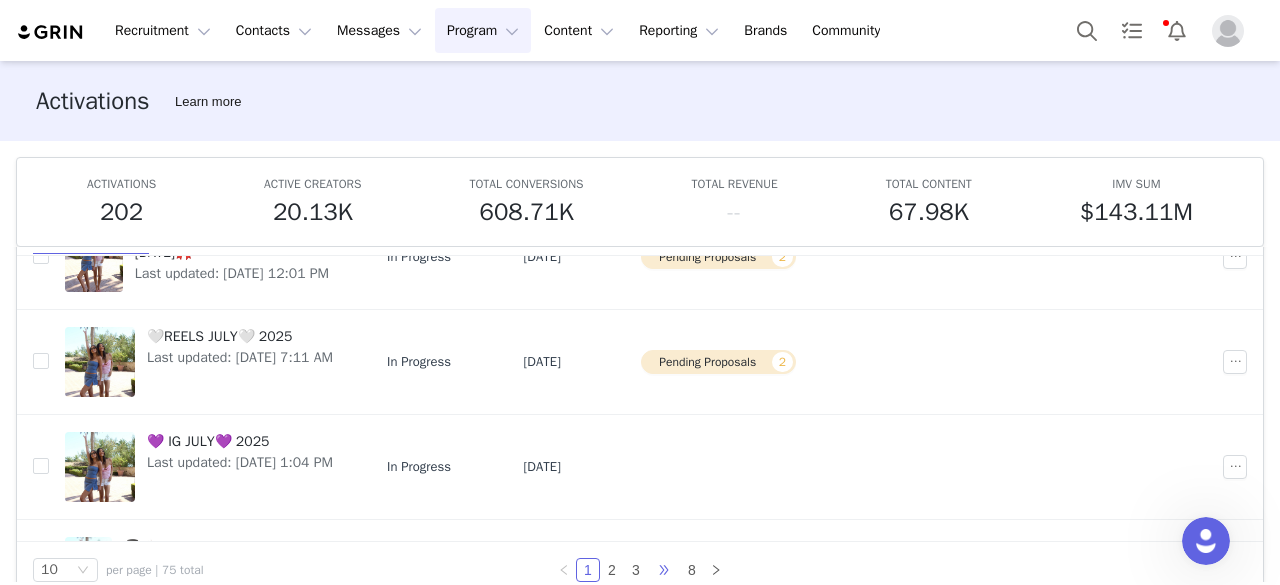 click on "•••" at bounding box center (664, 570) 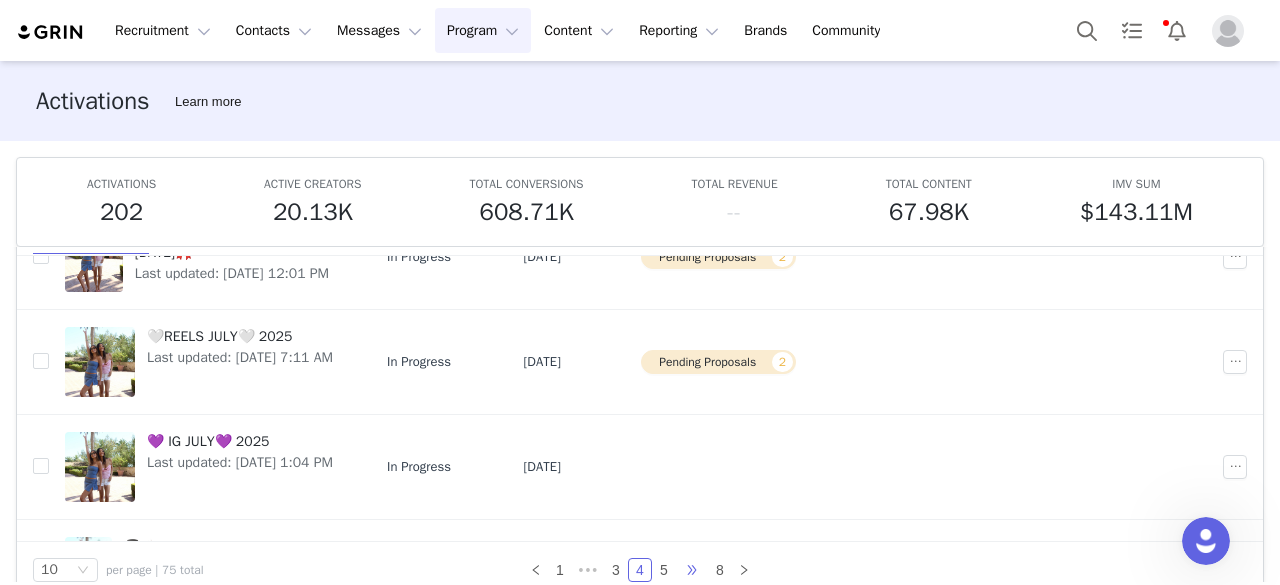 scroll, scrollTop: 0, scrollLeft: 0, axis: both 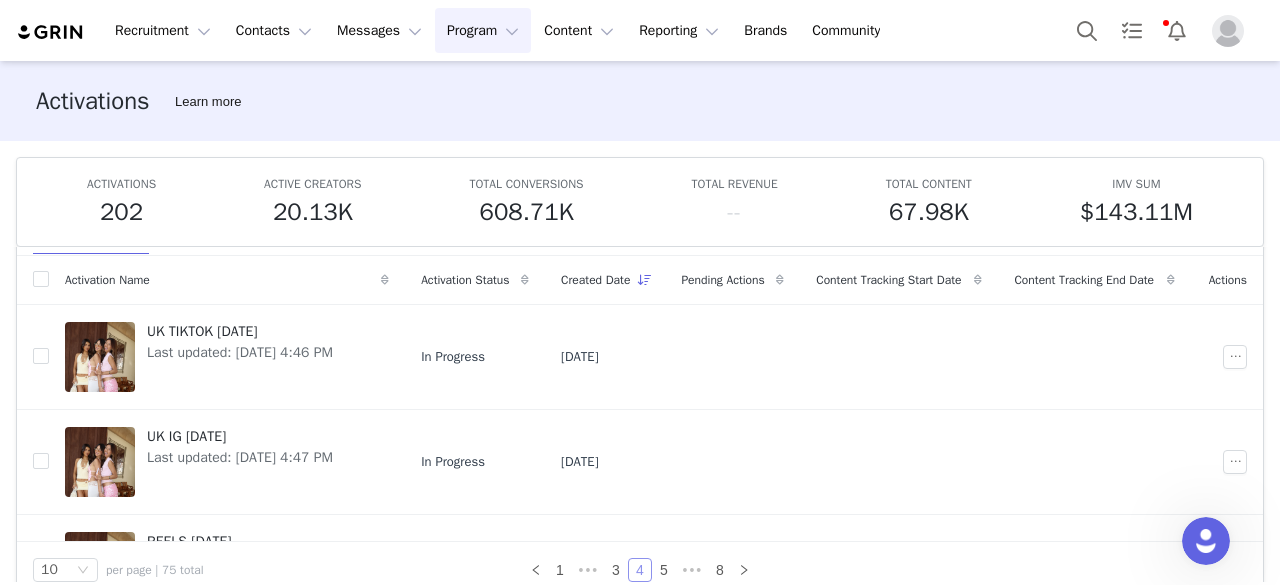 click on "4" at bounding box center (640, 570) 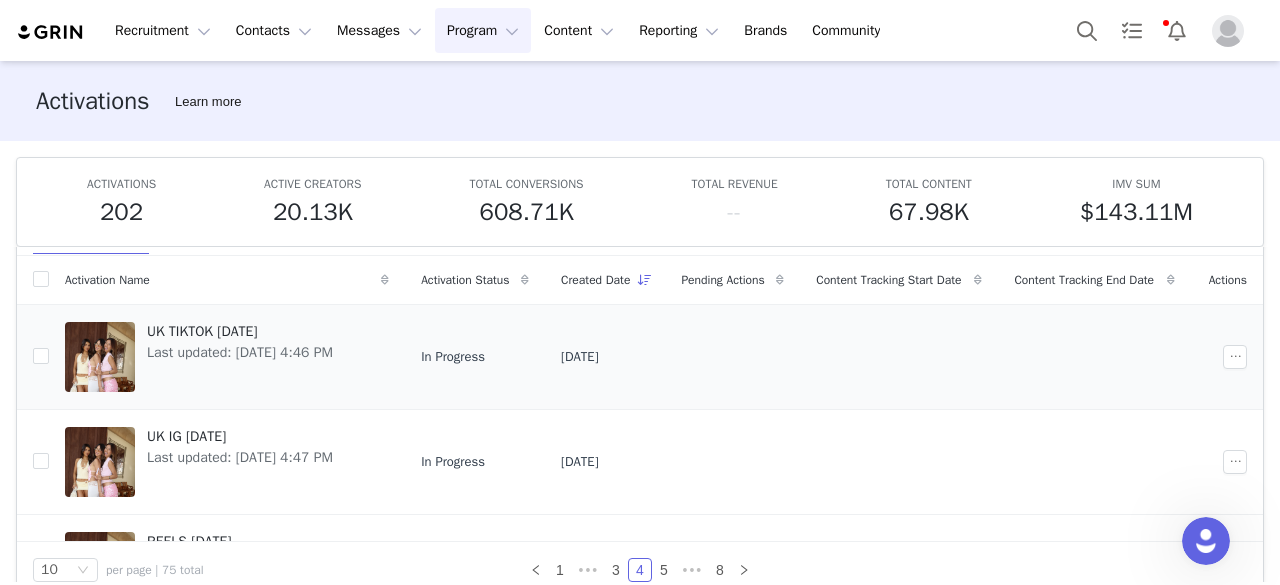 click on "UK TIKTOK [DATE]" at bounding box center (240, 331) 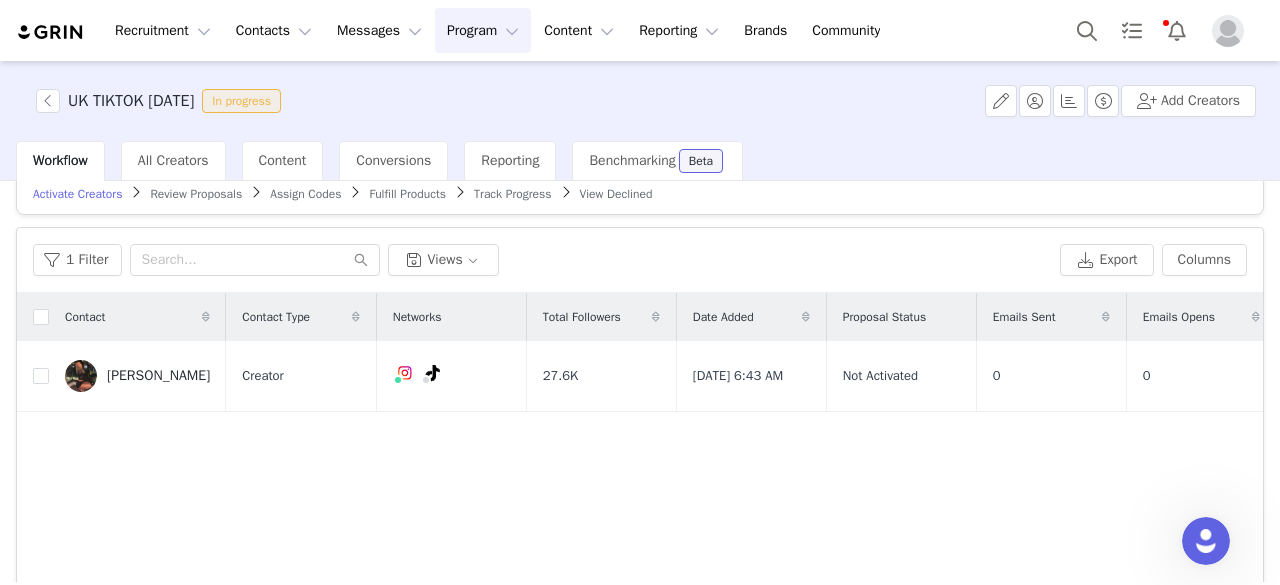 scroll, scrollTop: 28, scrollLeft: 0, axis: vertical 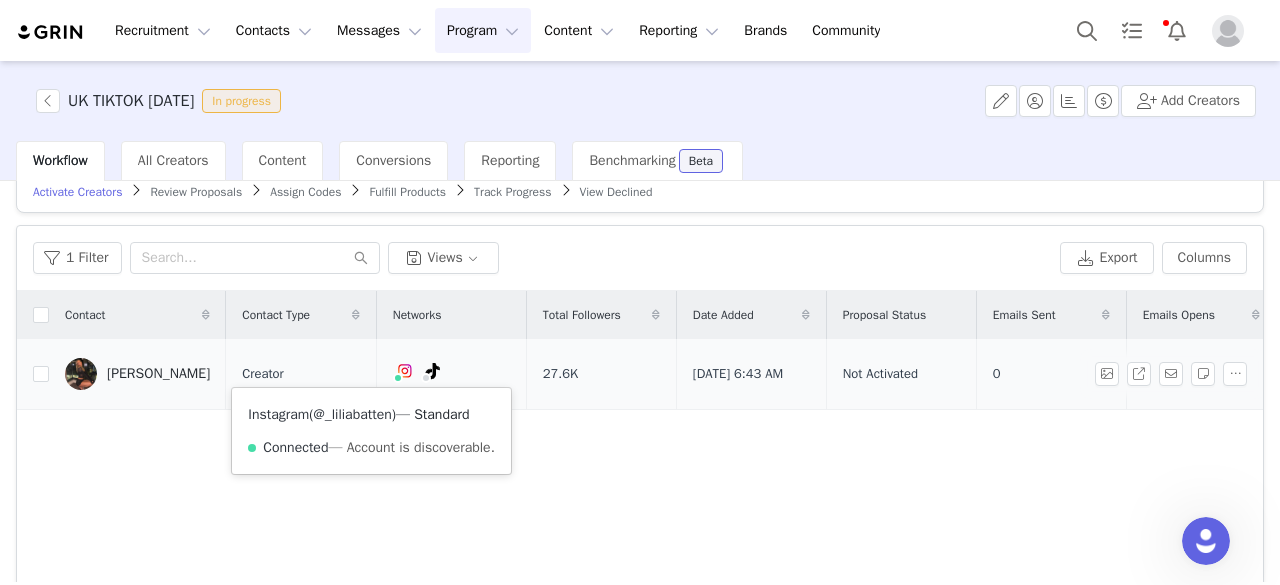 click on "@_liliabatten" at bounding box center (353, 414) 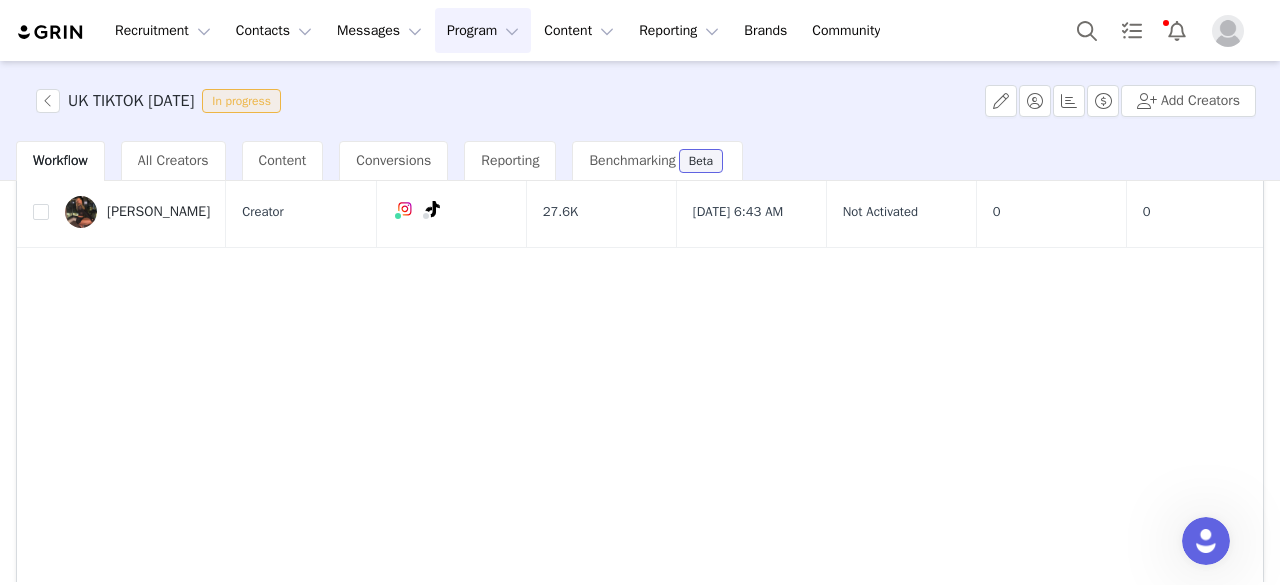 scroll, scrollTop: 0, scrollLeft: 0, axis: both 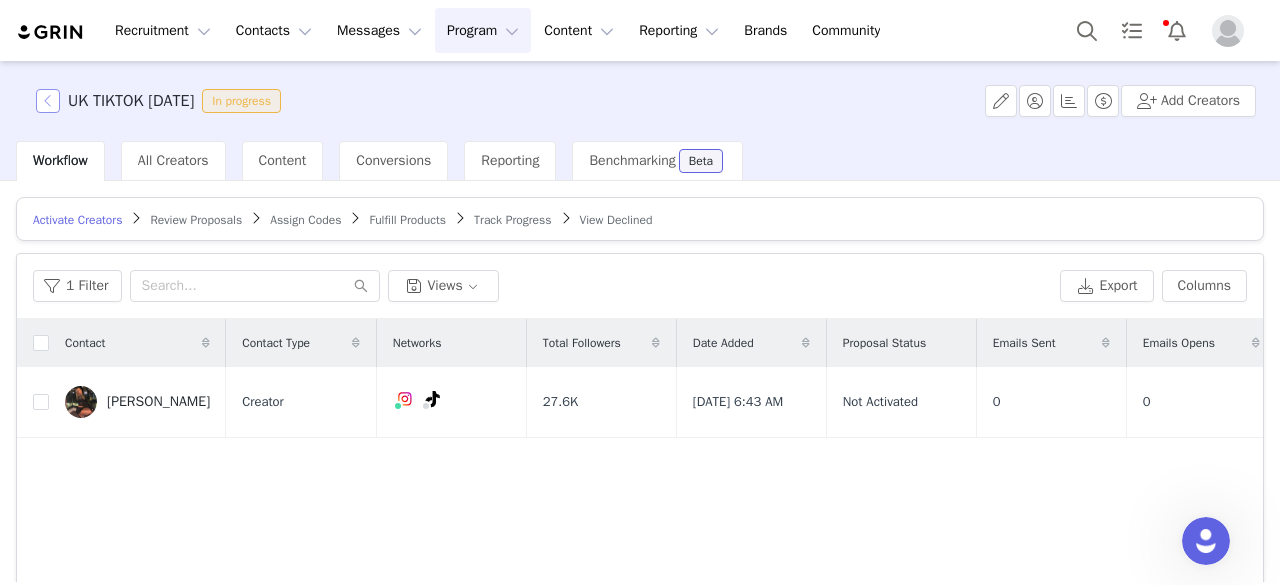 click at bounding box center (48, 101) 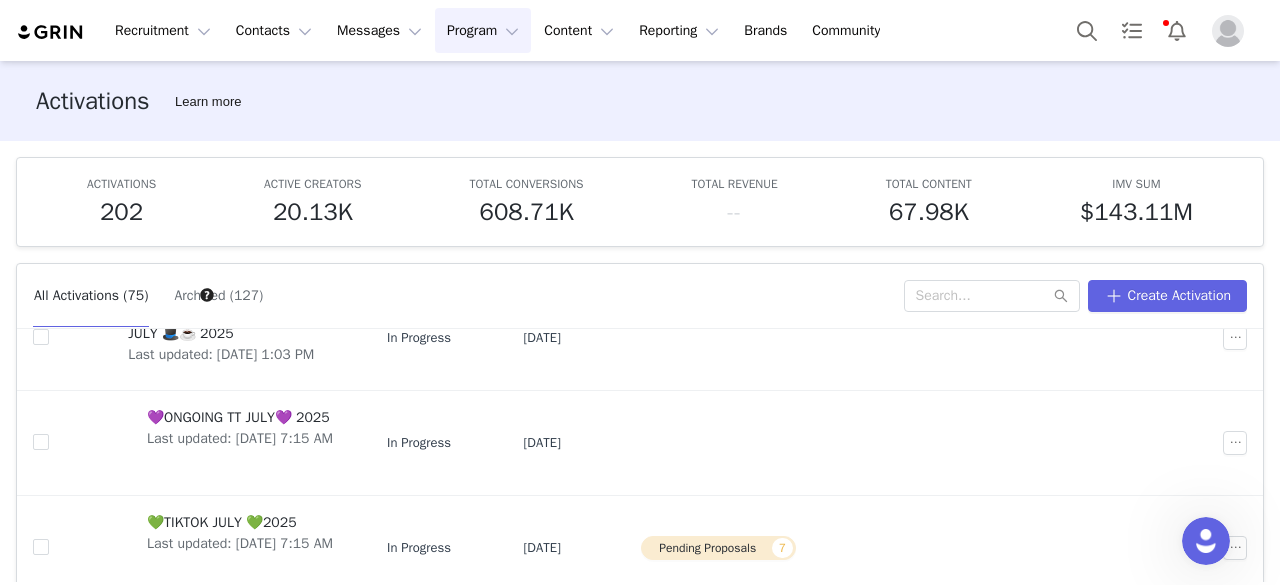 scroll, scrollTop: 808, scrollLeft: 0, axis: vertical 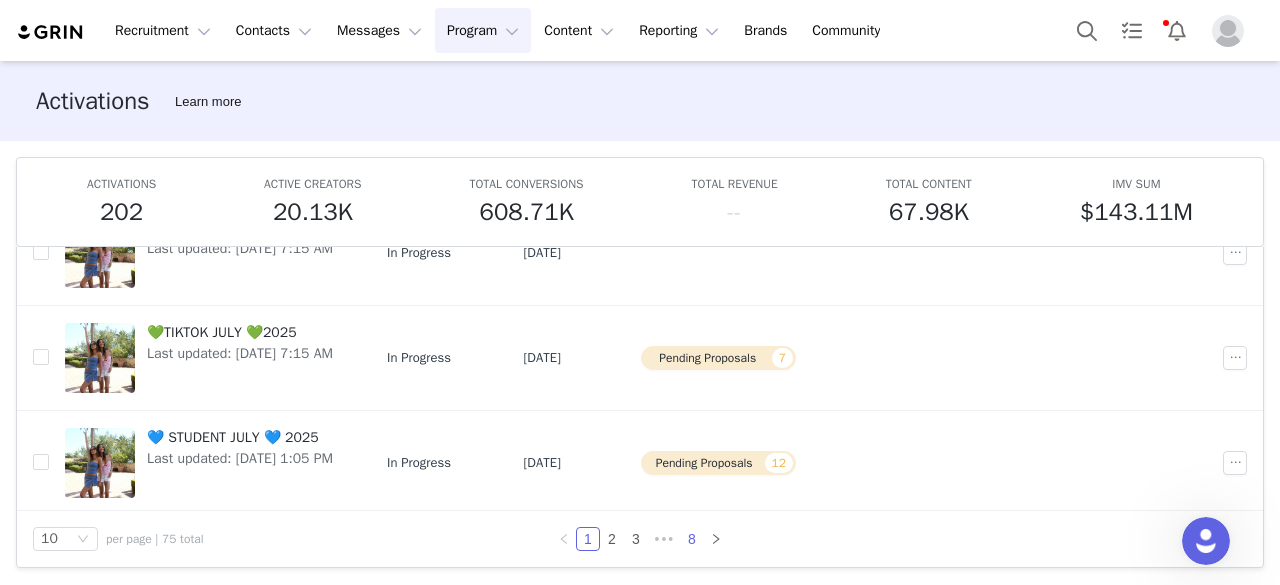 click on "8" at bounding box center (692, 539) 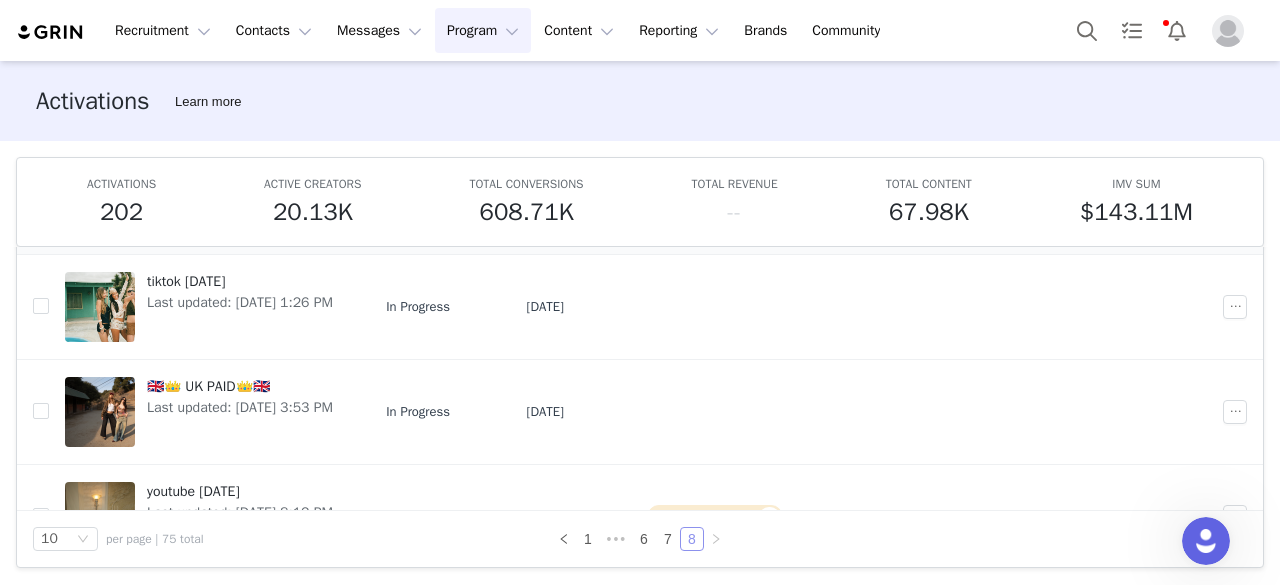 scroll, scrollTop: 132, scrollLeft: 0, axis: vertical 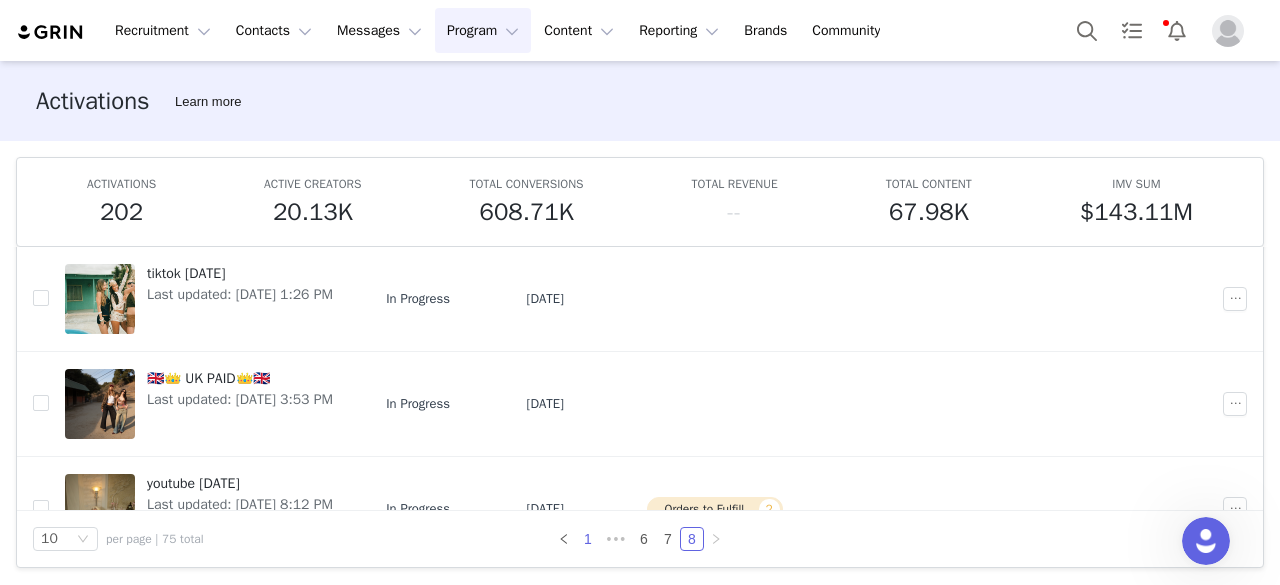 click on "1" at bounding box center [588, 539] 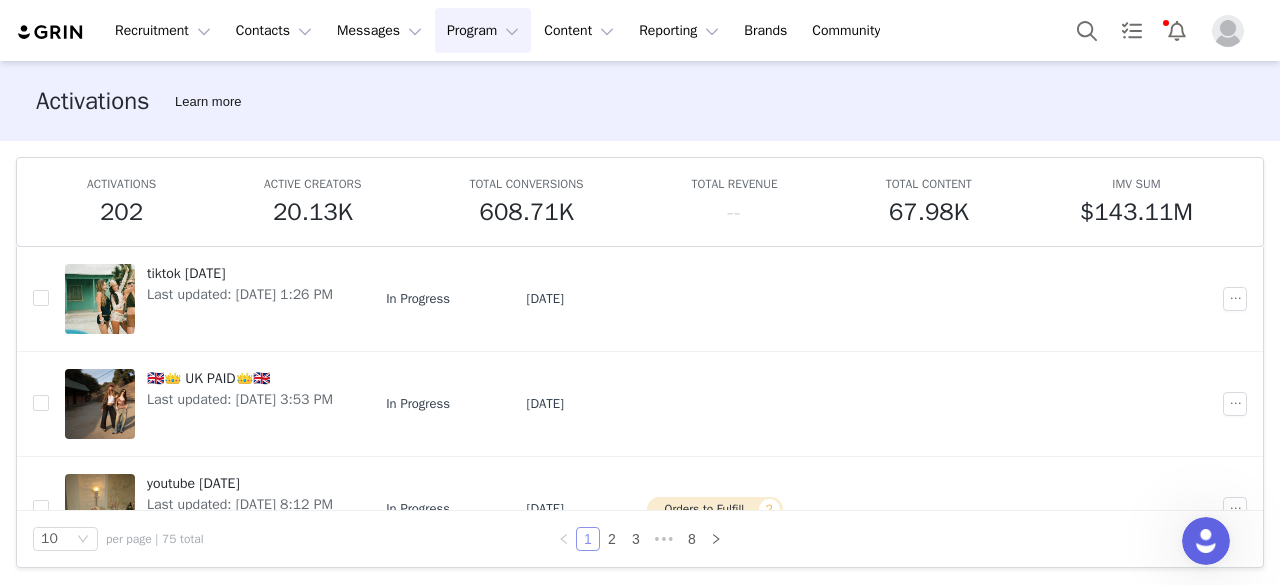 scroll, scrollTop: 0, scrollLeft: 0, axis: both 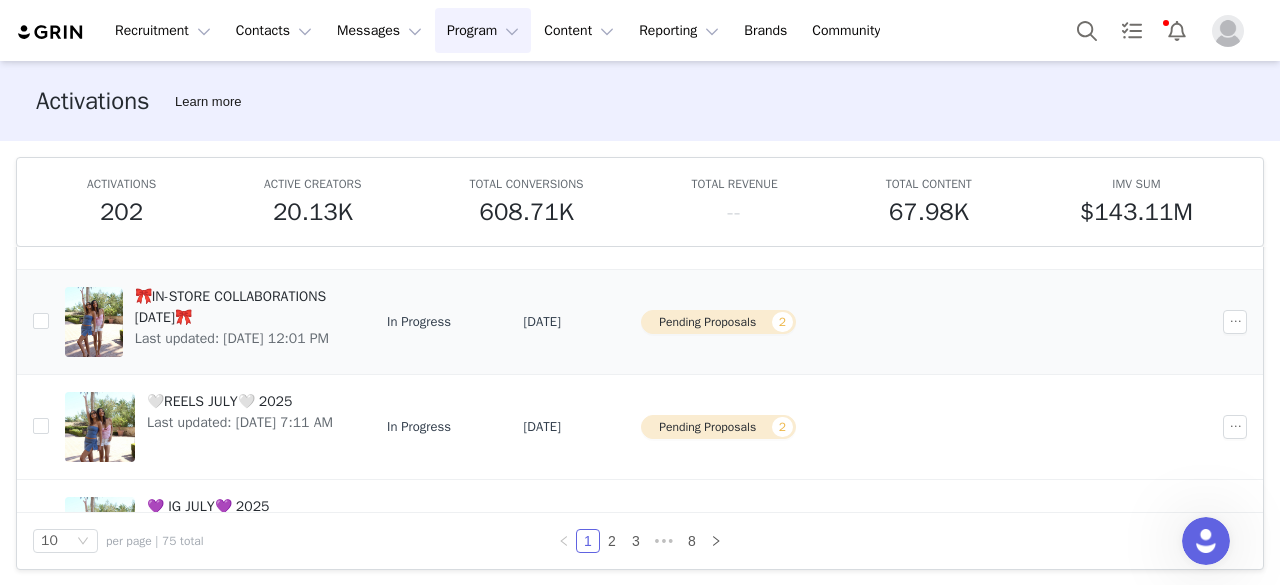 click on "🎀IN-STORE COLLABORATIONS [DATE]🎀" at bounding box center [239, 307] 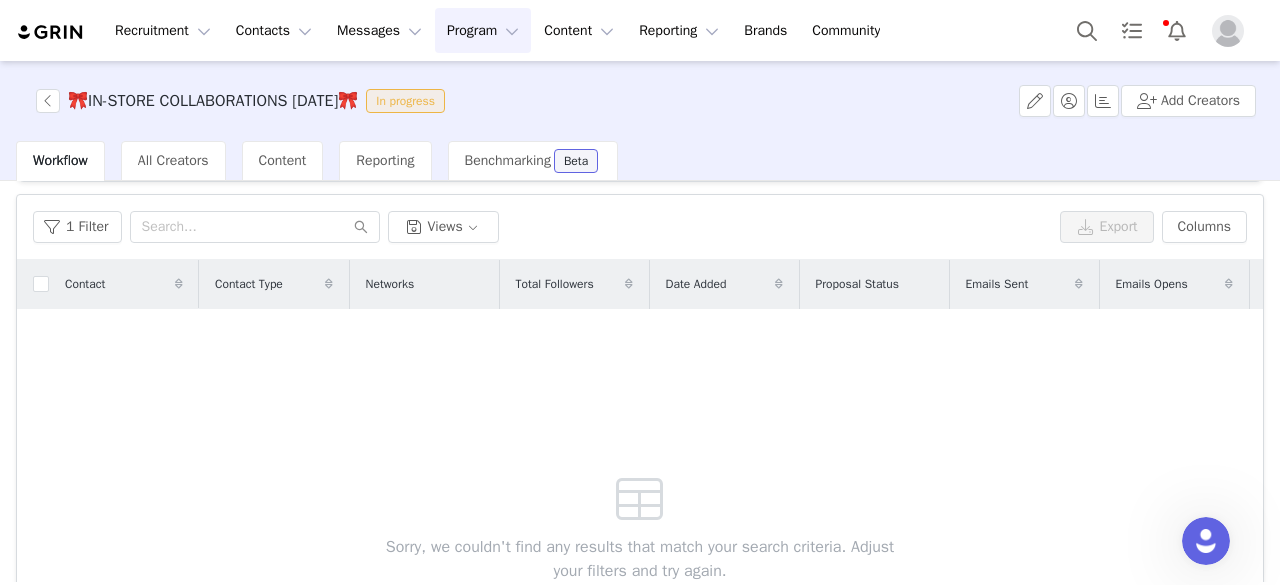 scroll, scrollTop: 0, scrollLeft: 0, axis: both 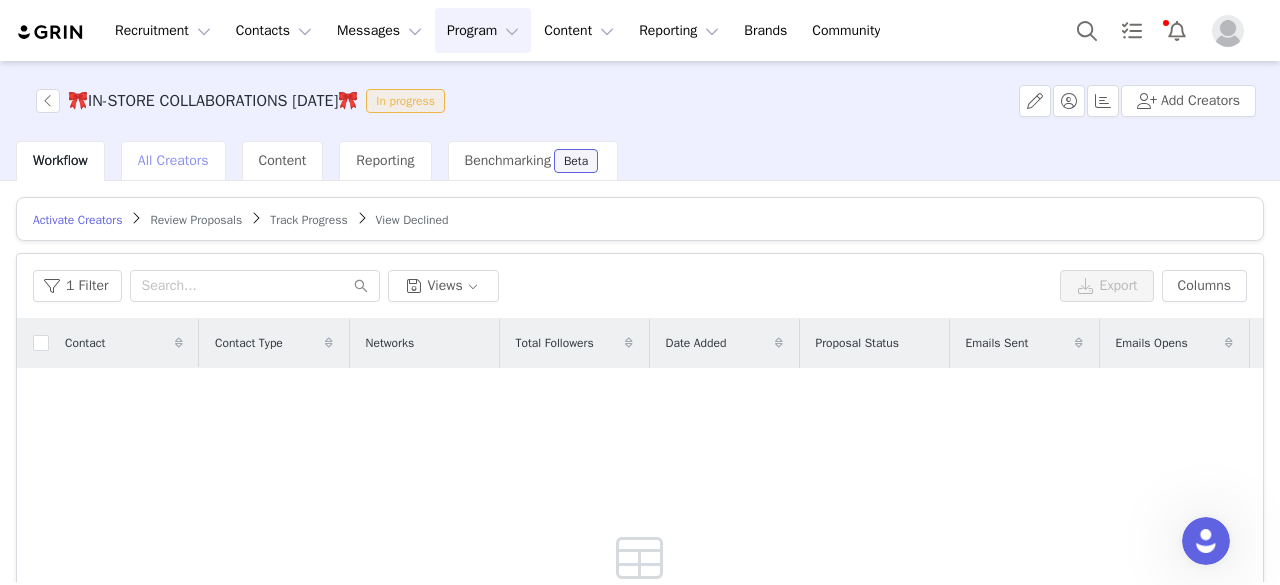 click on "All Creators" at bounding box center [173, 160] 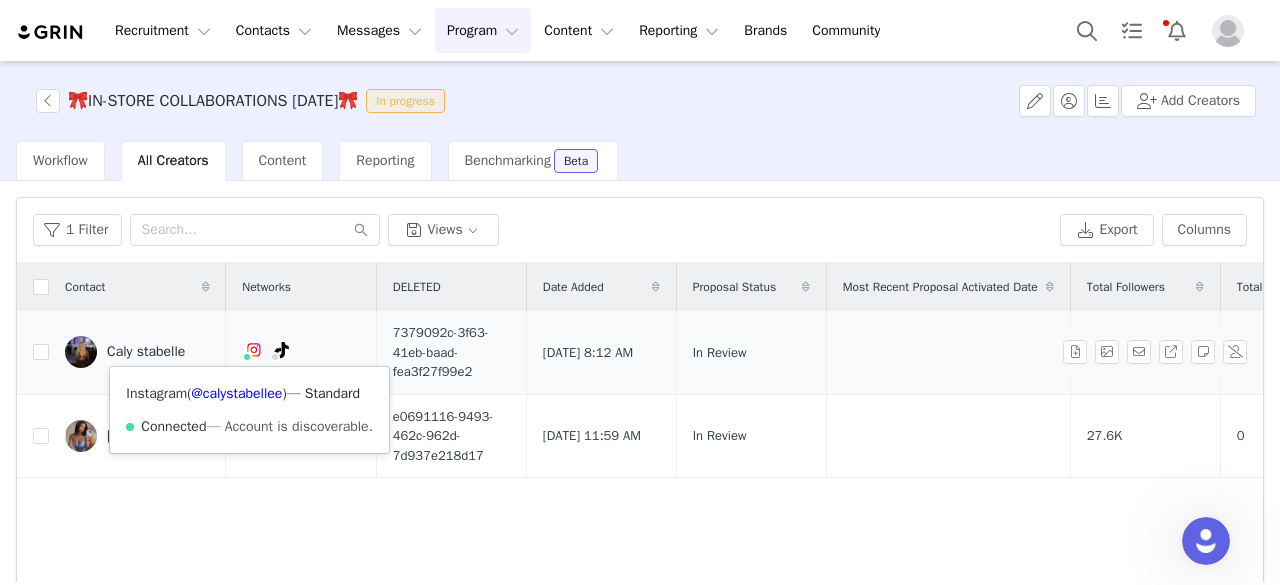 click at bounding box center (254, 350) 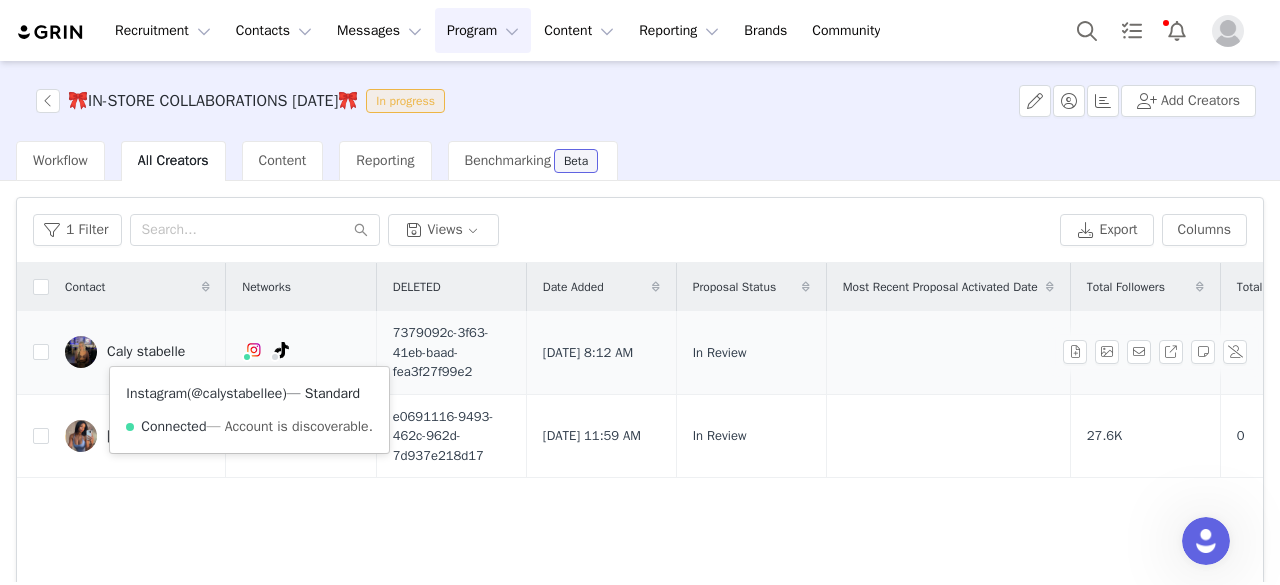 click on "@calystabellee" at bounding box center [237, 393] 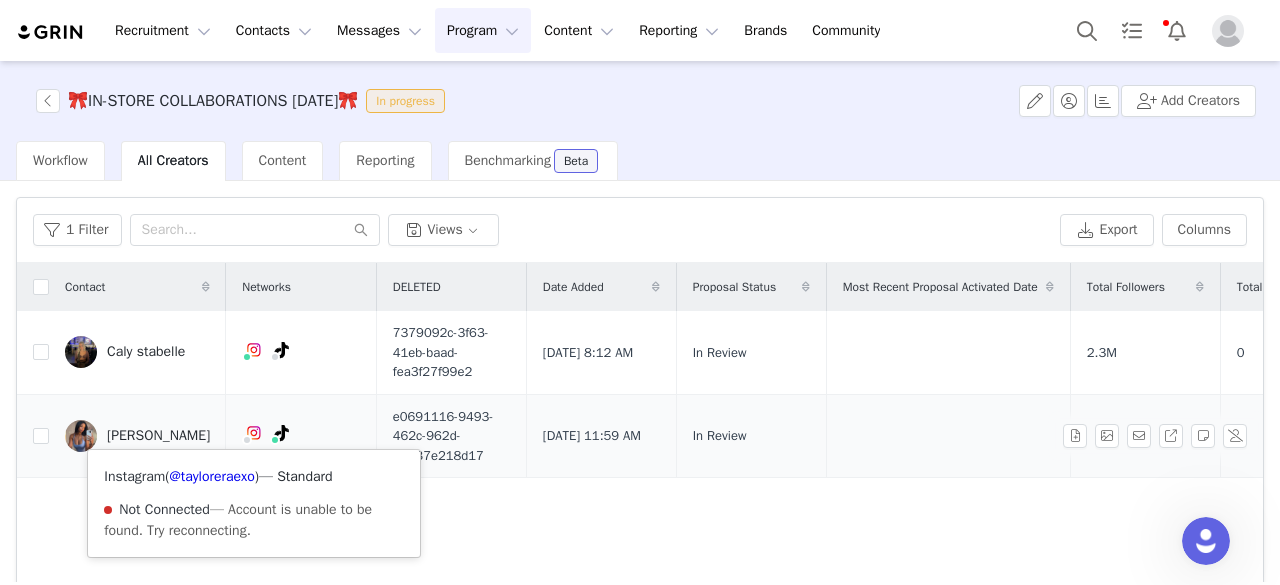 click at bounding box center (254, 433) 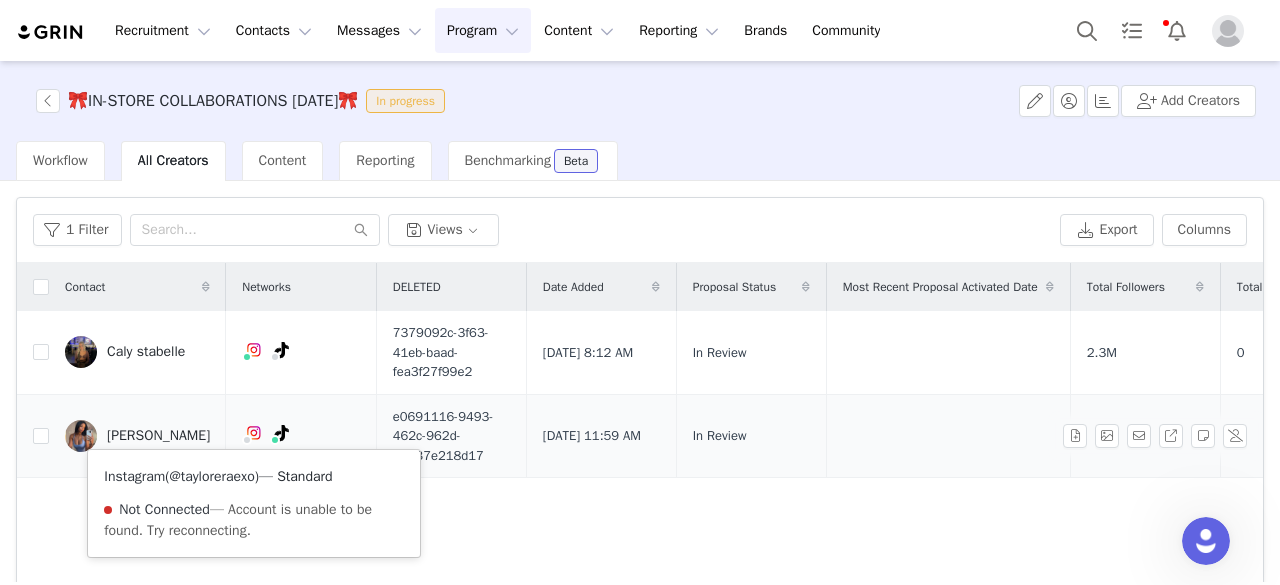 click on "@tayloreraexo" at bounding box center [212, 476] 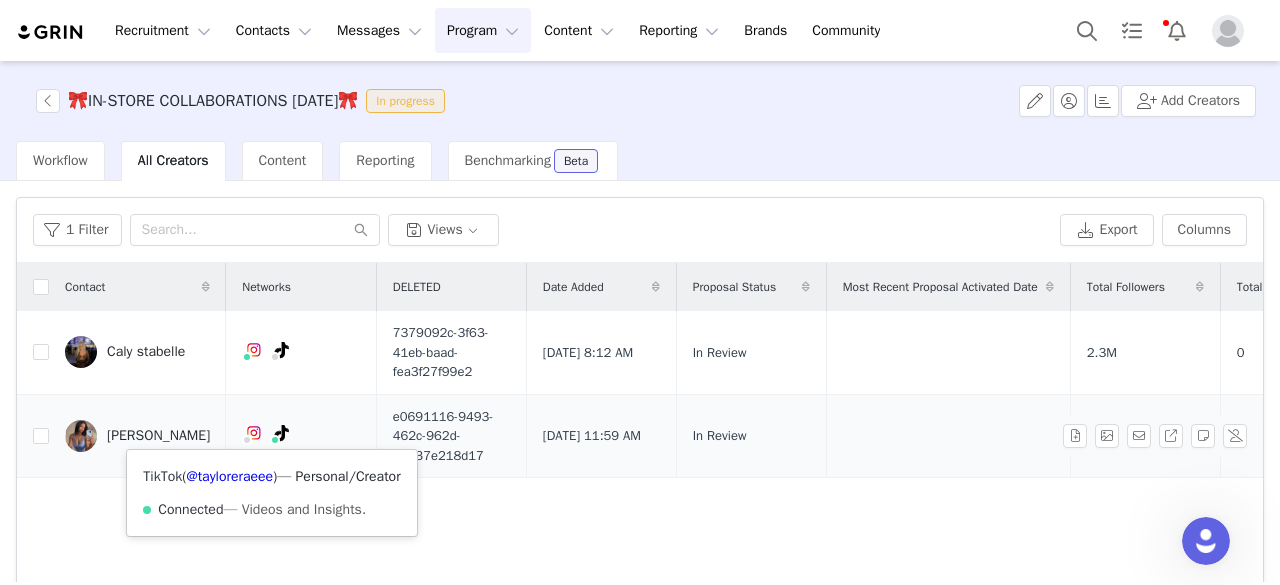 click at bounding box center (282, 433) 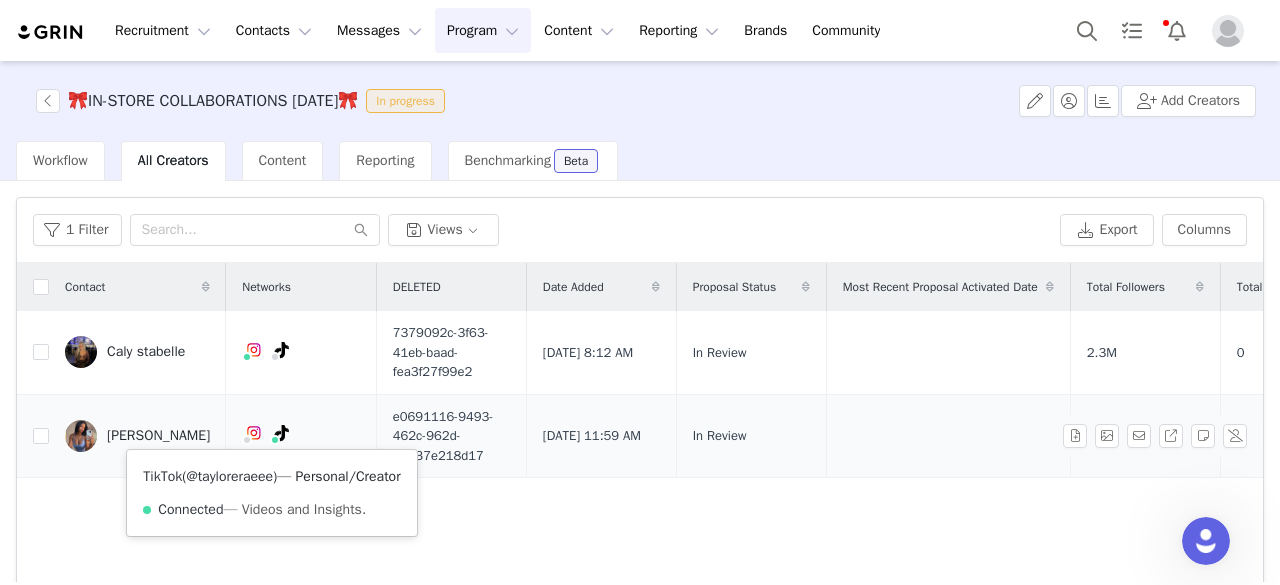 click on "@tayloreraeee" at bounding box center [229, 476] 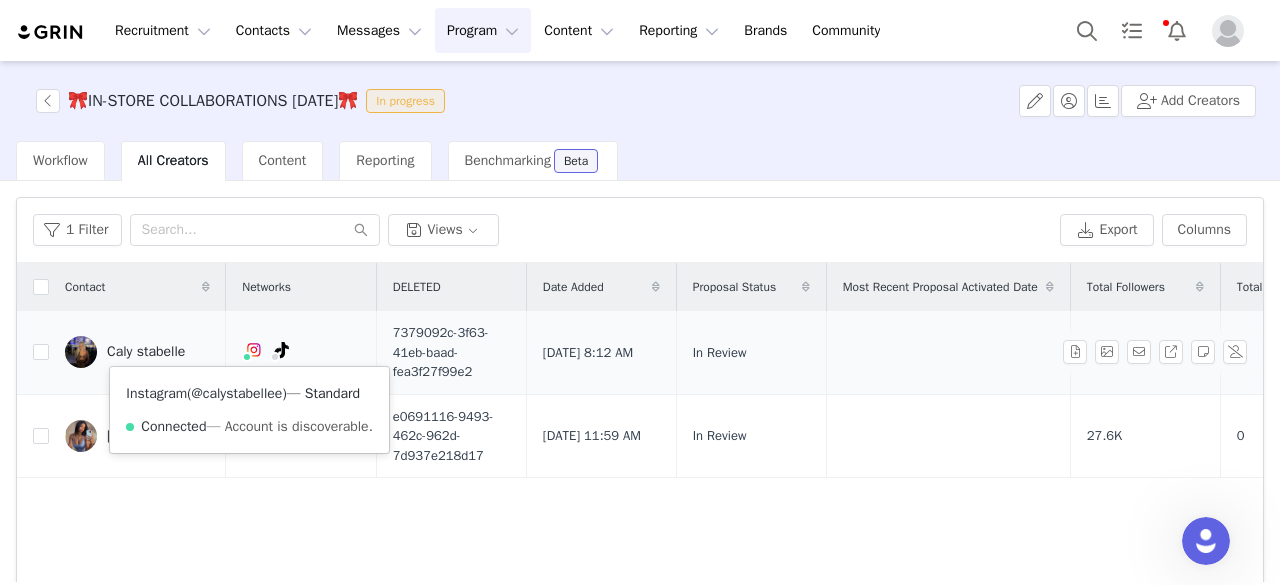 click on "@calystabellee" at bounding box center [237, 393] 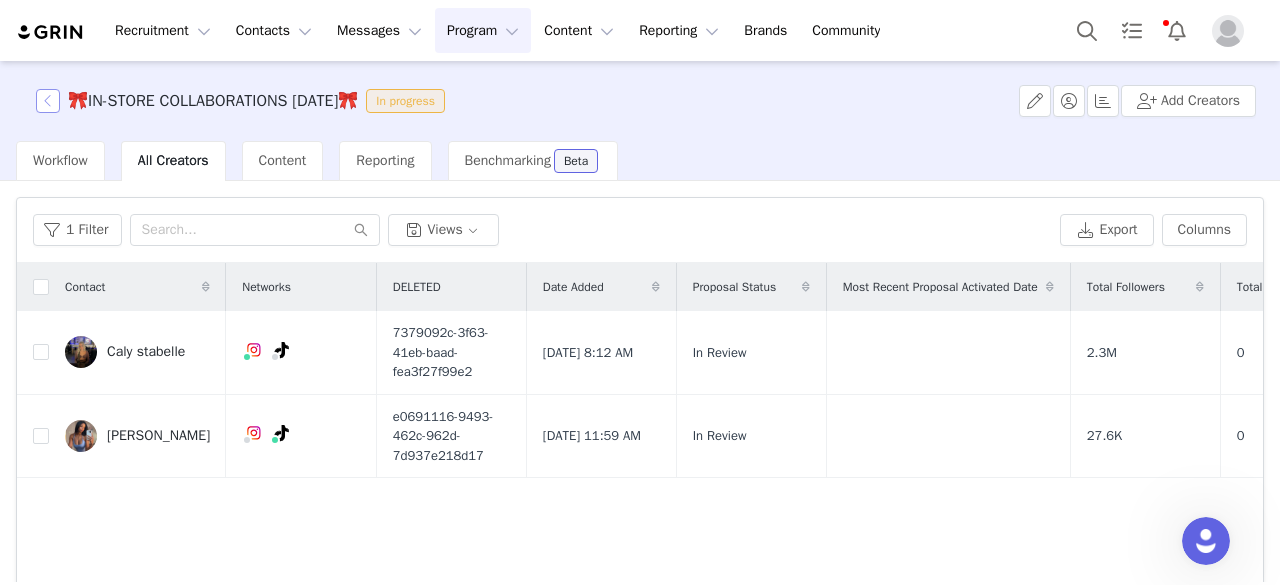 click at bounding box center (48, 101) 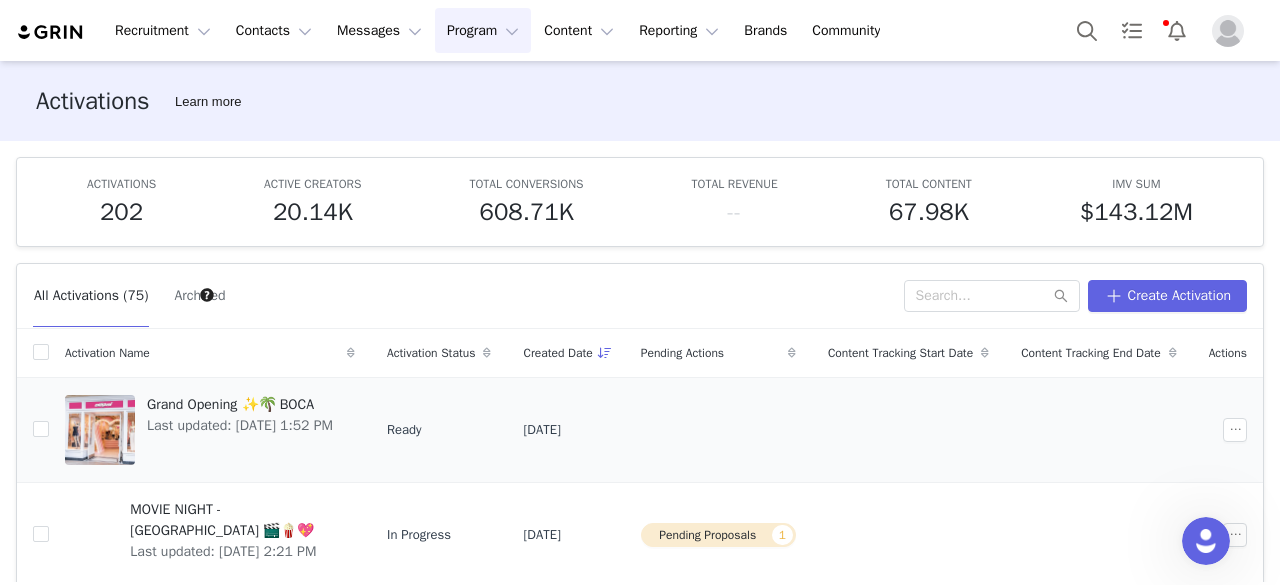 click on "Grand Opening ✨🌴 BOCA" at bounding box center [240, 404] 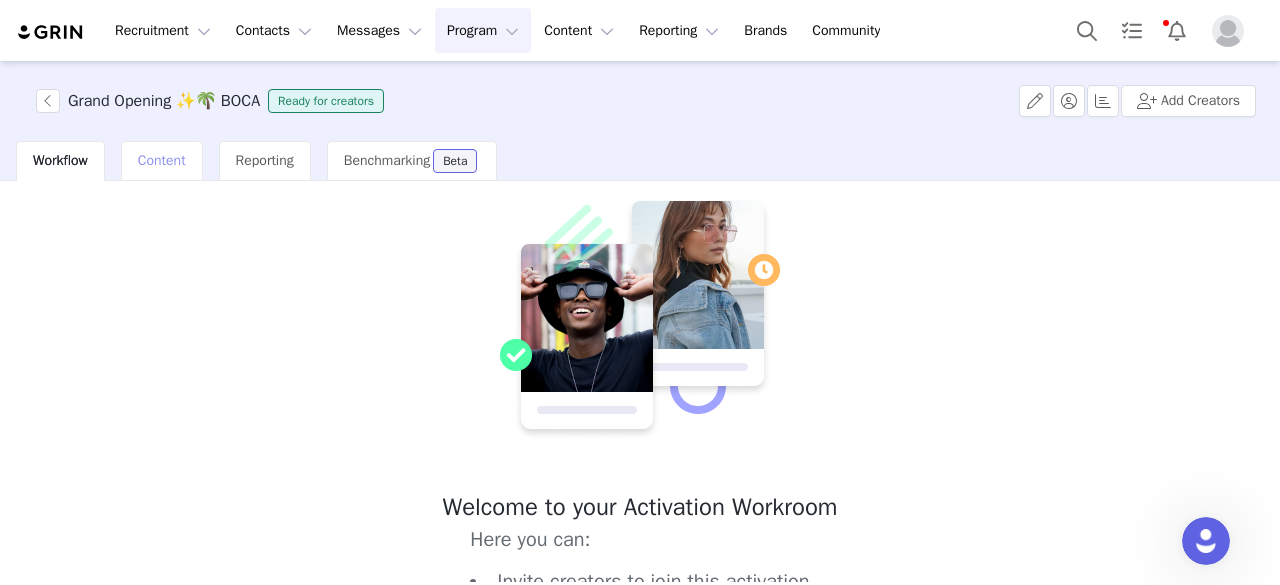 click on "Content" at bounding box center [162, 160] 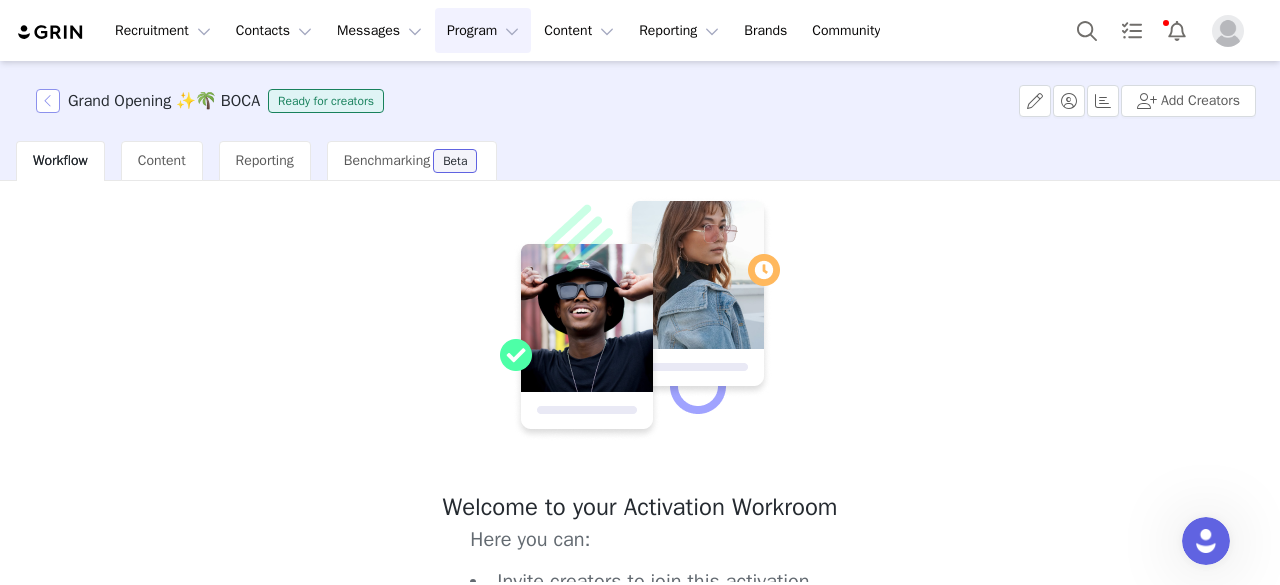 click at bounding box center (48, 101) 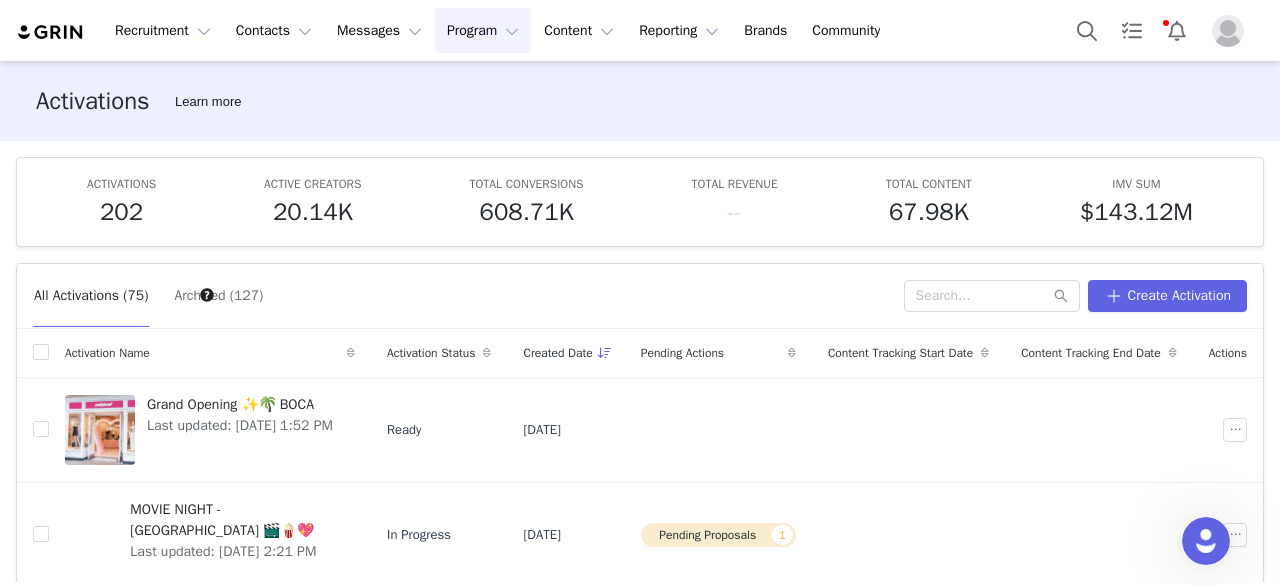 scroll, scrollTop: 104, scrollLeft: 0, axis: vertical 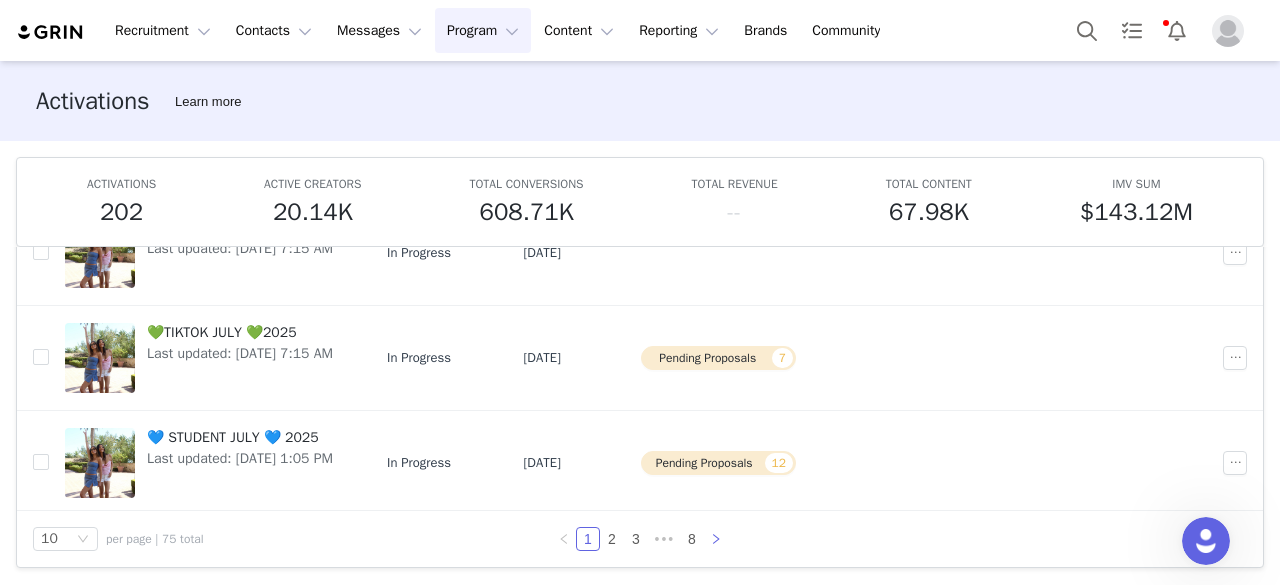 click at bounding box center (716, 539) 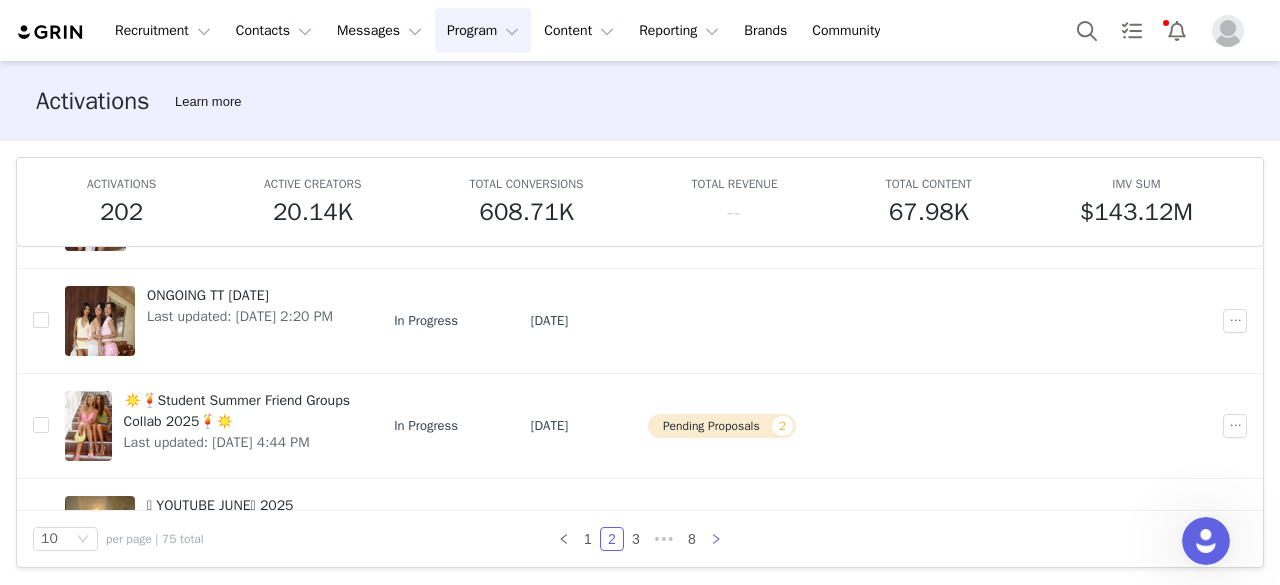 scroll, scrollTop: 808, scrollLeft: 0, axis: vertical 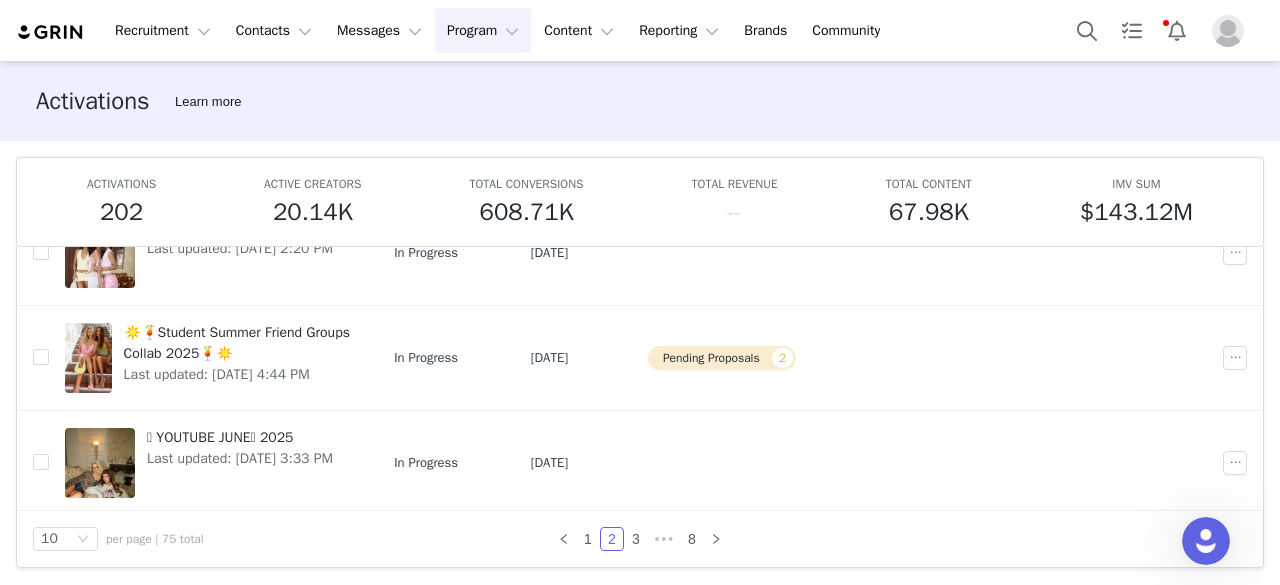 click on "10   per page | 75 total  1 2 3 ••• 8" at bounding box center (640, 539) 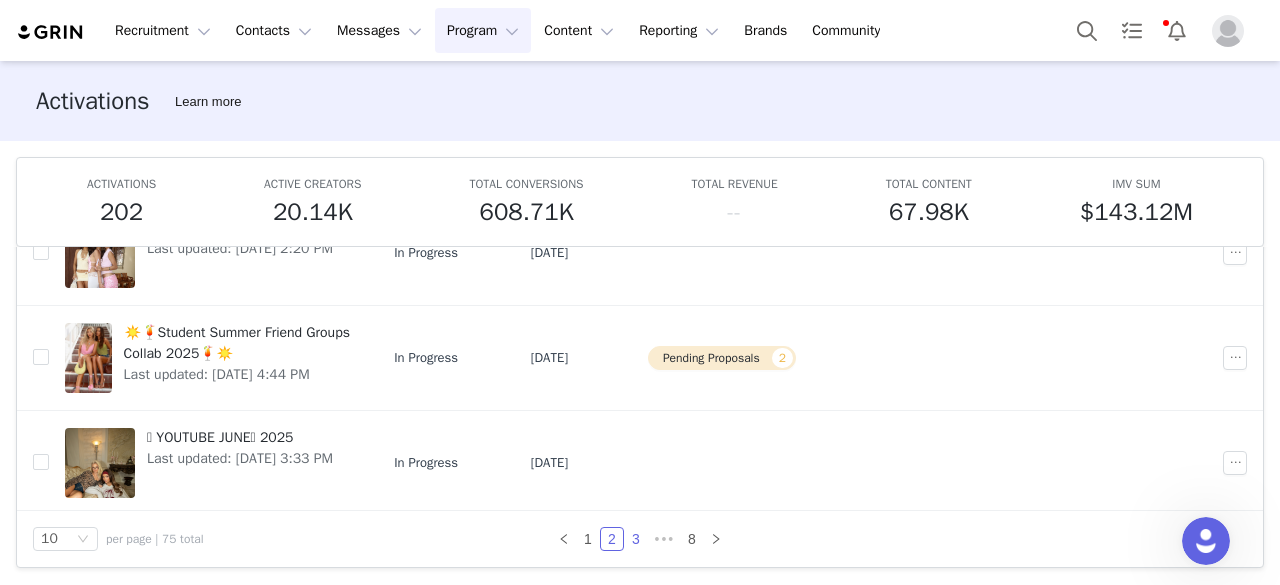 click on "3" at bounding box center [636, 539] 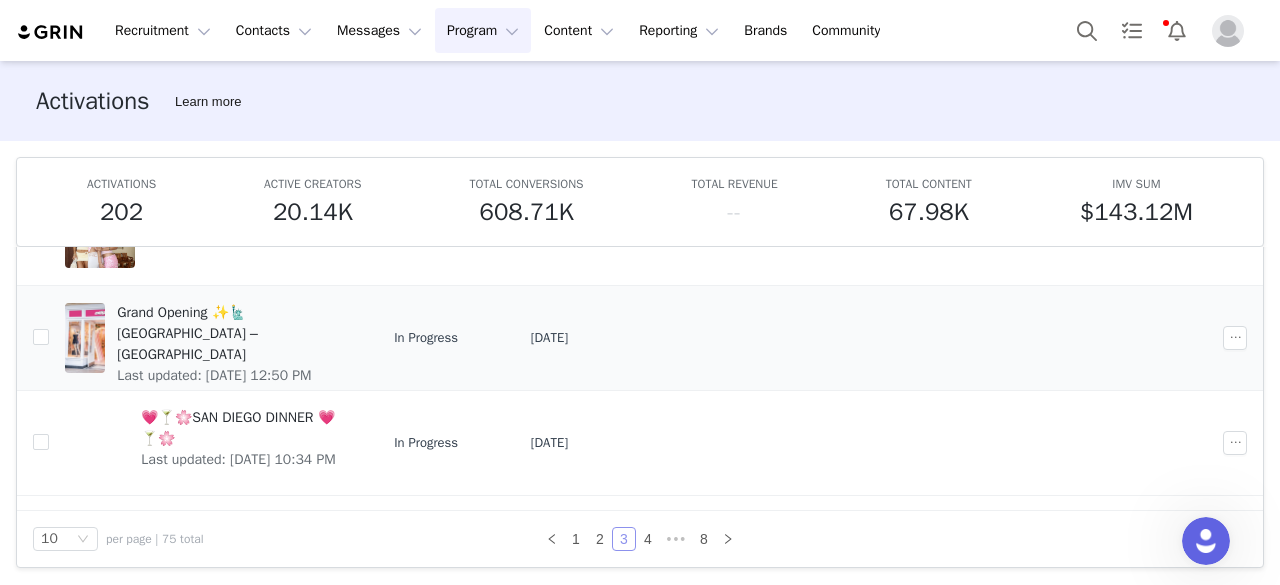 scroll, scrollTop: 619, scrollLeft: 0, axis: vertical 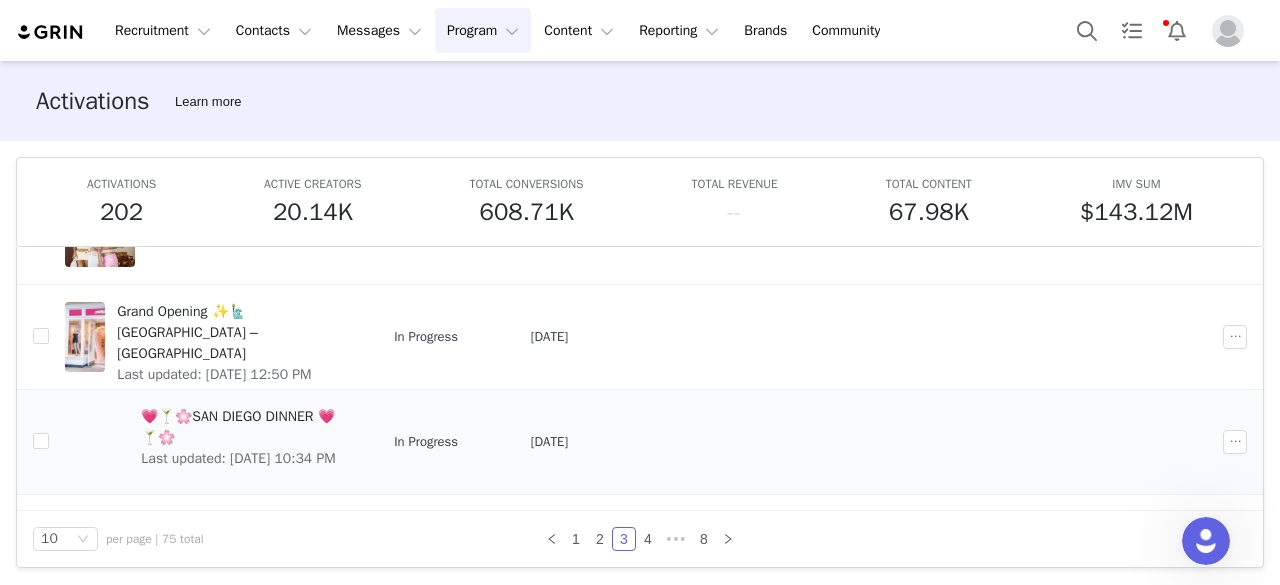 click on "💗🍸🌸SAN DIEGO DINNER 💗🍸🌸" at bounding box center [245, 427] 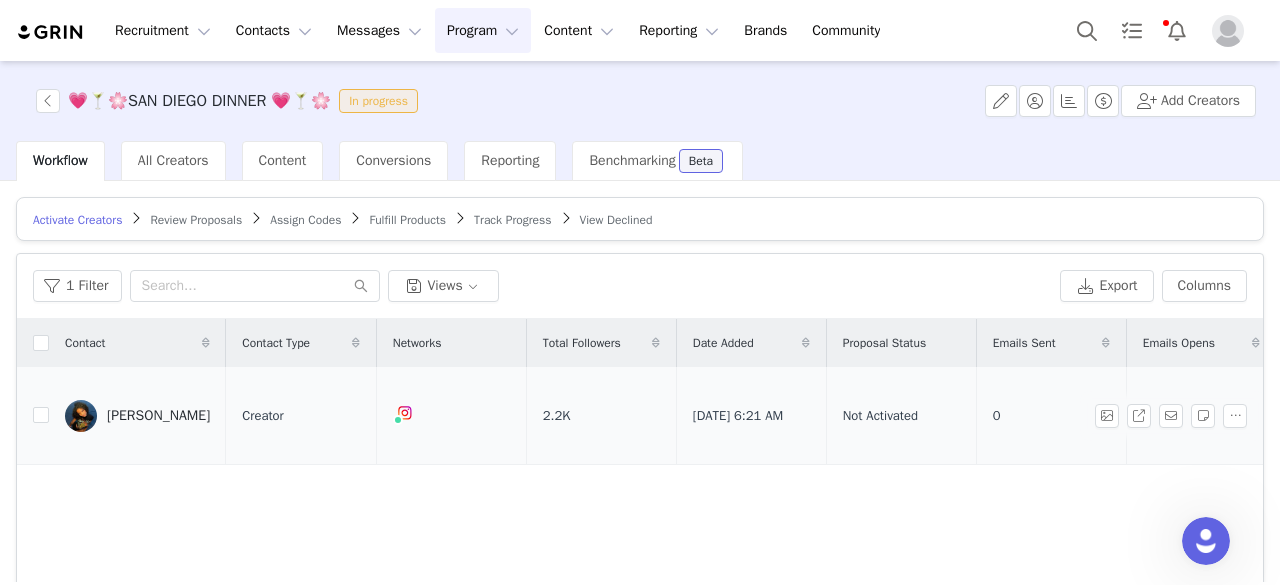 click on "Jada Koupal" at bounding box center (158, 416) 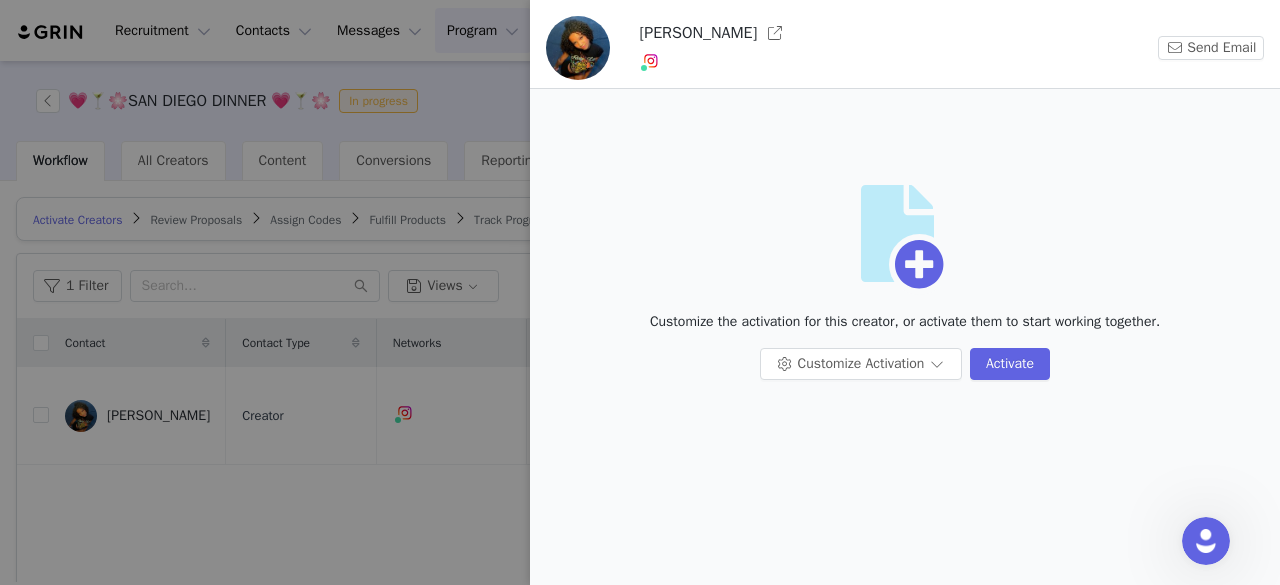 click at bounding box center [640, 292] 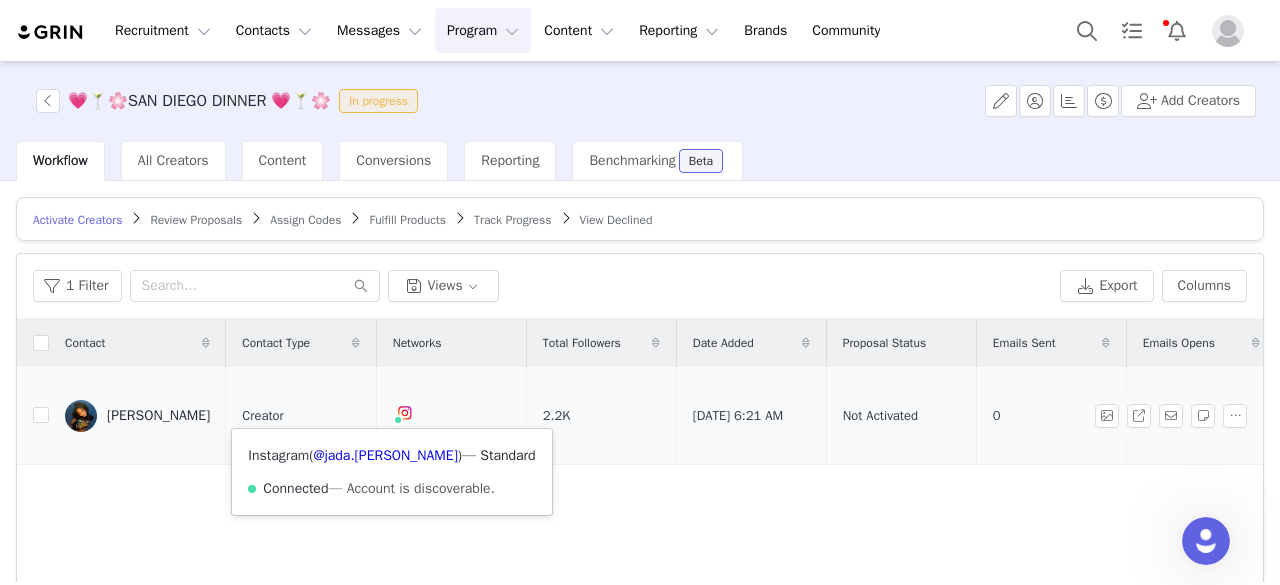 click at bounding box center [398, 420] 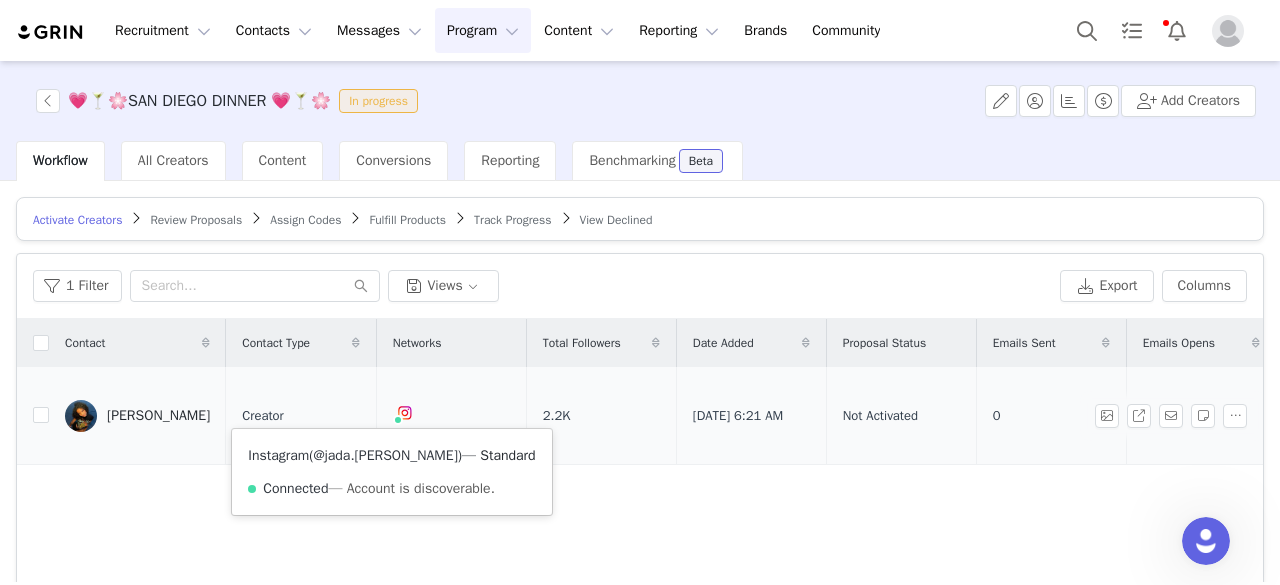 click on "@jada.koupal" at bounding box center (386, 455) 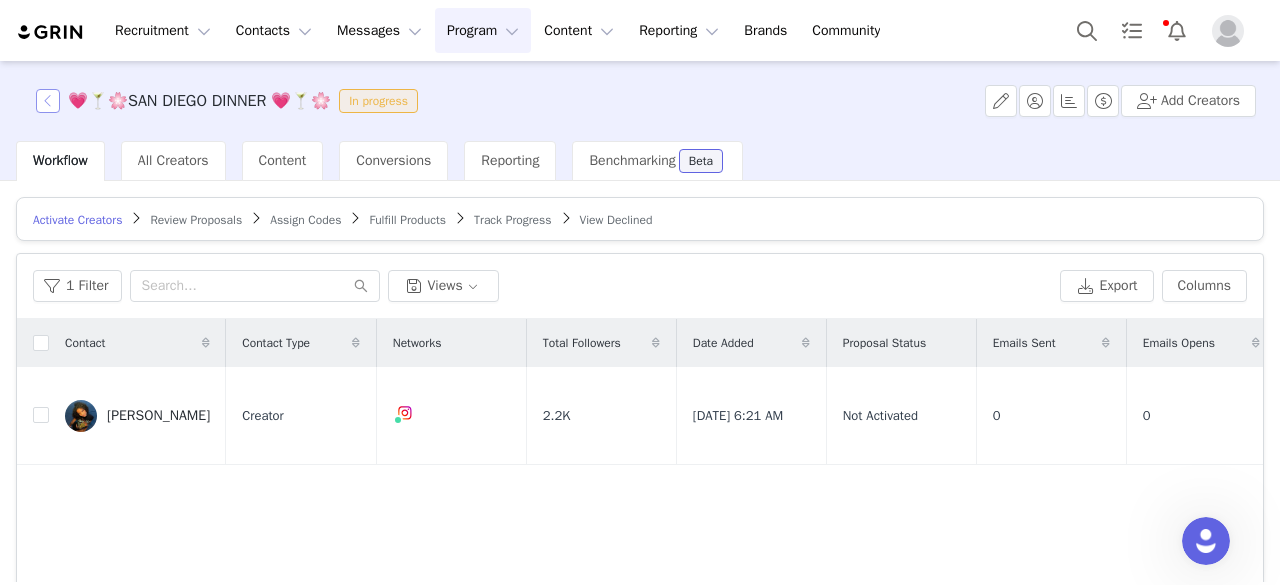 click at bounding box center (48, 101) 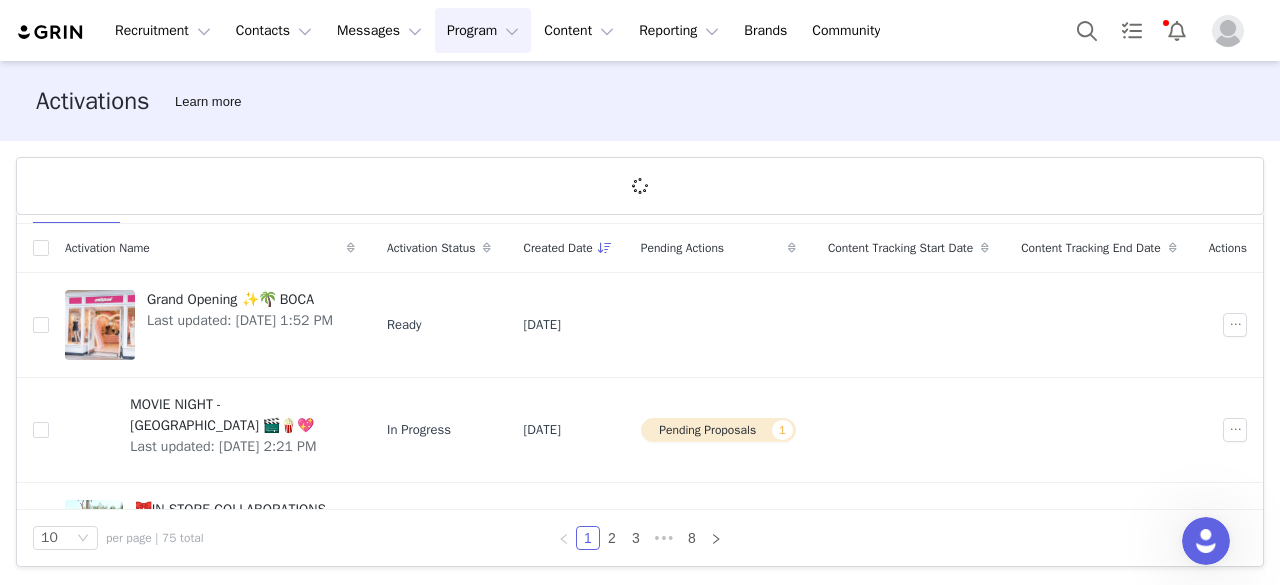 scroll, scrollTop: 73, scrollLeft: 0, axis: vertical 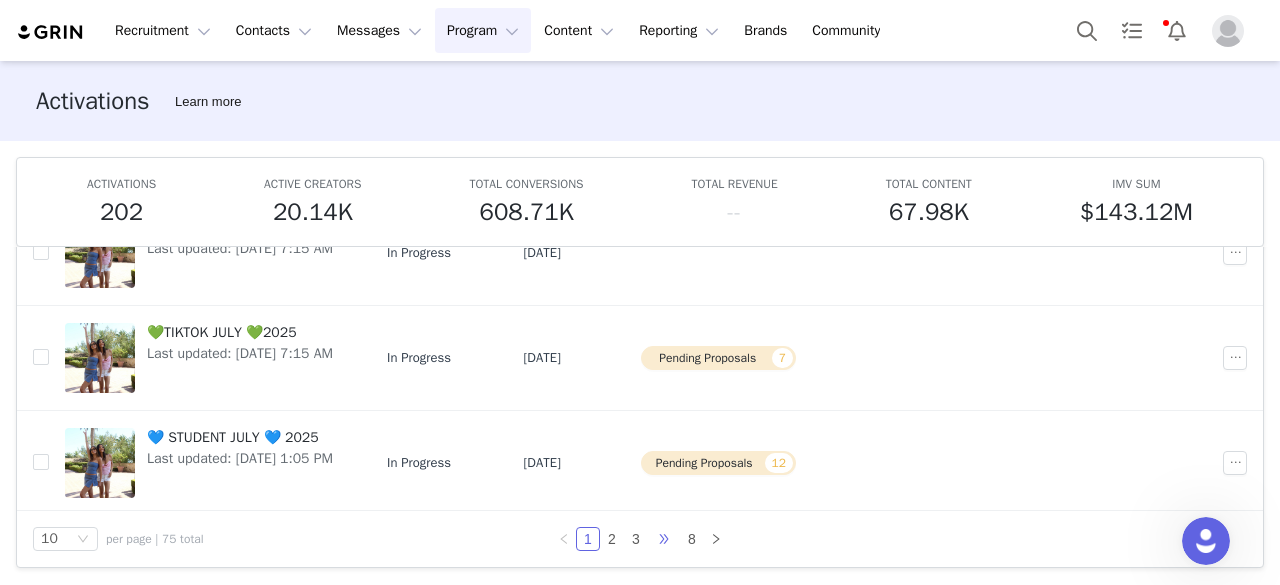 click on "•••" at bounding box center [664, 539] 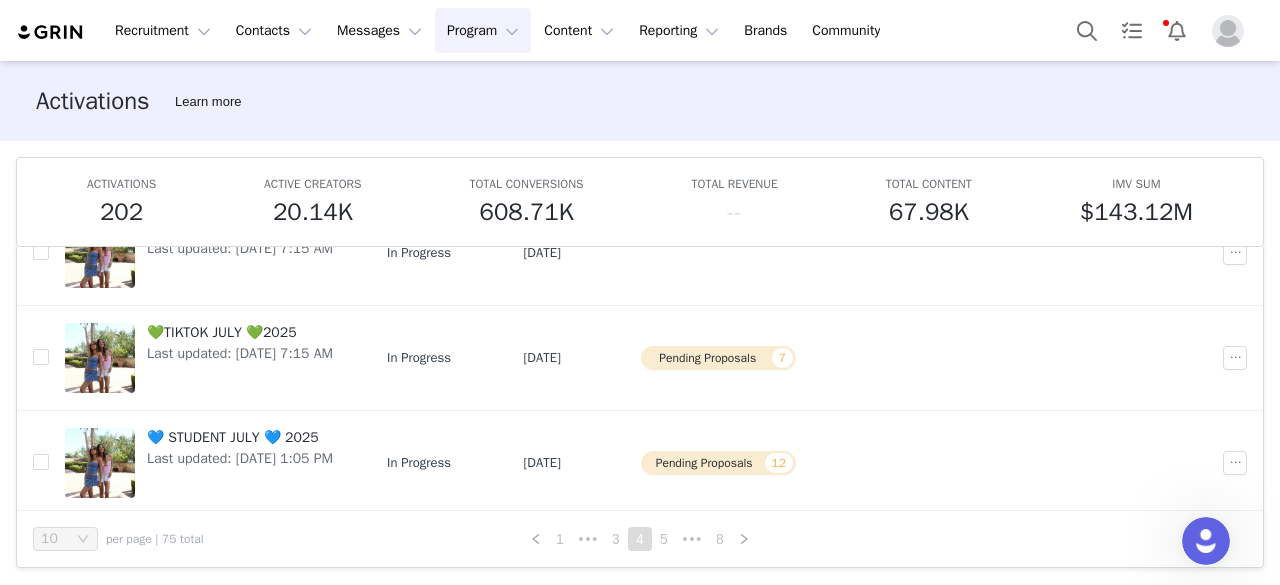 scroll, scrollTop: 0, scrollLeft: 0, axis: both 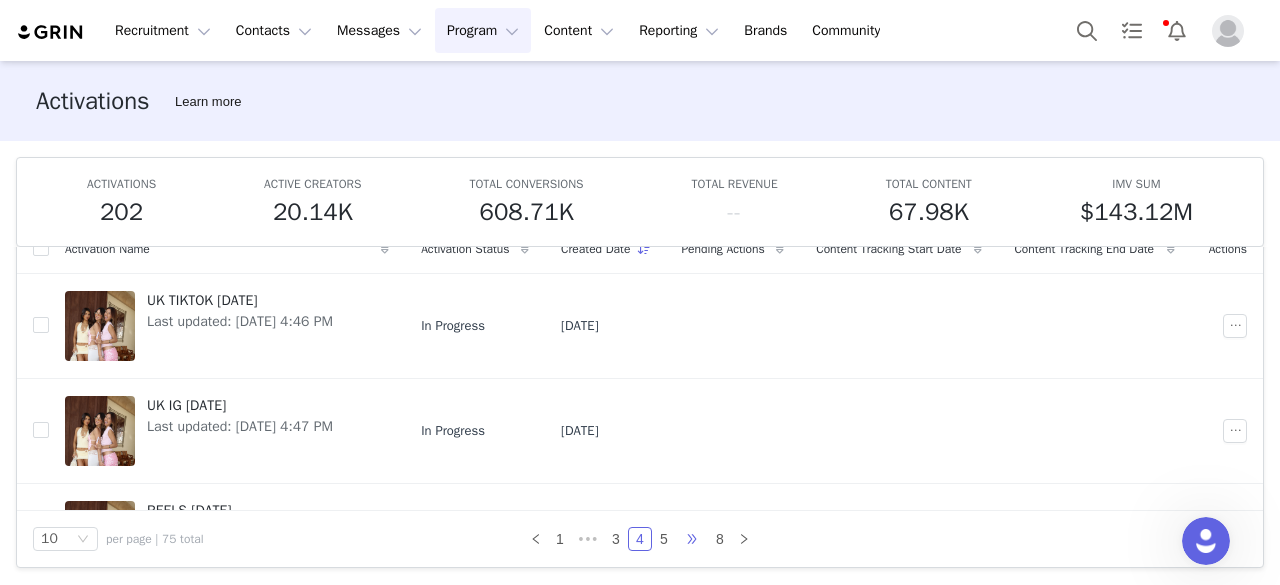 click on "•••" at bounding box center (692, 539) 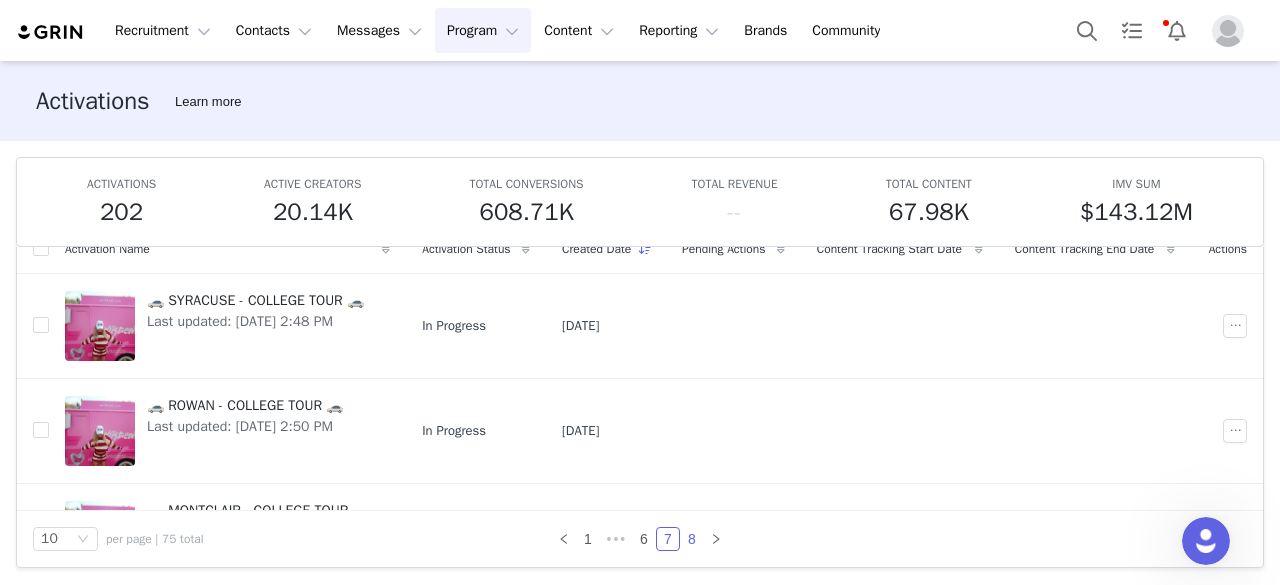 click on "8" at bounding box center (692, 539) 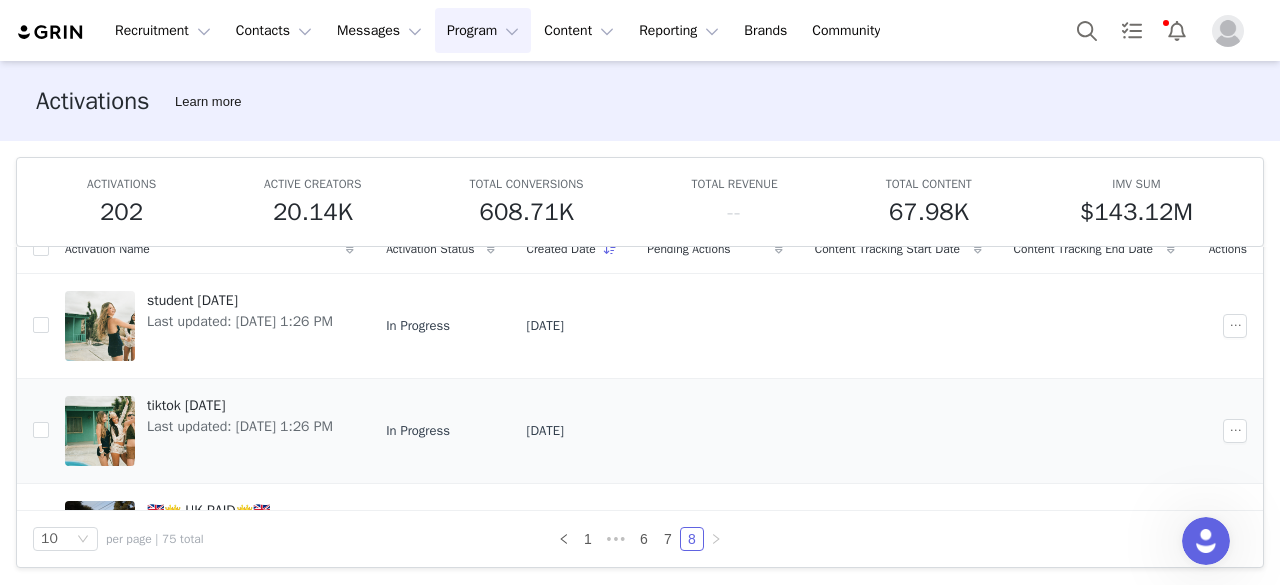 click on "tiktok [DATE]" at bounding box center [240, 405] 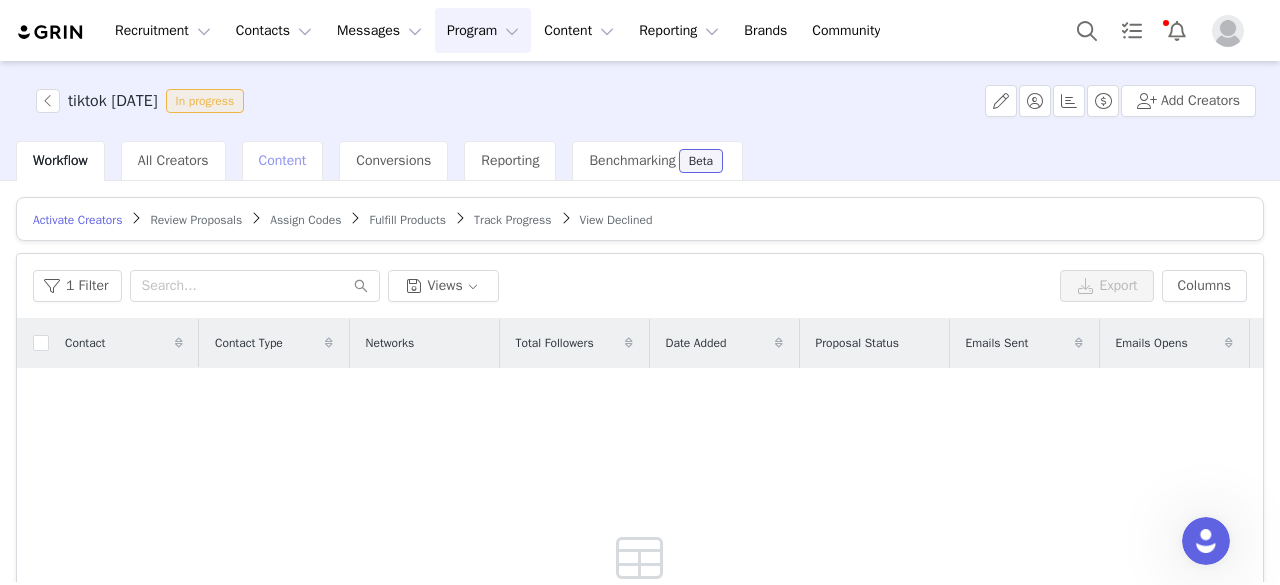 click on "Content" at bounding box center [283, 161] 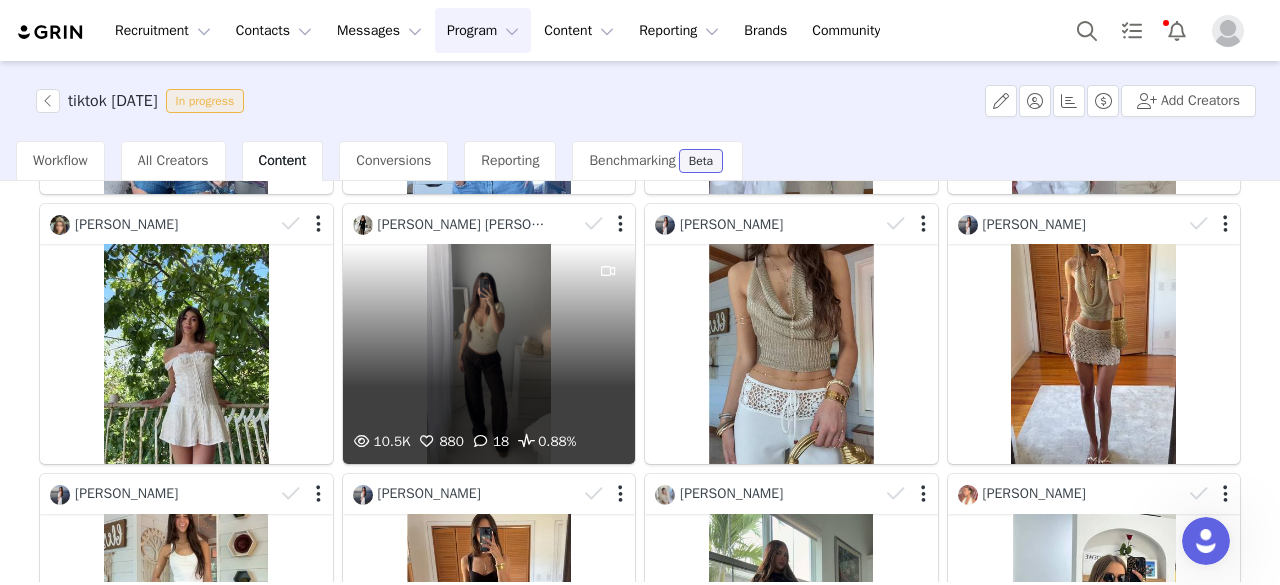 scroll, scrollTop: 374, scrollLeft: 0, axis: vertical 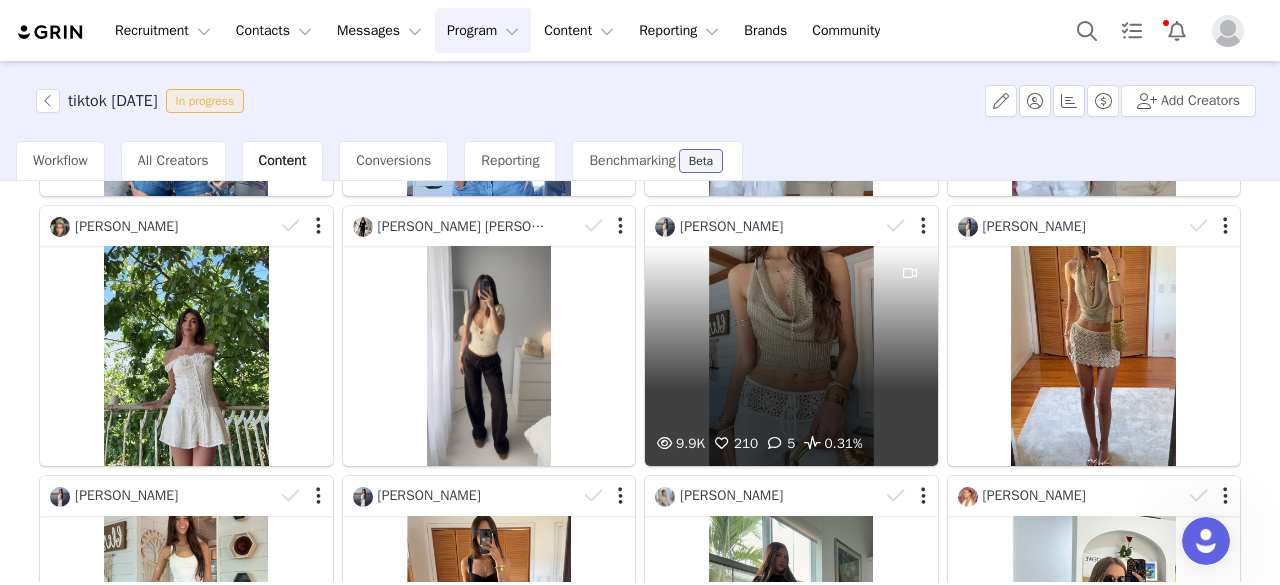 click on "9.9K  210  5  0.31%" at bounding box center (791, 355) 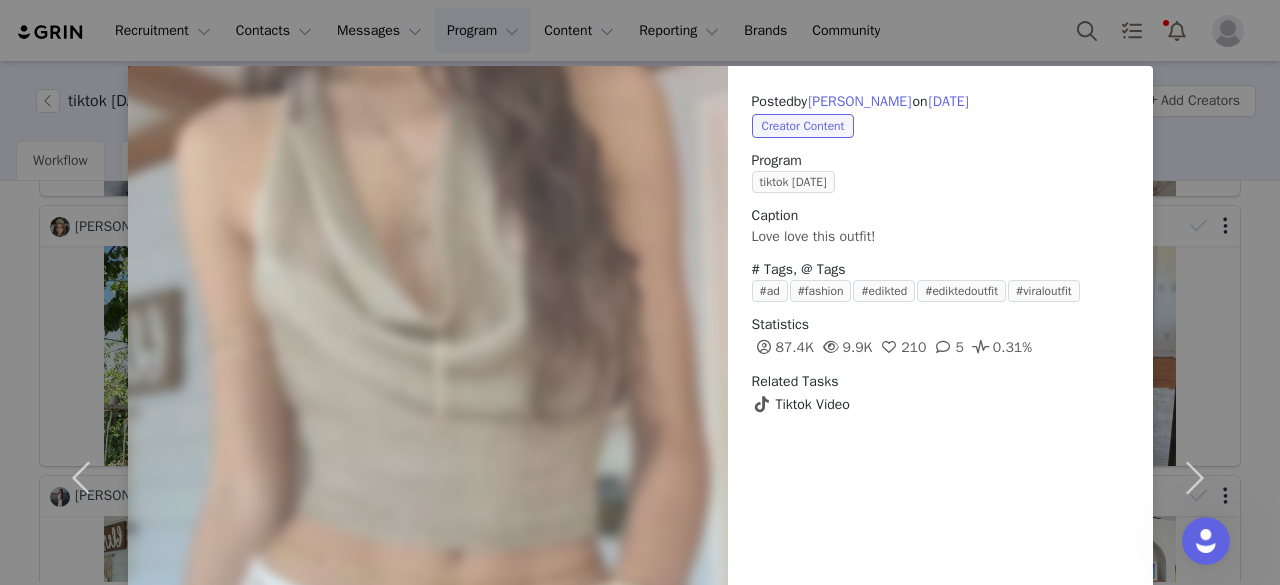 scroll, scrollTop: 29, scrollLeft: 0, axis: vertical 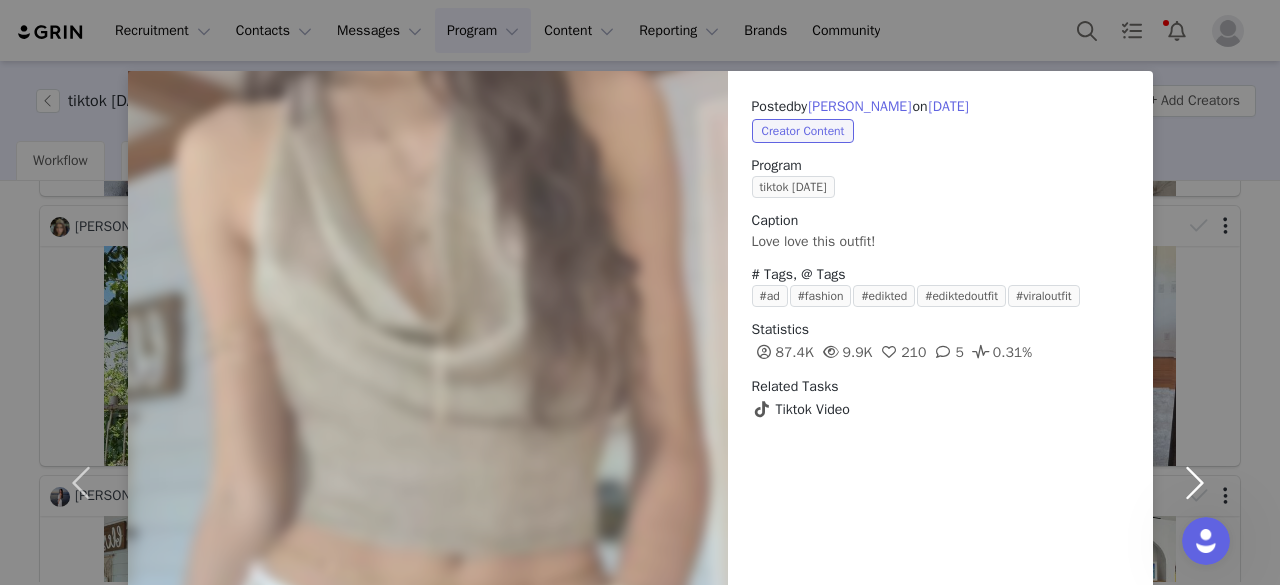 click at bounding box center [1195, 482] 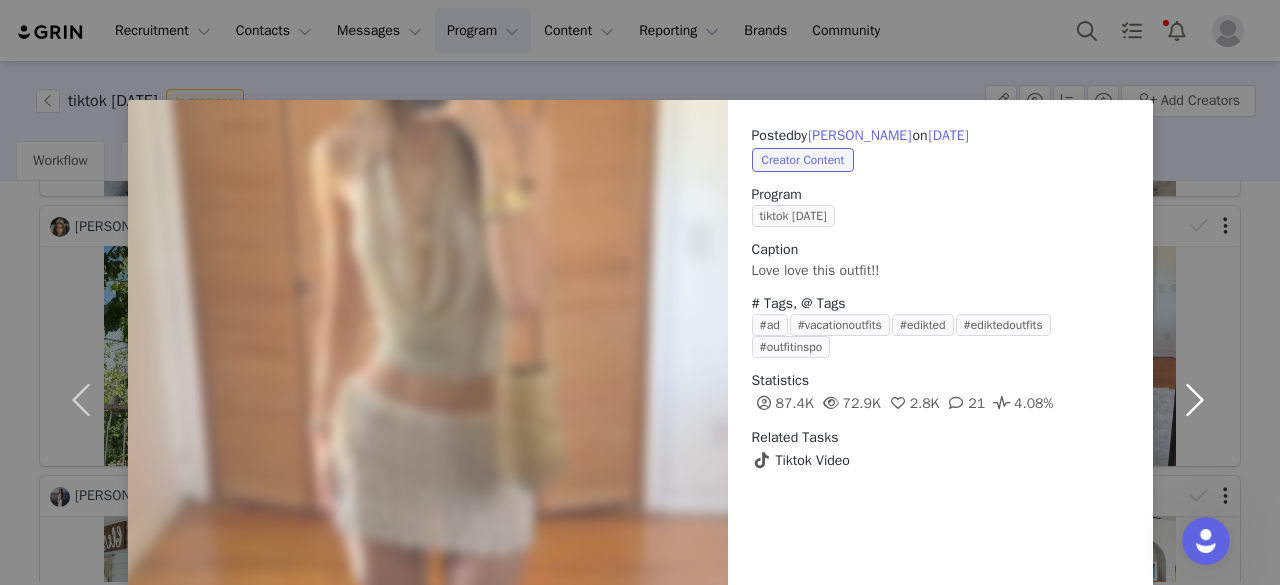 scroll, scrollTop: 0, scrollLeft: 0, axis: both 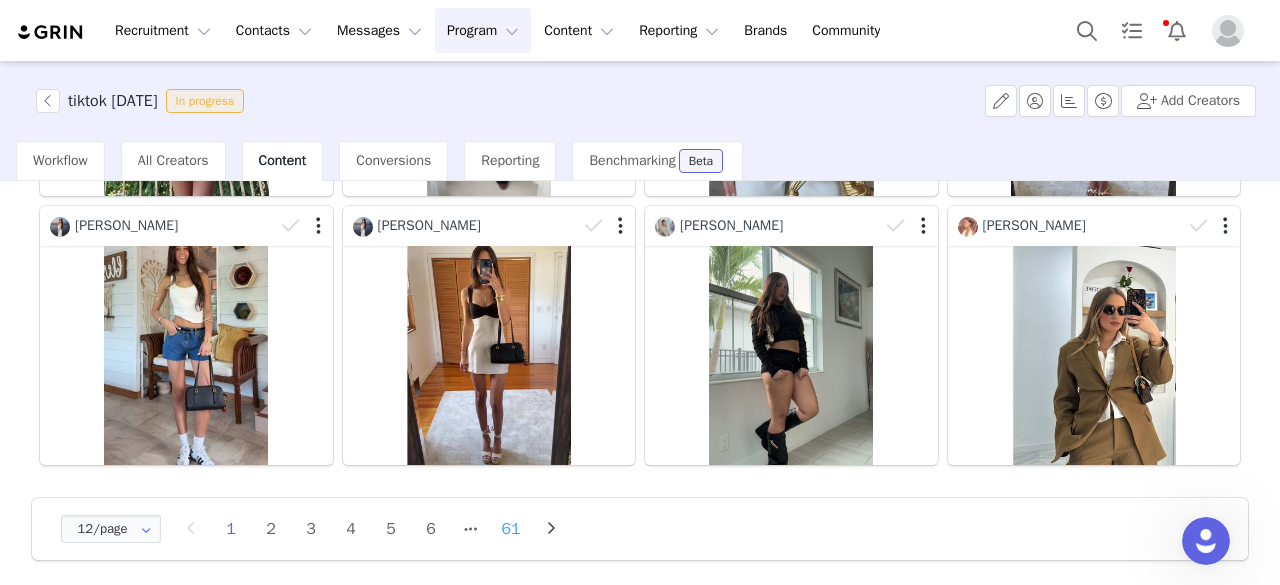 click on "61" at bounding box center [511, 529] 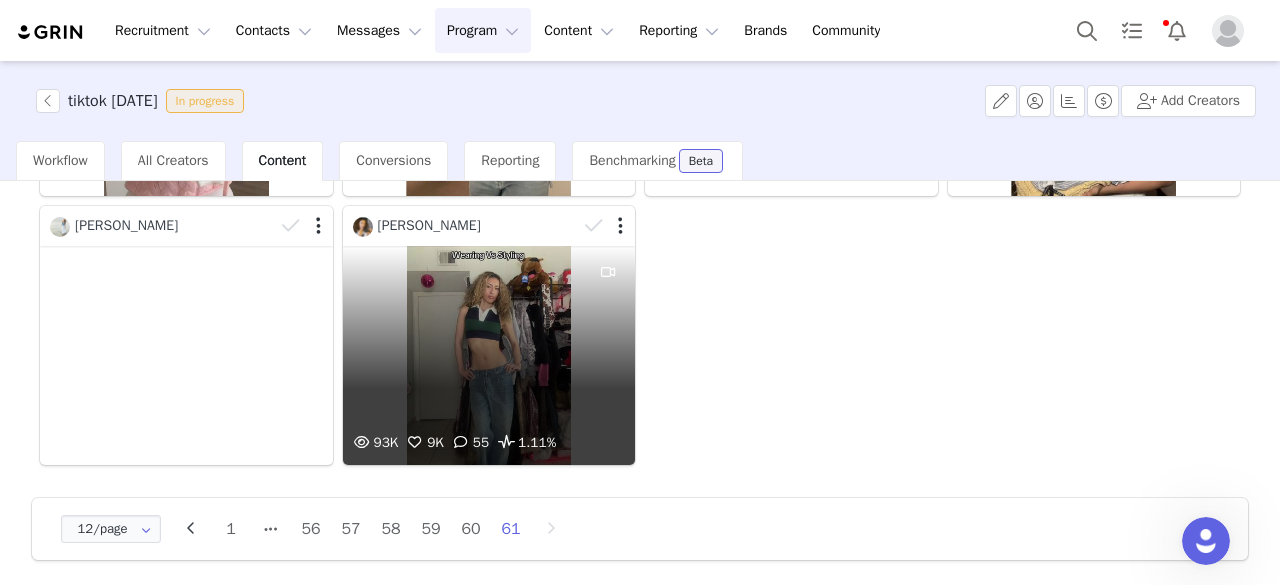 scroll, scrollTop: 644, scrollLeft: 0, axis: vertical 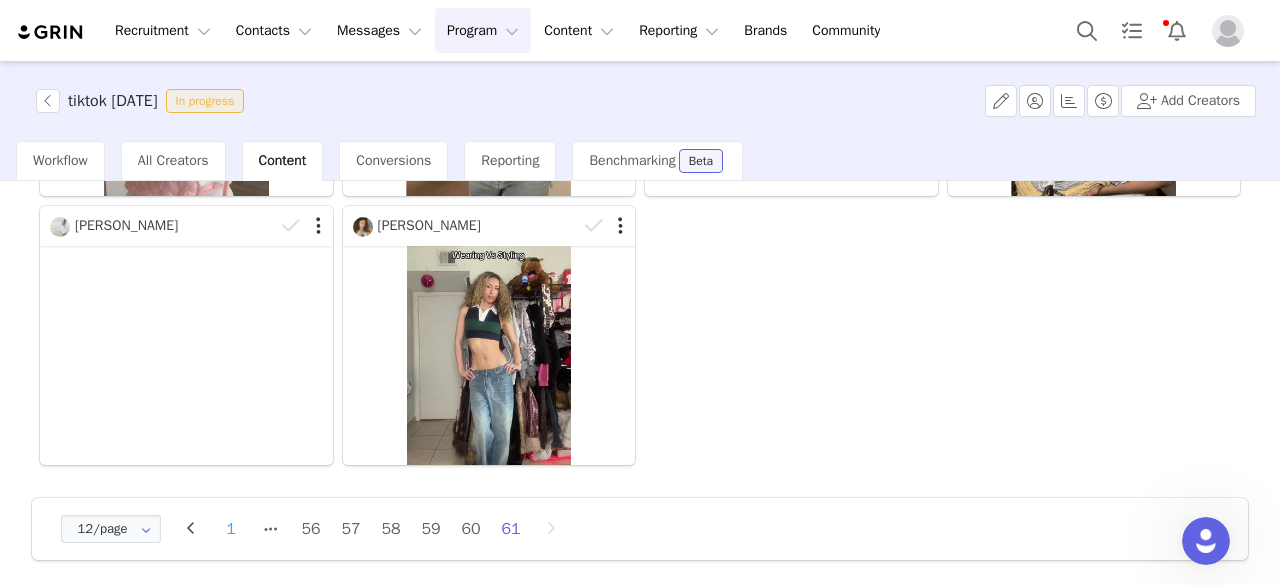 click on "1" at bounding box center (231, 529) 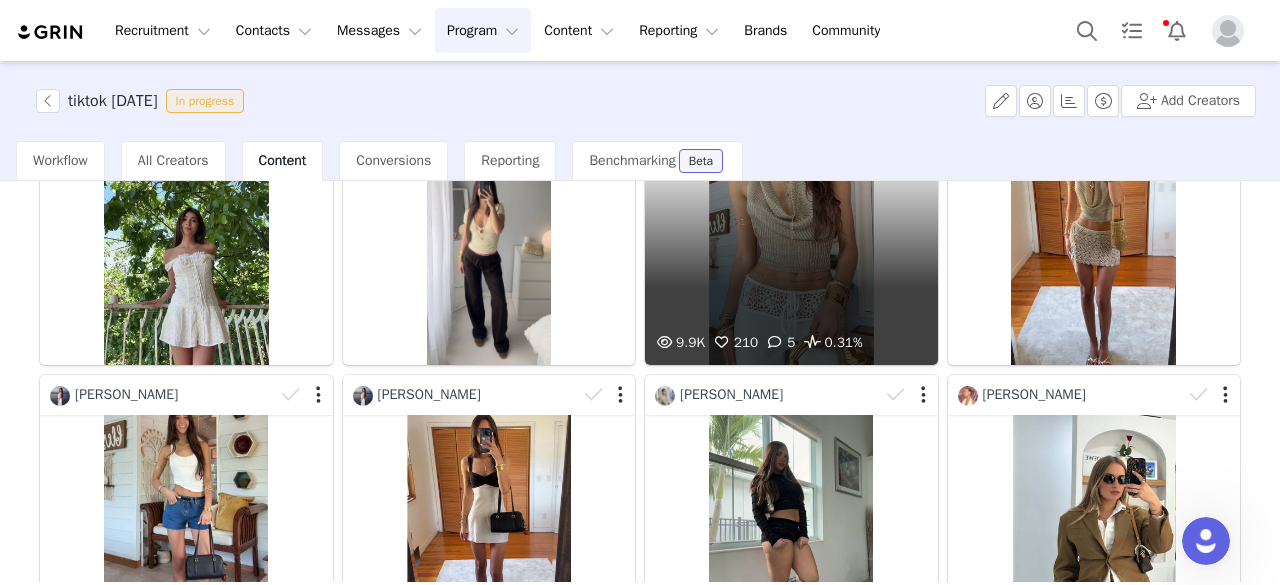 scroll, scrollTop: 644, scrollLeft: 0, axis: vertical 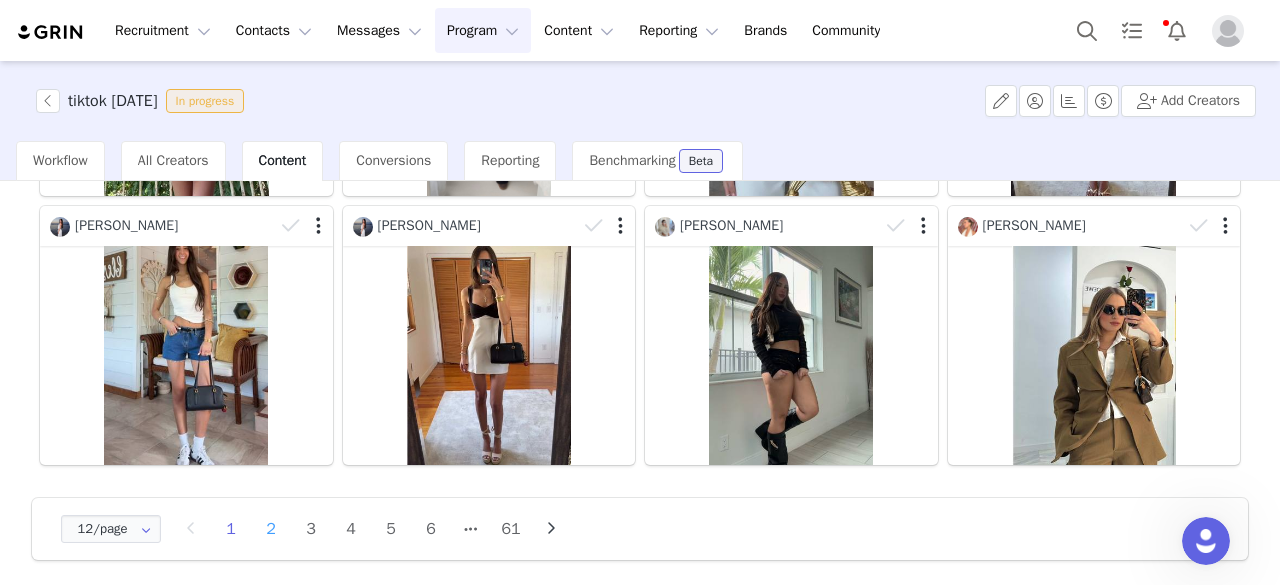 click on "2" at bounding box center (271, 529) 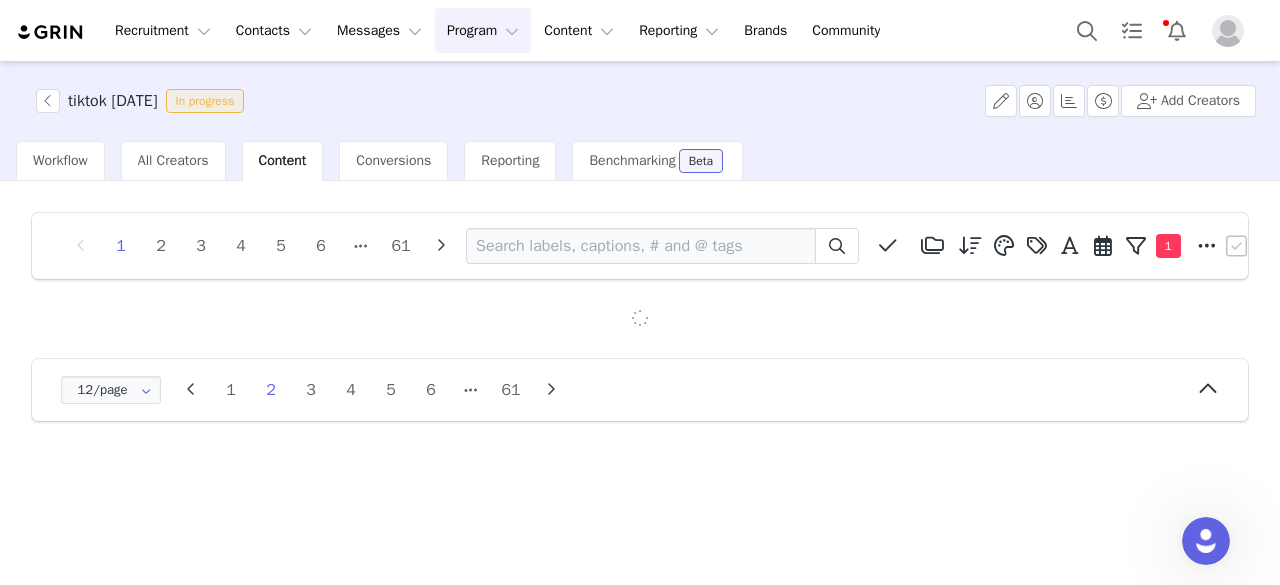 scroll, scrollTop: 0, scrollLeft: 0, axis: both 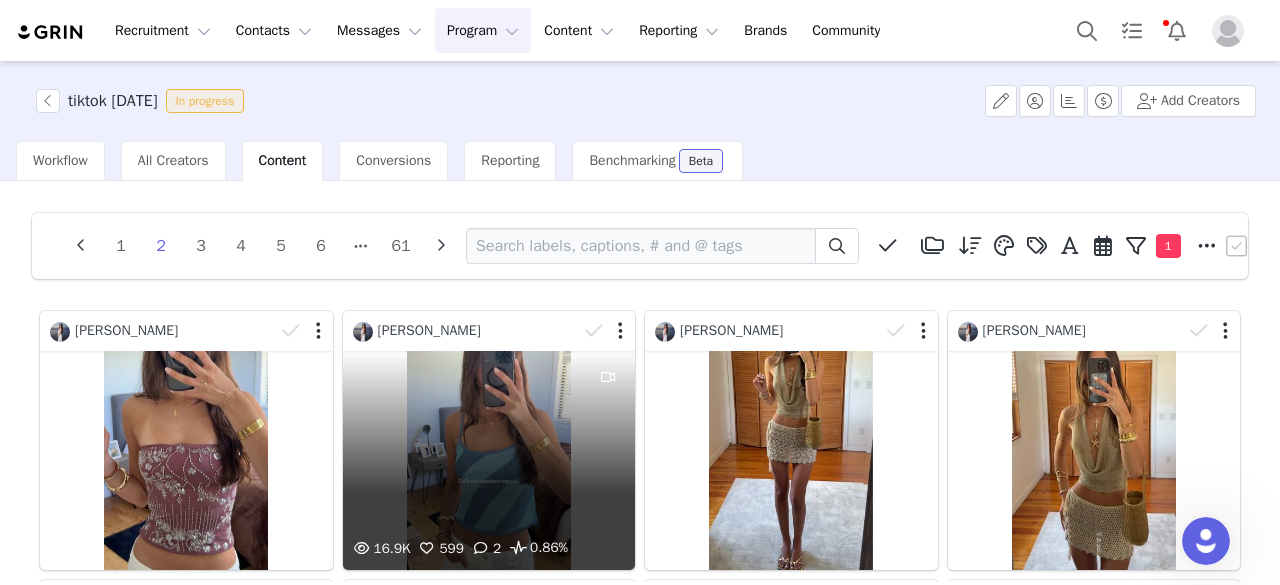 click on "16.9K  599  2  0.86%" at bounding box center [489, 460] 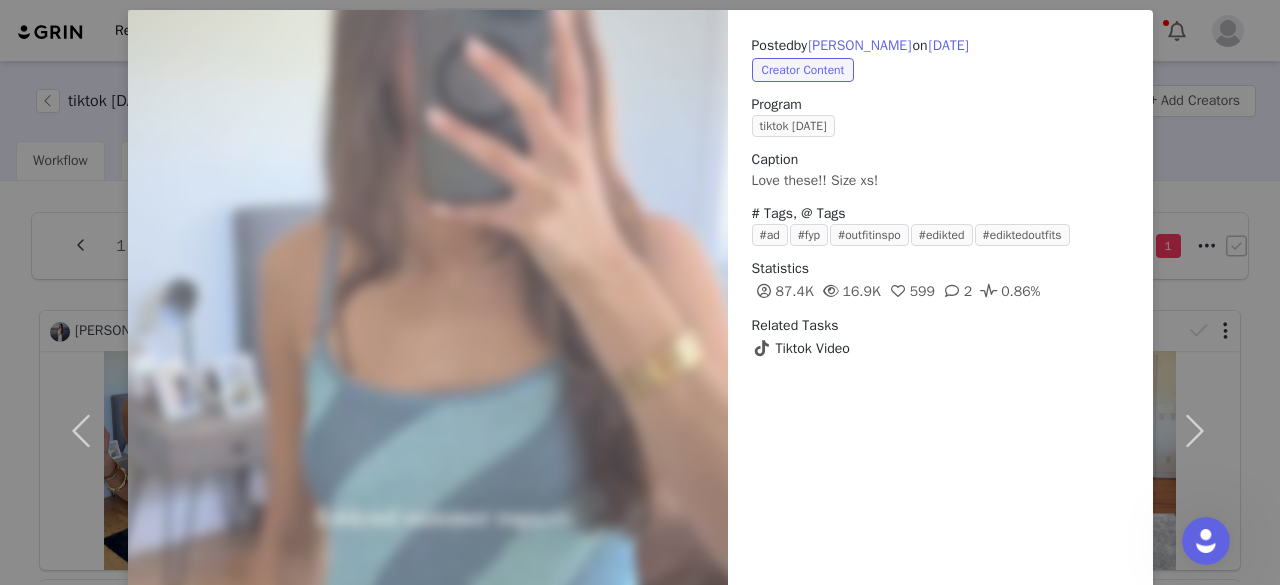 scroll, scrollTop: 88, scrollLeft: 0, axis: vertical 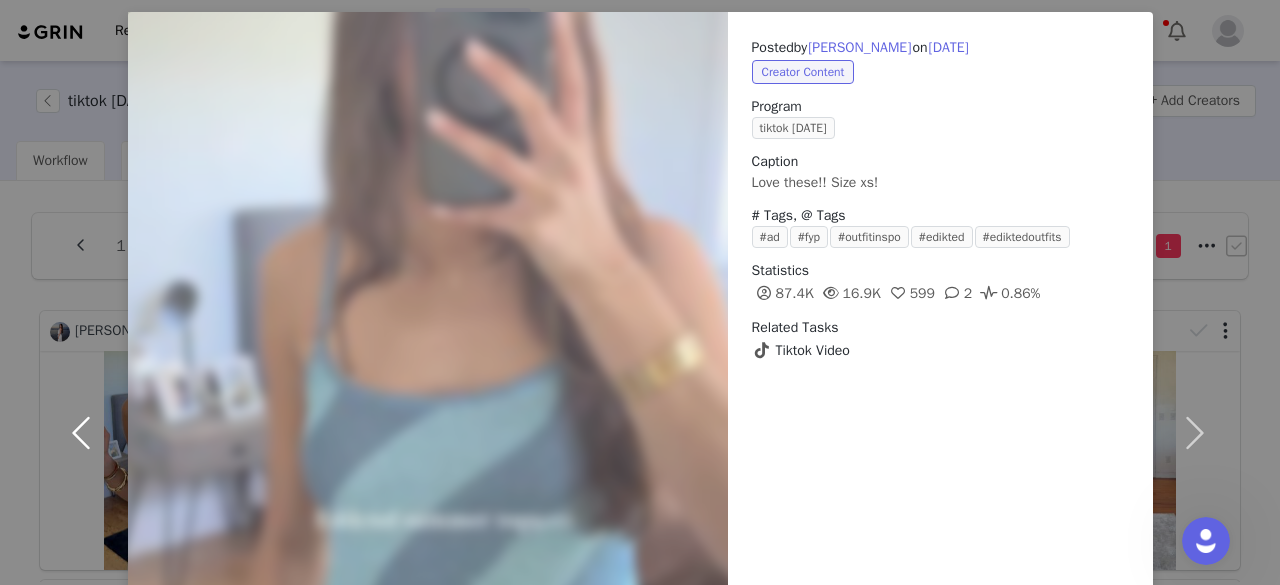 click at bounding box center (86, 432) 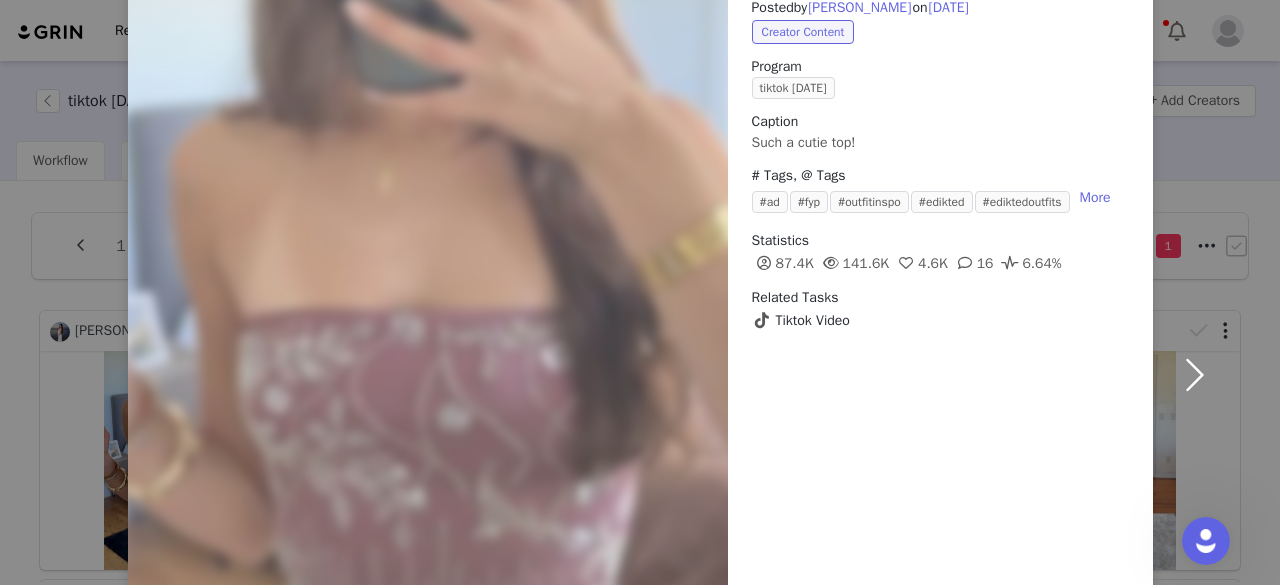 scroll, scrollTop: 130, scrollLeft: 0, axis: vertical 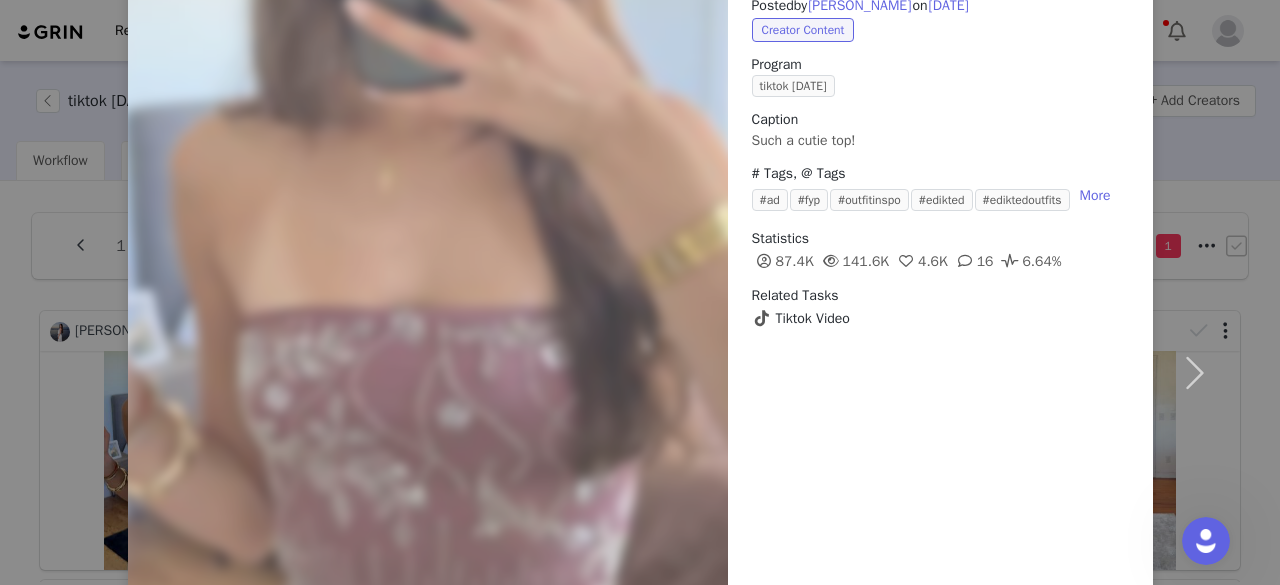 click on "Posted  by  Stephanie Sardinas  on  May 26, 2025  Creator Content  Program tiktok march 2025 Caption  Such a cutie top!            # Tags, @ Tags  #ad   #fyp   #outfitinspo   #edikted   #ediktedoutfits  More     Statistics 87.4K  141.6K  4.6K  16  6.64%  Related Tasks Tiktok Video" at bounding box center (940, 162) 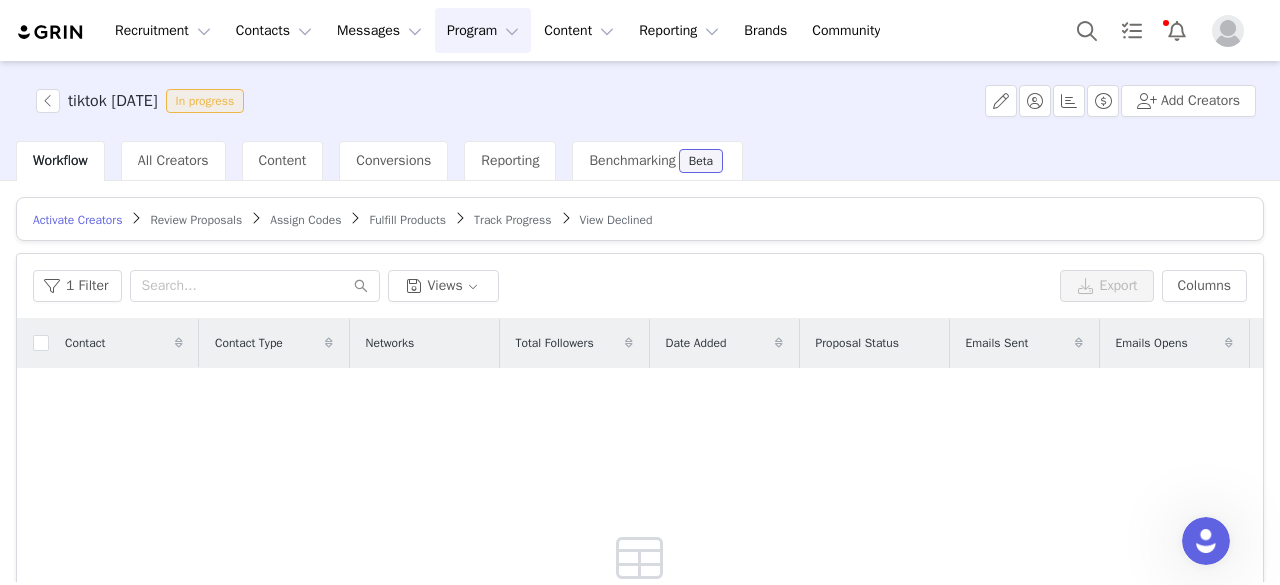 scroll, scrollTop: 237, scrollLeft: 0, axis: vertical 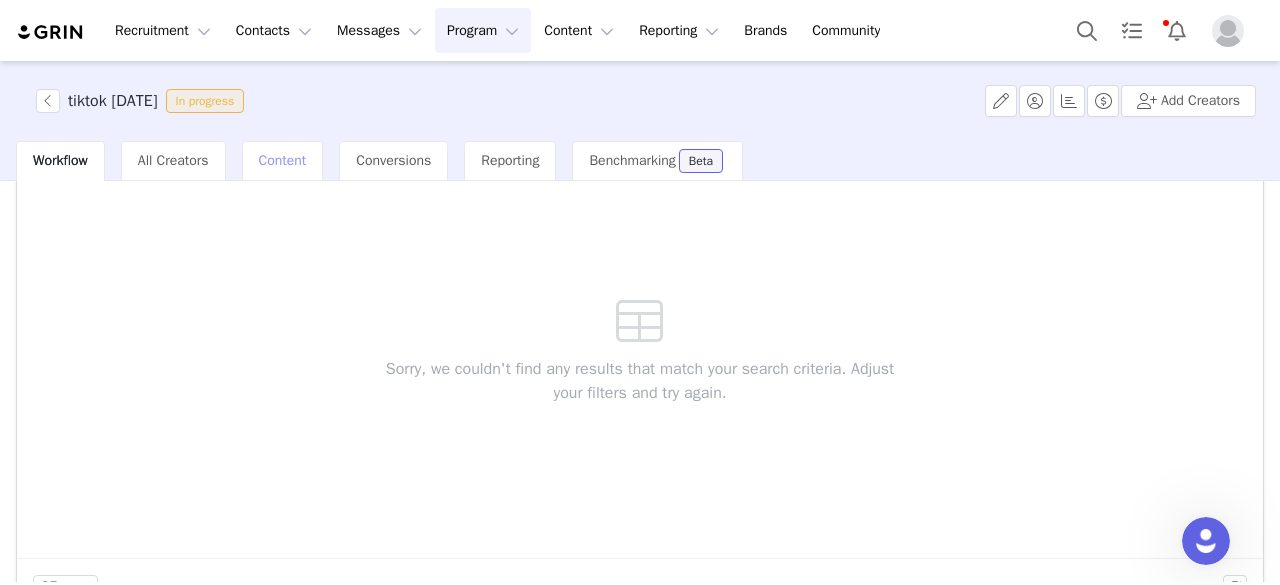 click on "Content" at bounding box center (283, 160) 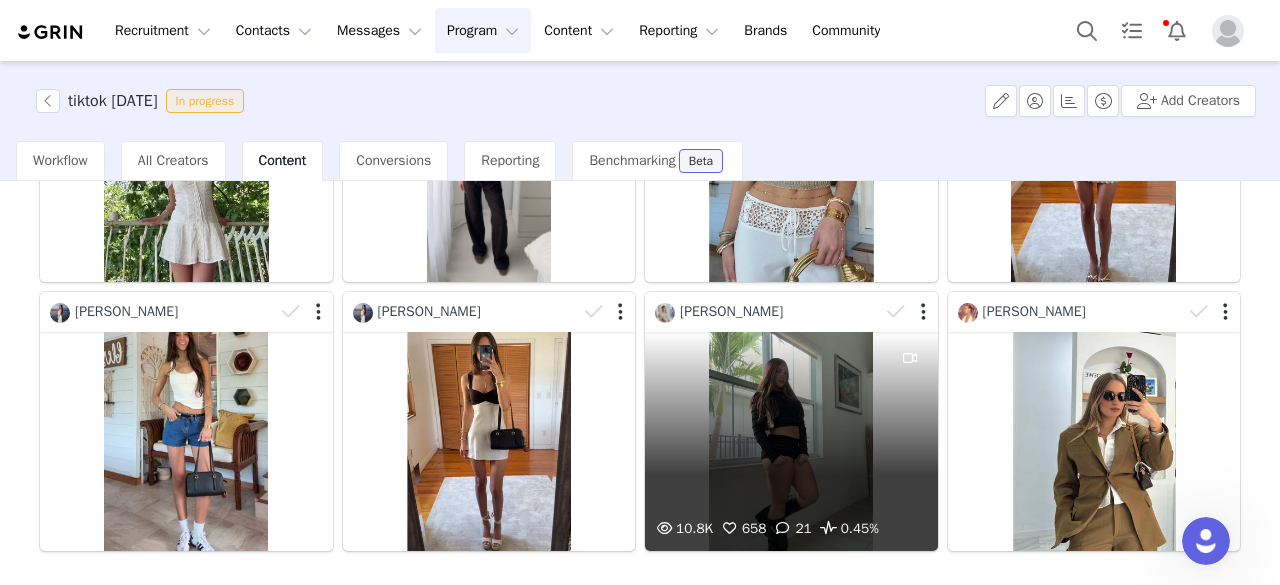 scroll, scrollTop: 644, scrollLeft: 0, axis: vertical 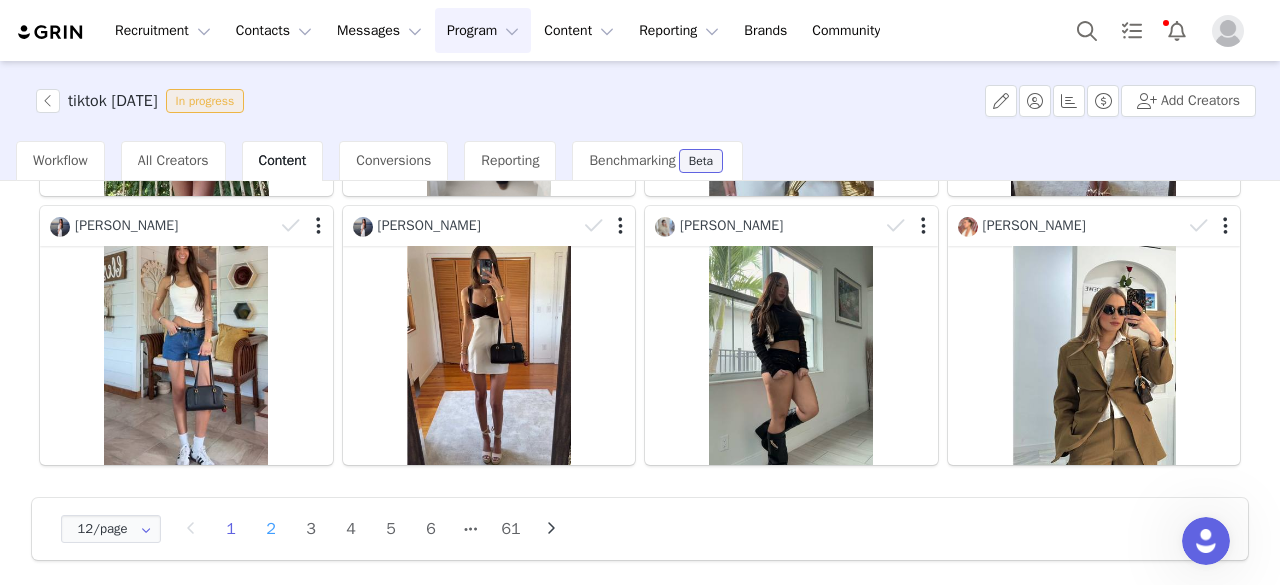 click on "2" at bounding box center (271, 529) 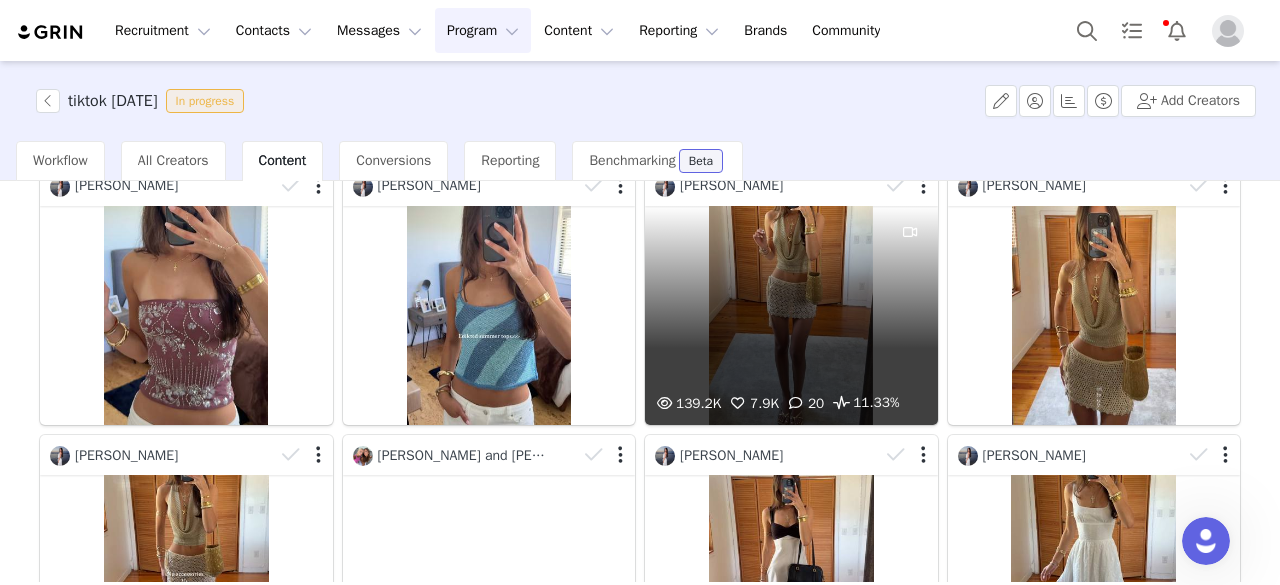scroll, scrollTop: 139, scrollLeft: 0, axis: vertical 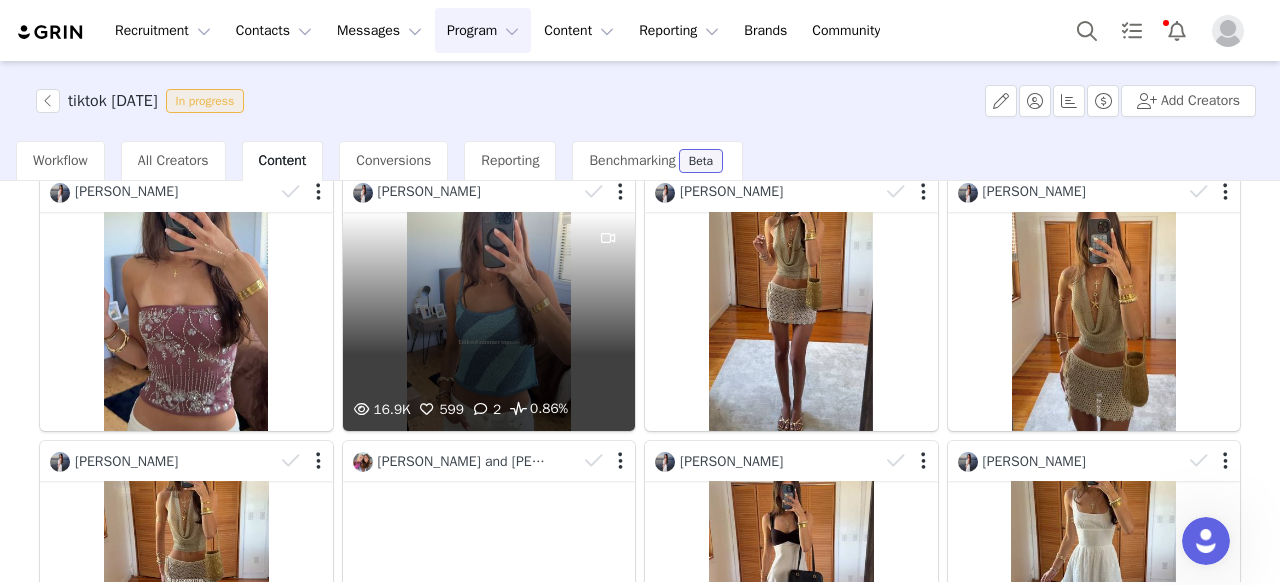 click on "16.9K  599  2  0.86%" at bounding box center (489, 321) 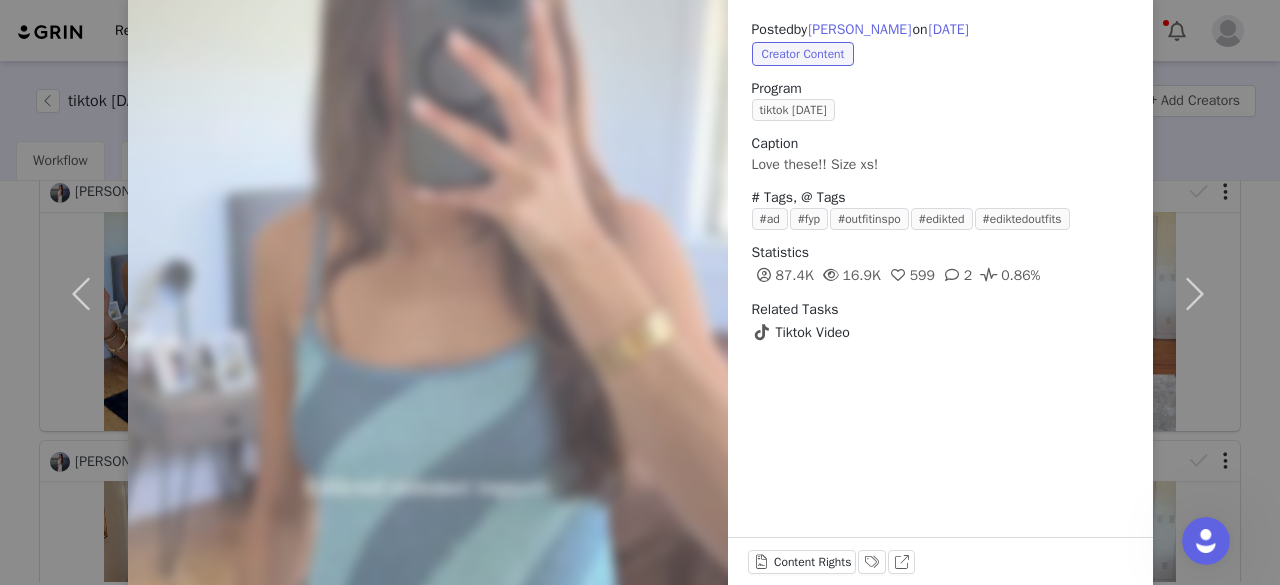 scroll, scrollTop: 215, scrollLeft: 0, axis: vertical 